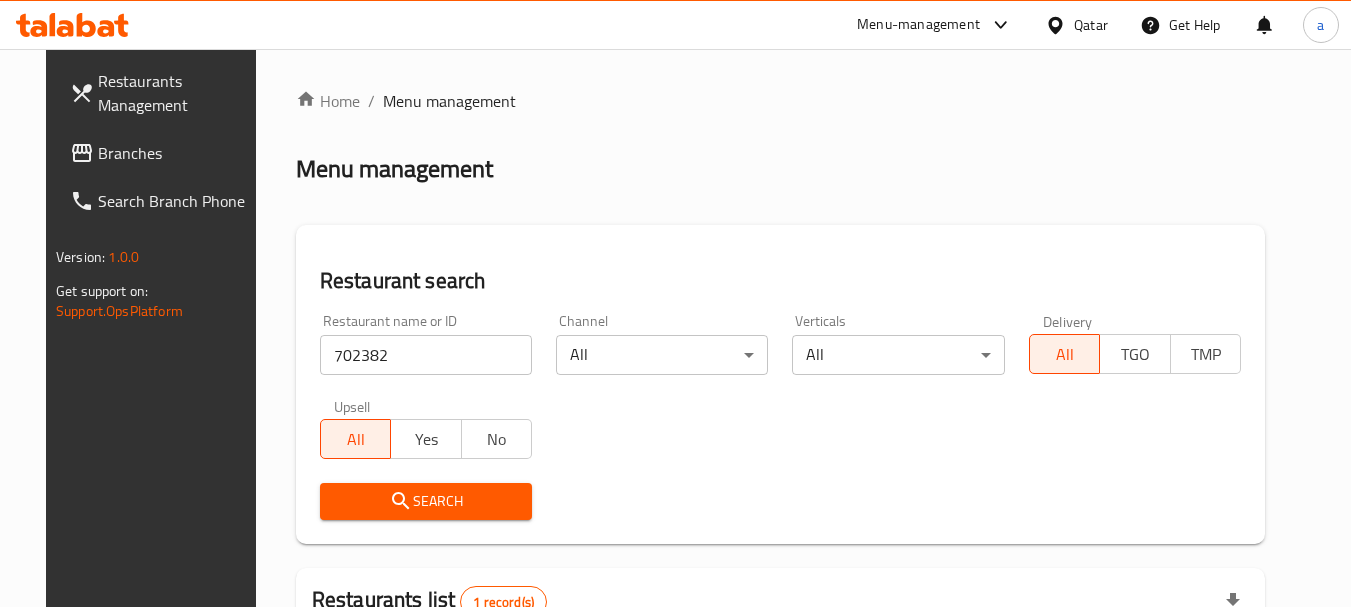 scroll, scrollTop: 268, scrollLeft: 0, axis: vertical 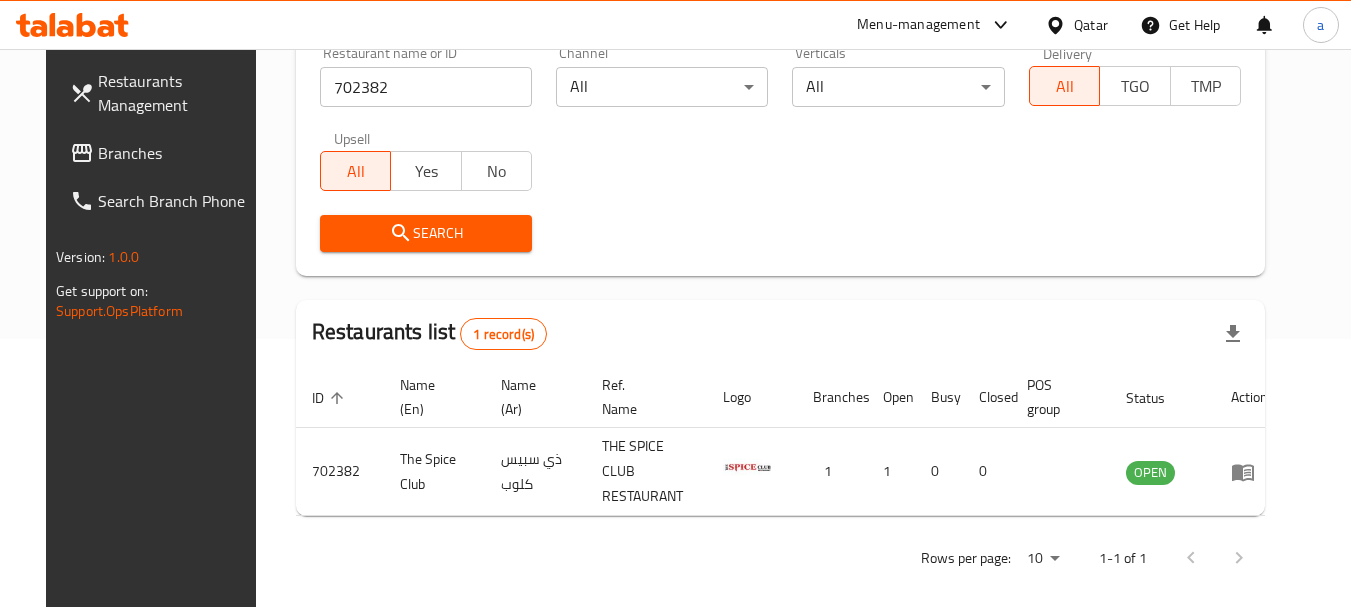 click on "Qatar" at bounding box center (1091, 25) 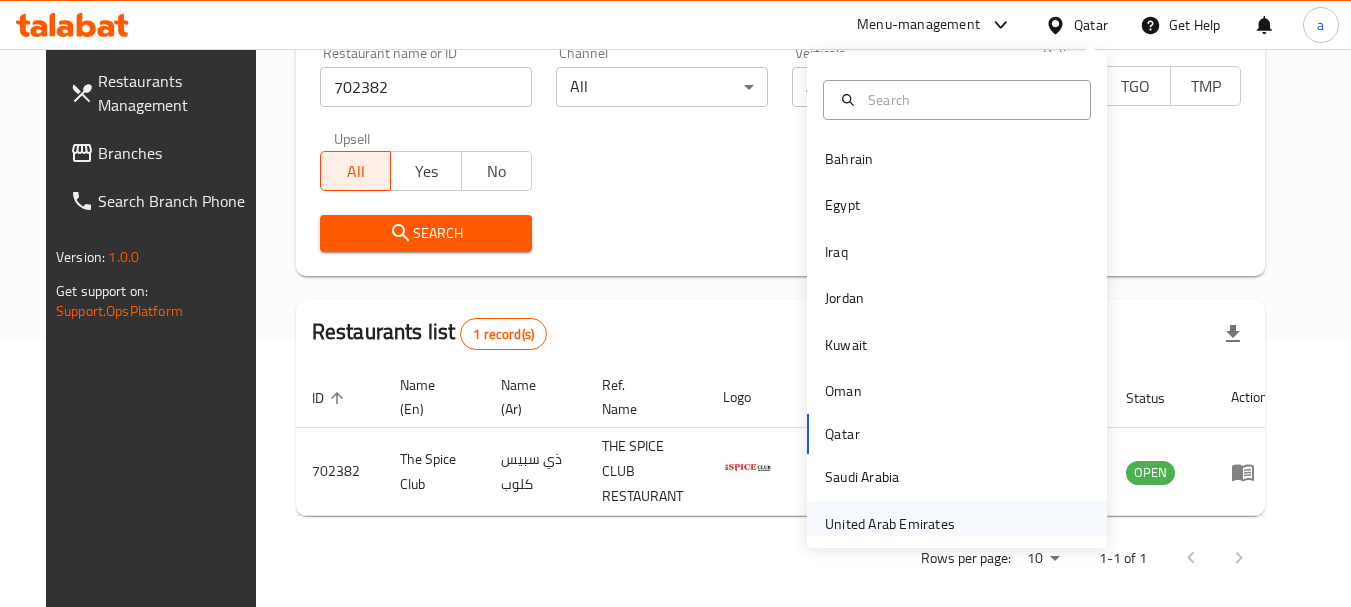 click on "United Arab Emirates" at bounding box center (890, 524) 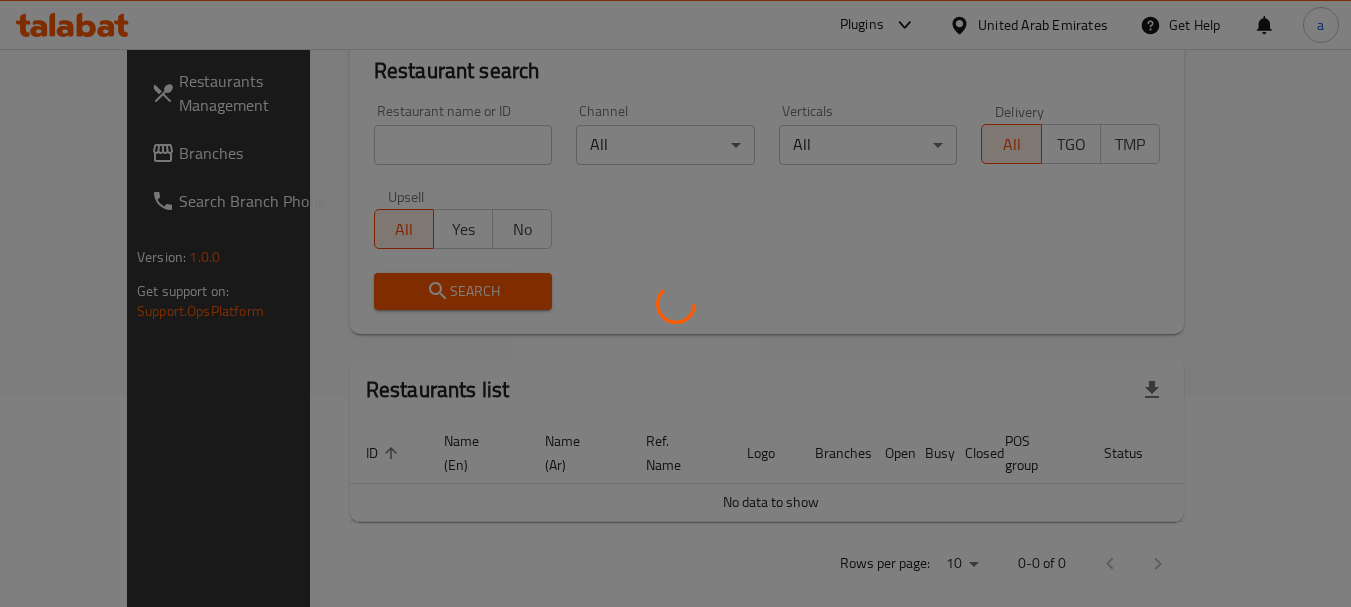 scroll, scrollTop: 268, scrollLeft: 0, axis: vertical 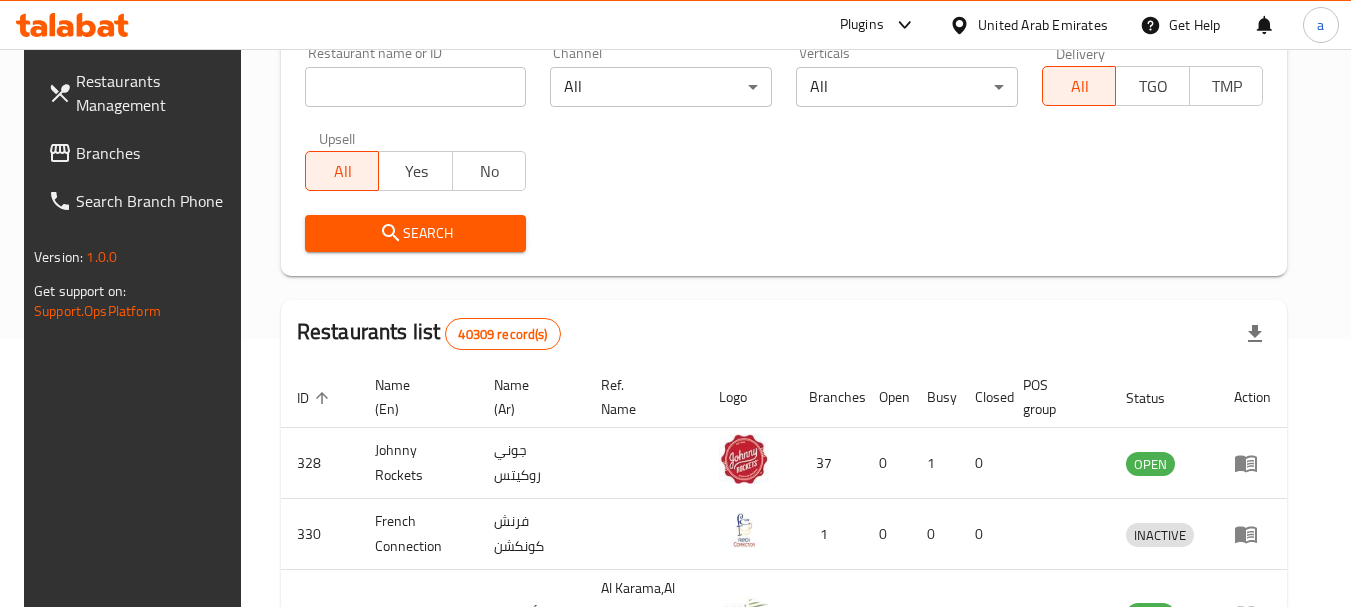 click on "Branches" at bounding box center (155, 153) 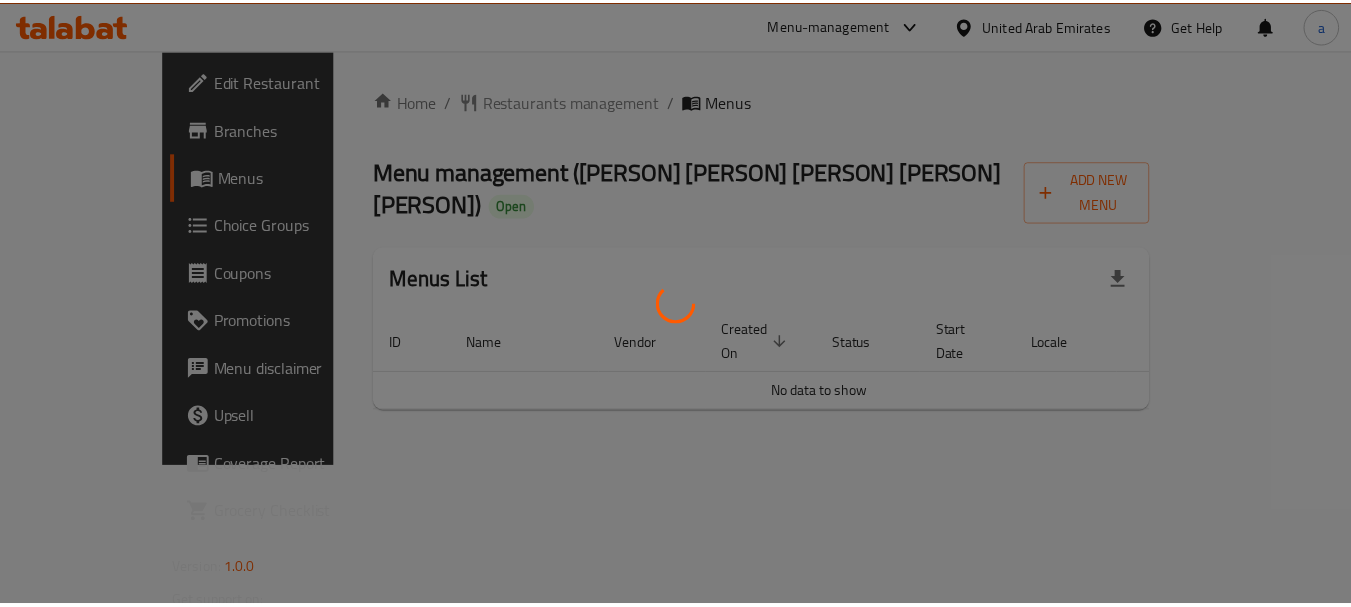 scroll, scrollTop: 0, scrollLeft: 0, axis: both 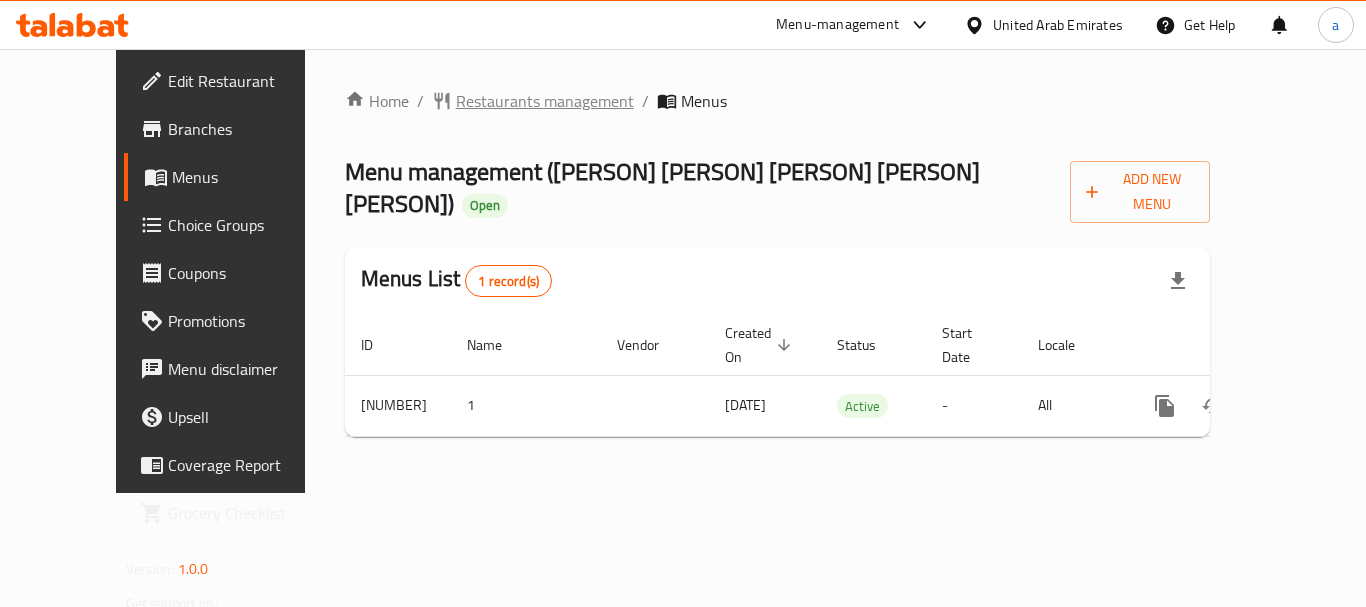 click on "Restaurants management" at bounding box center (545, 101) 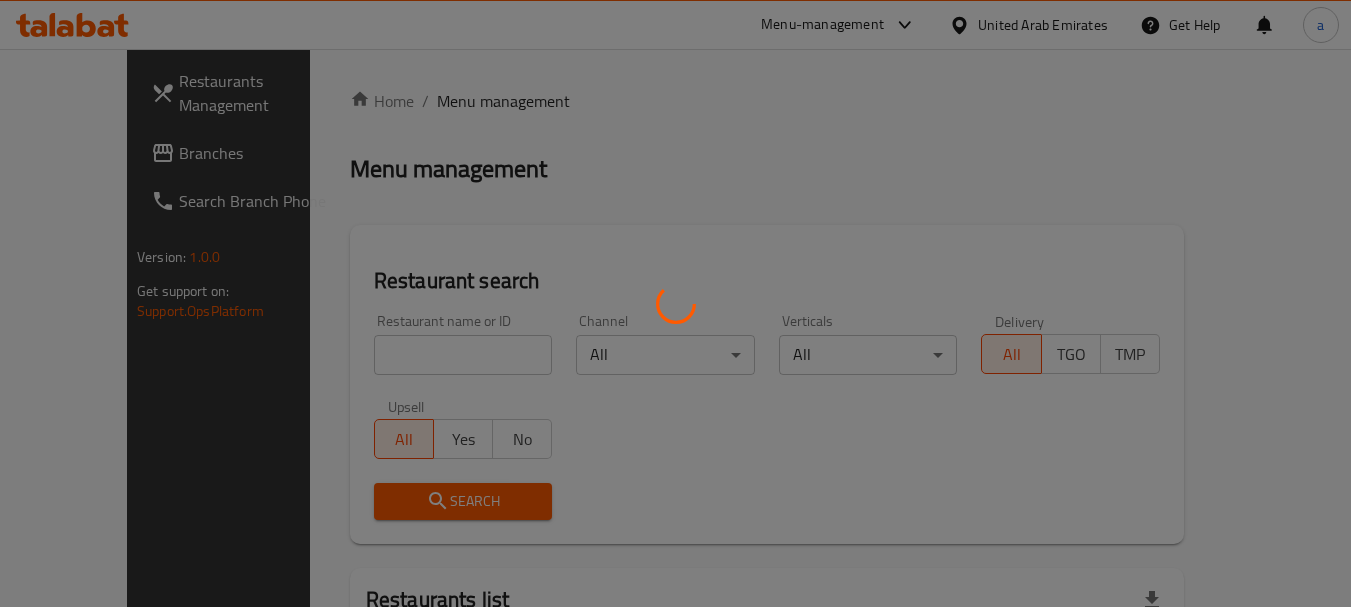 click at bounding box center (675, 303) 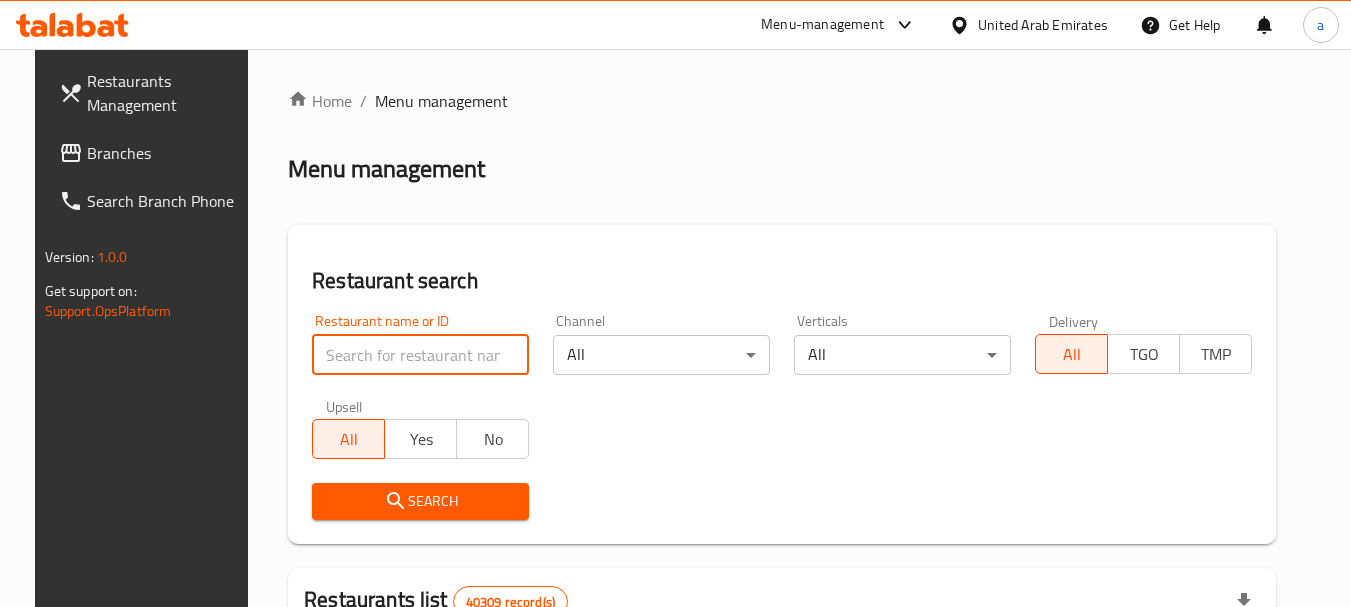 click at bounding box center (420, 355) 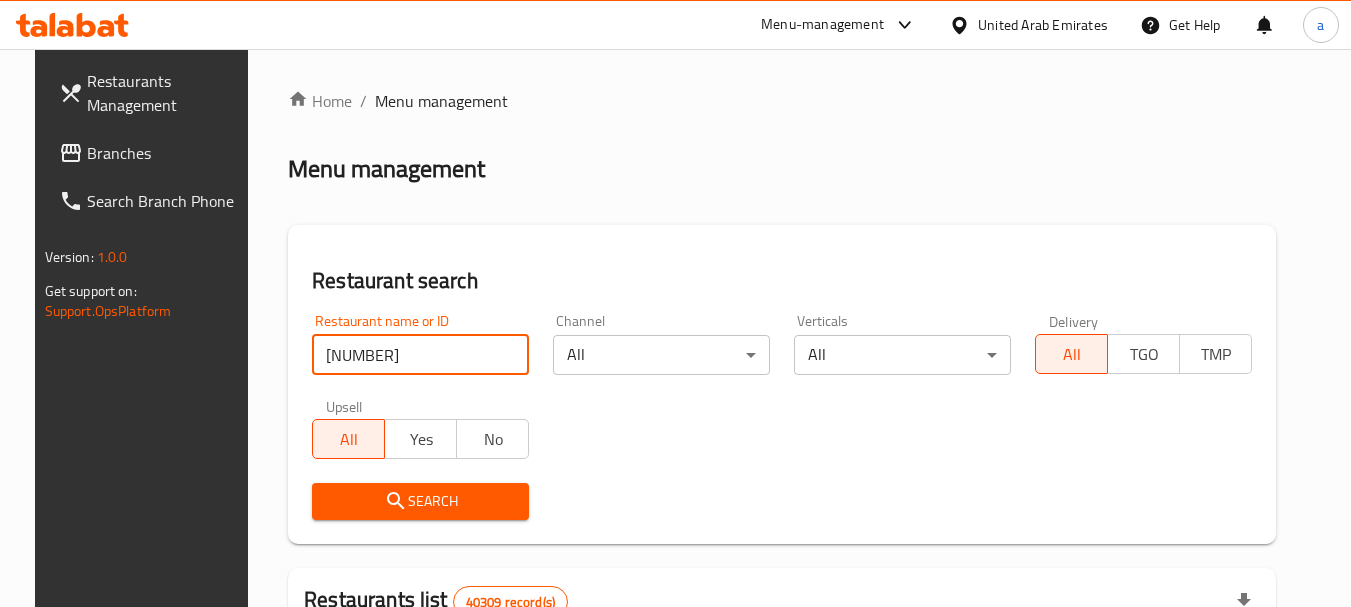 type on "[NUMBER]" 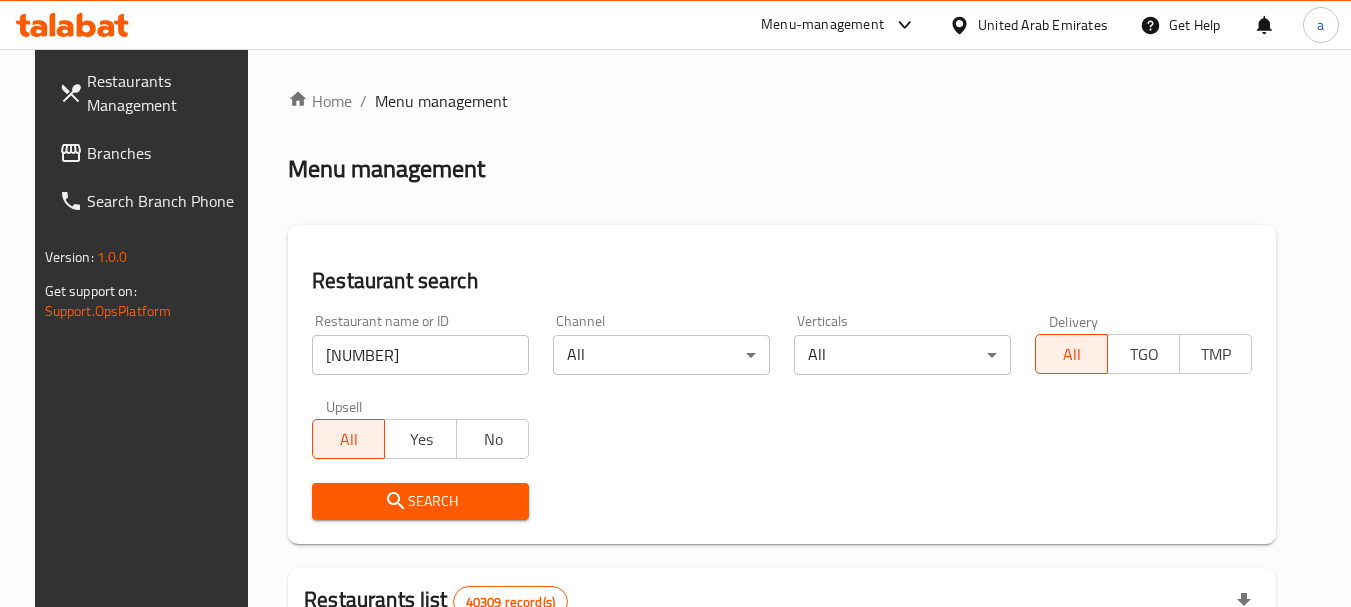 click on "Search" at bounding box center (420, 501) 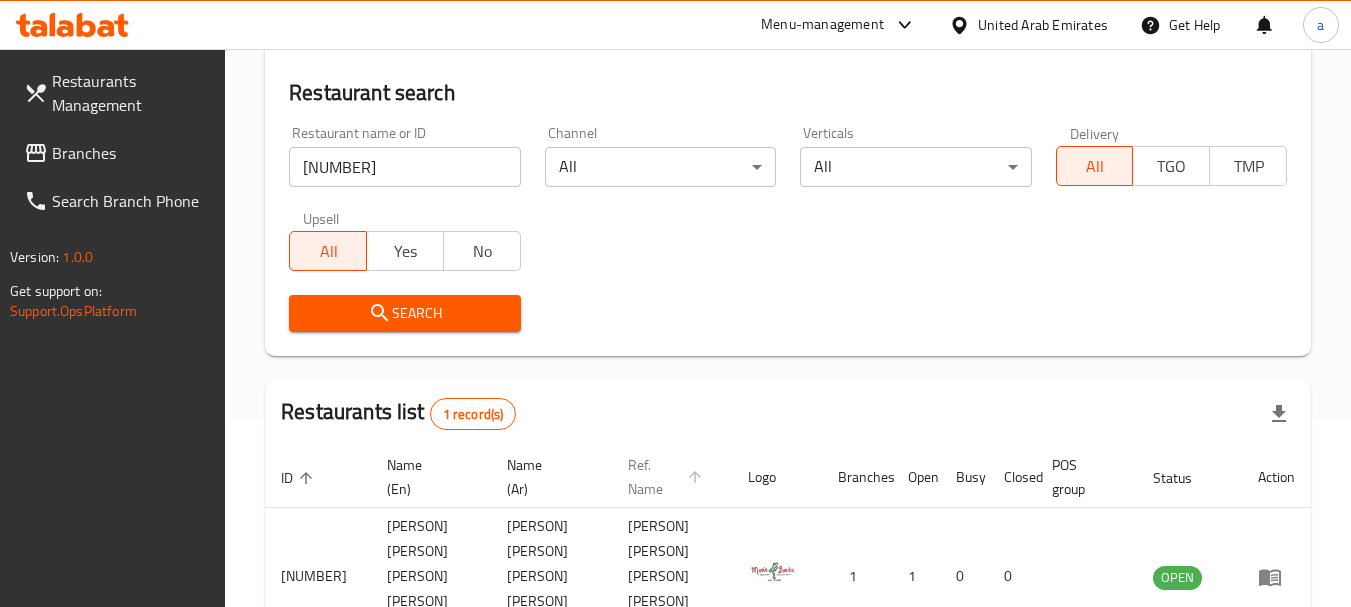 scroll, scrollTop: 285, scrollLeft: 0, axis: vertical 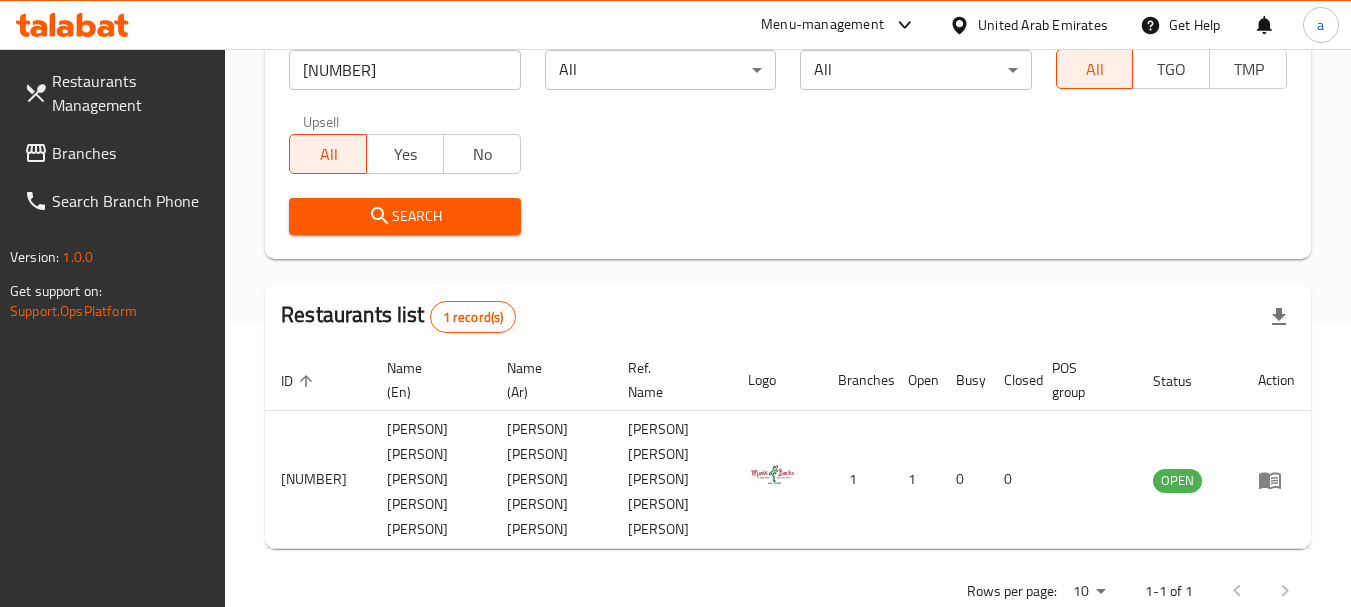 click on "Branches" at bounding box center (117, 153) 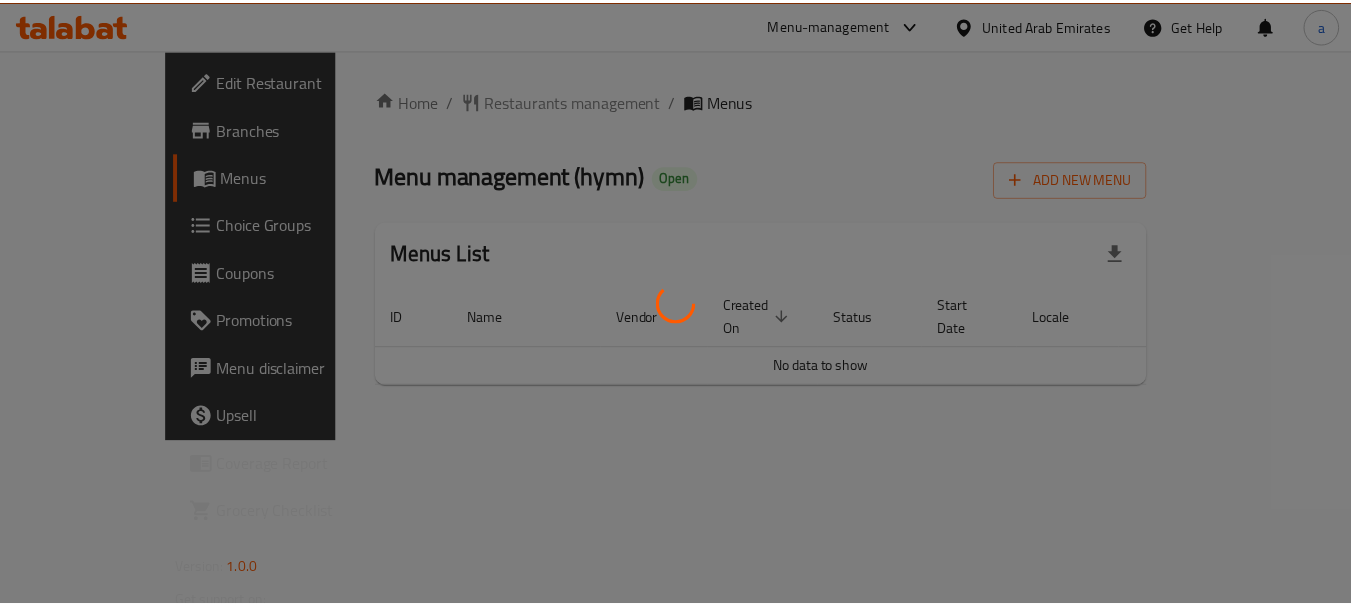scroll, scrollTop: 0, scrollLeft: 0, axis: both 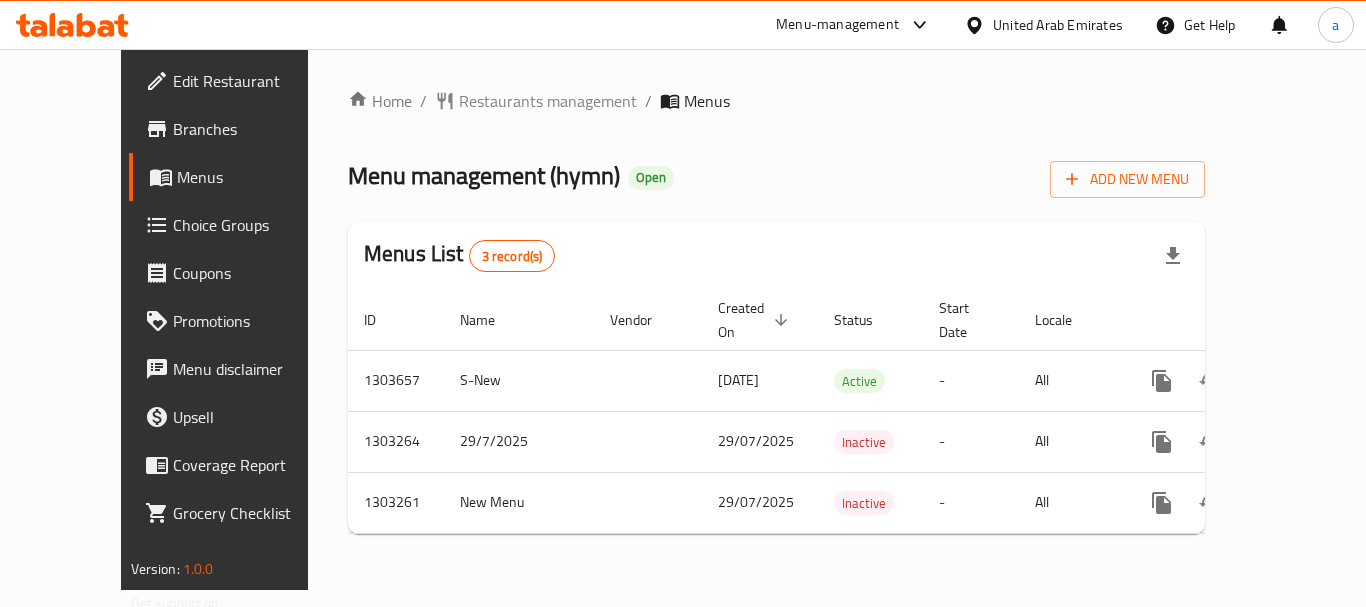 click on "Restaurants management" at bounding box center (548, 101) 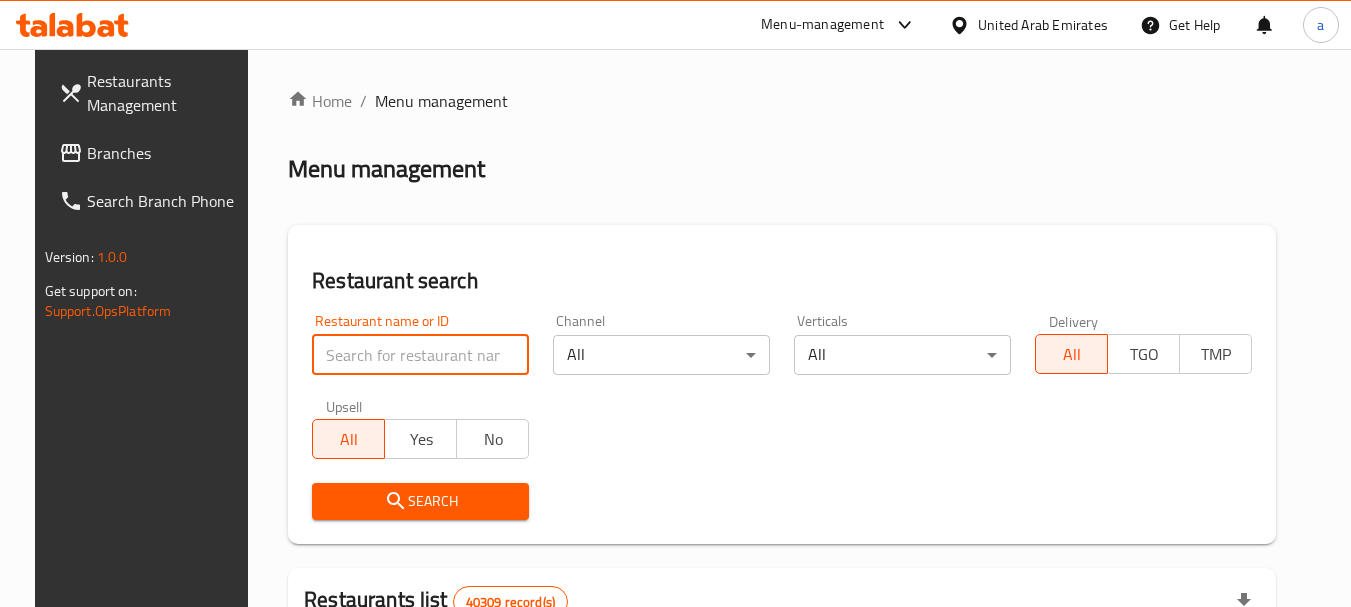 click at bounding box center [420, 355] 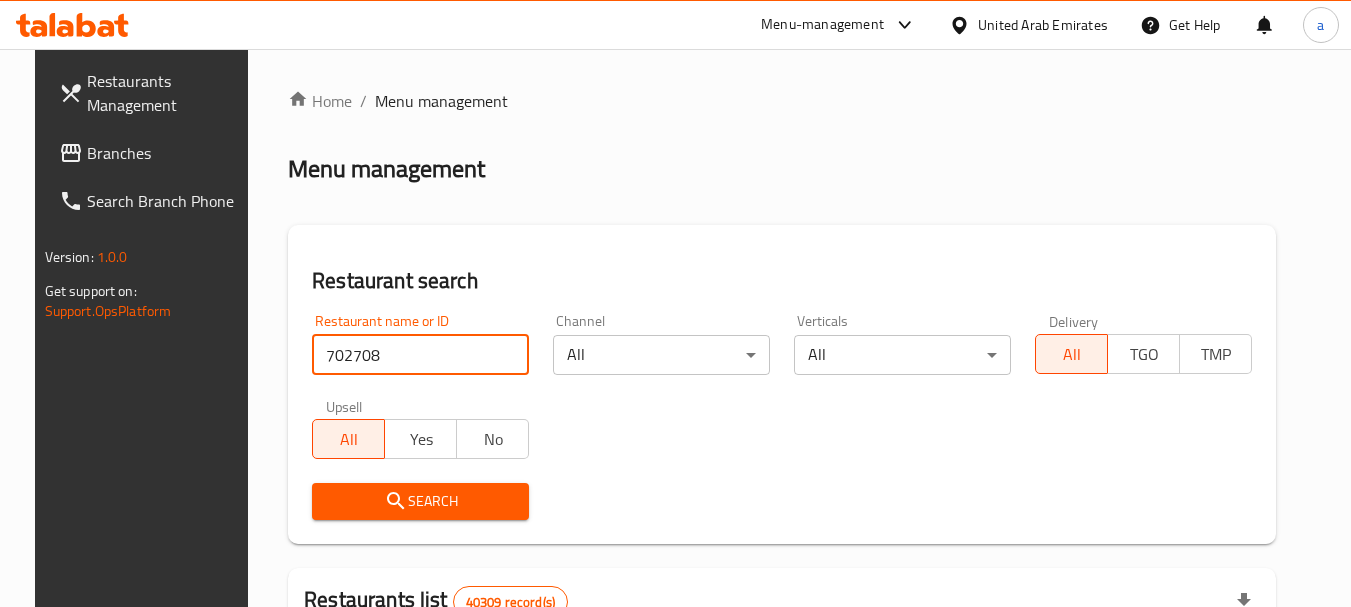 type on "702708" 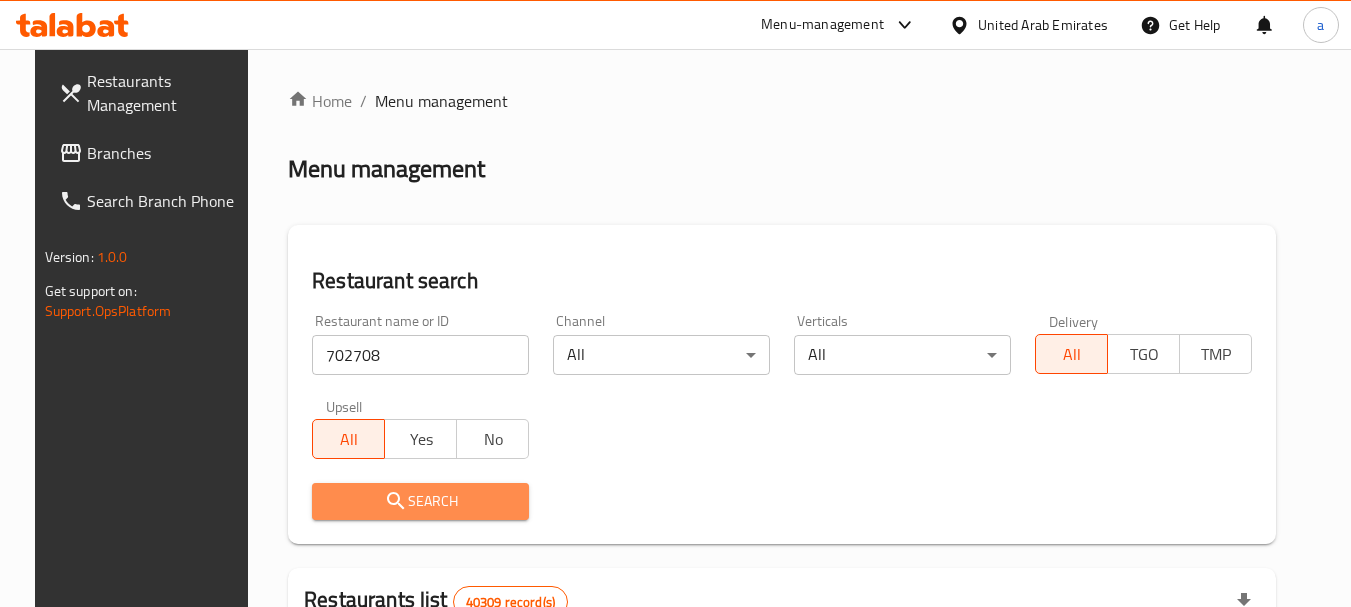 click on "Search" at bounding box center (420, 501) 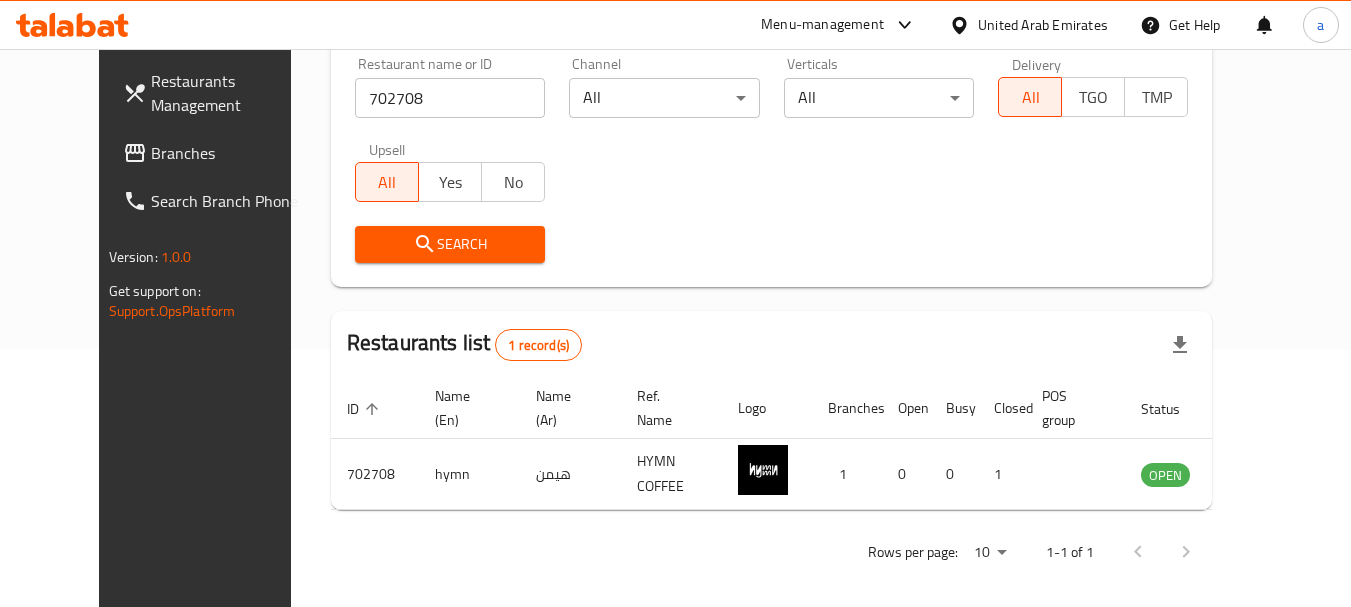 scroll, scrollTop: 268, scrollLeft: 0, axis: vertical 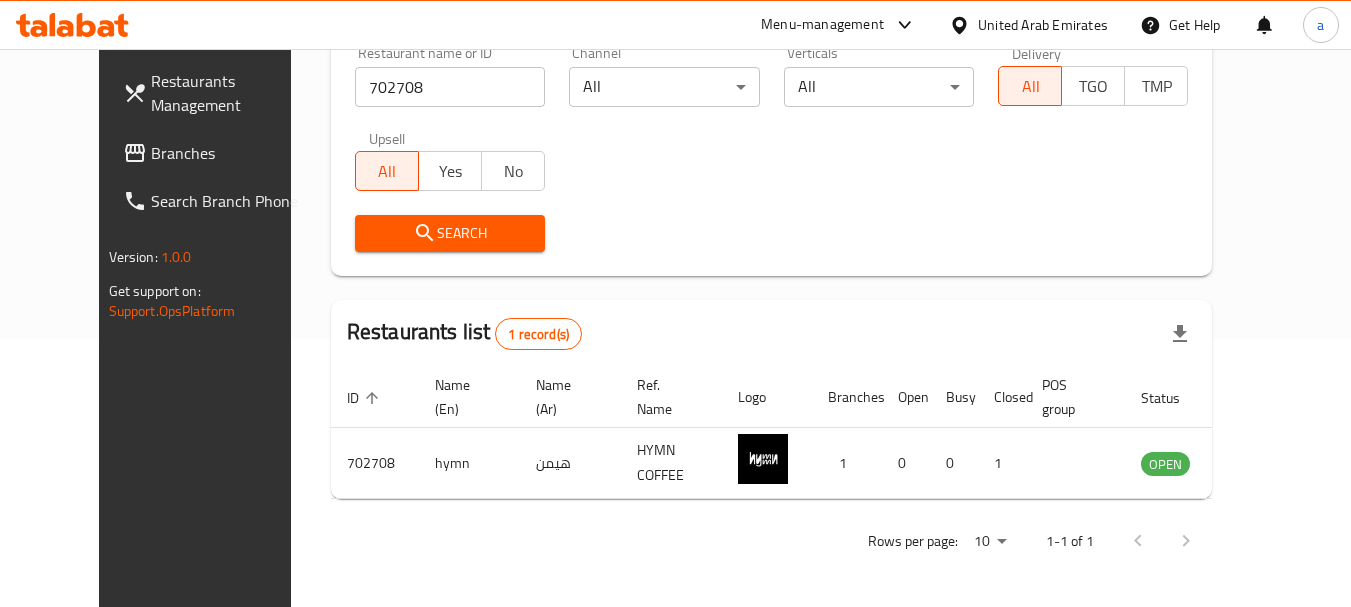 click on "Branches" at bounding box center [230, 153] 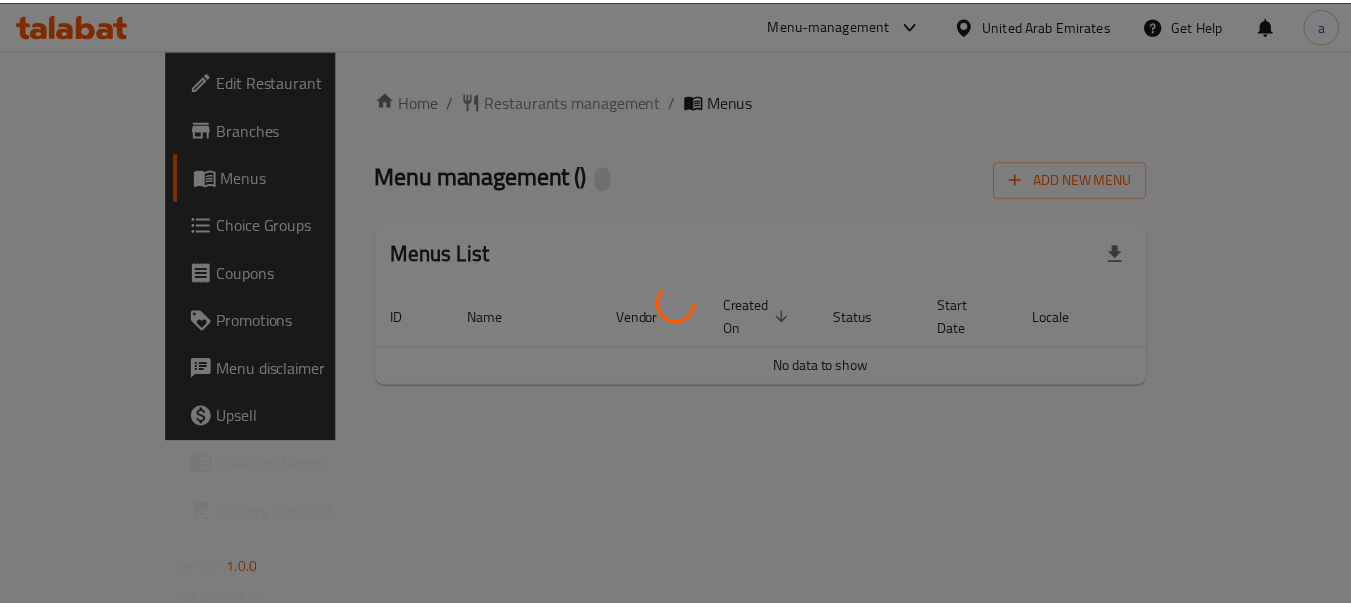 scroll, scrollTop: 0, scrollLeft: 0, axis: both 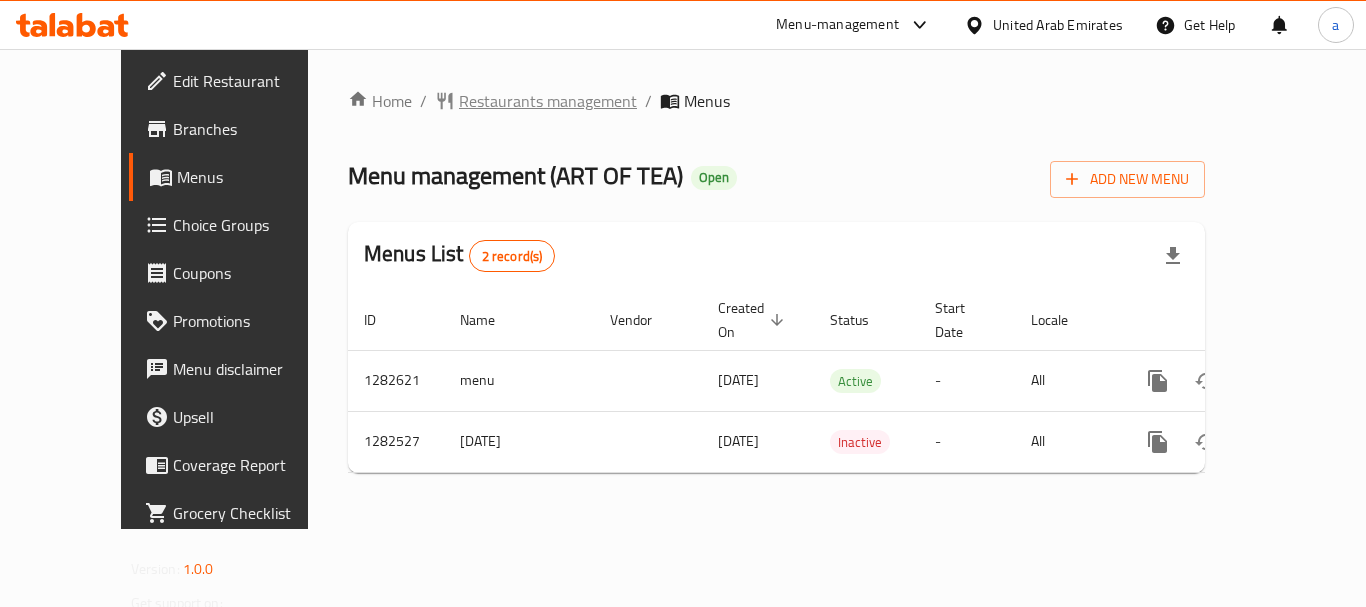 click on "Restaurants management" at bounding box center (548, 101) 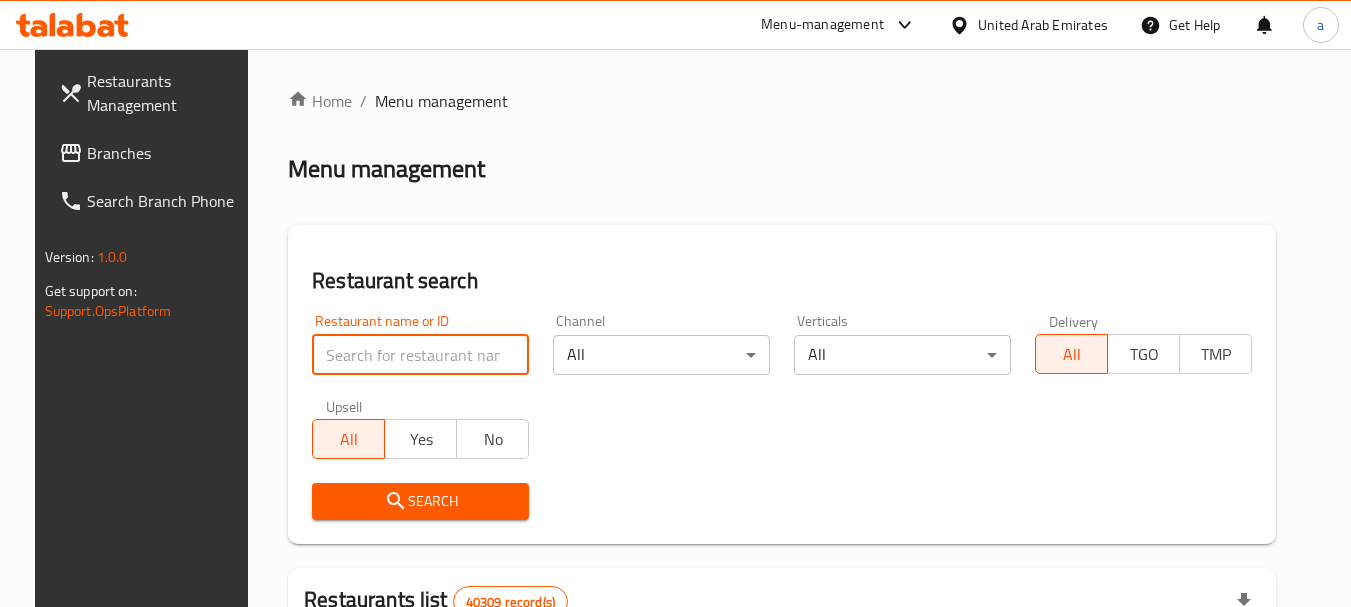 click at bounding box center (420, 355) 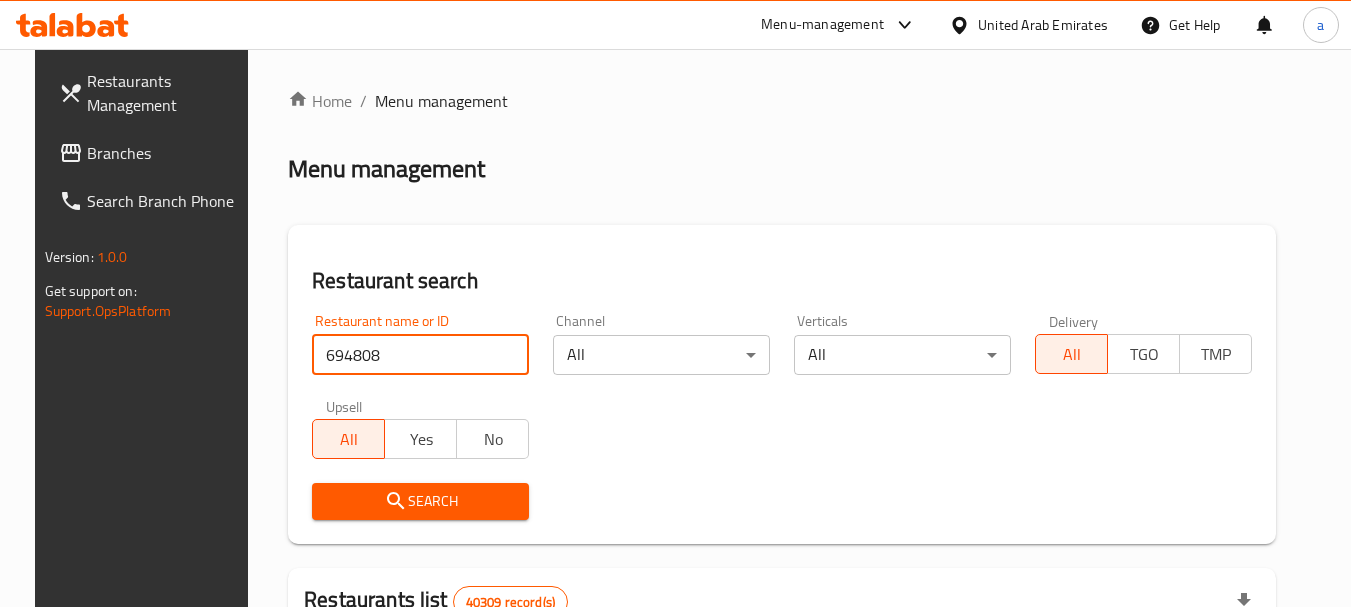 type on "694808" 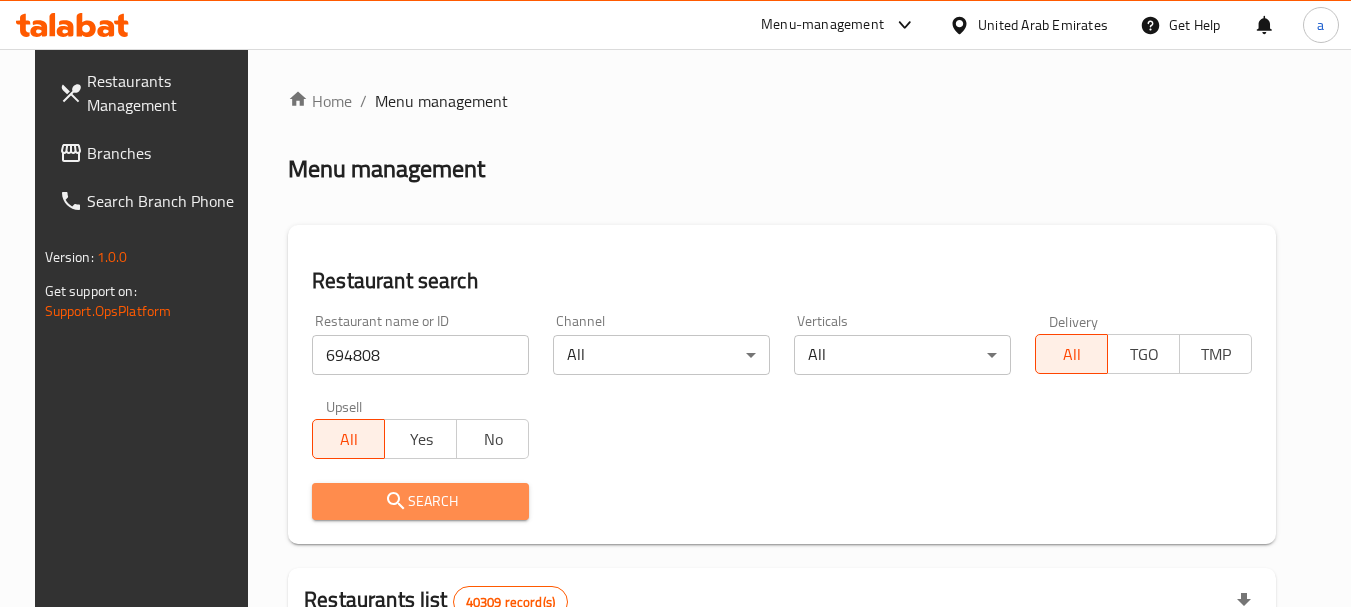 click on "Search" at bounding box center (420, 501) 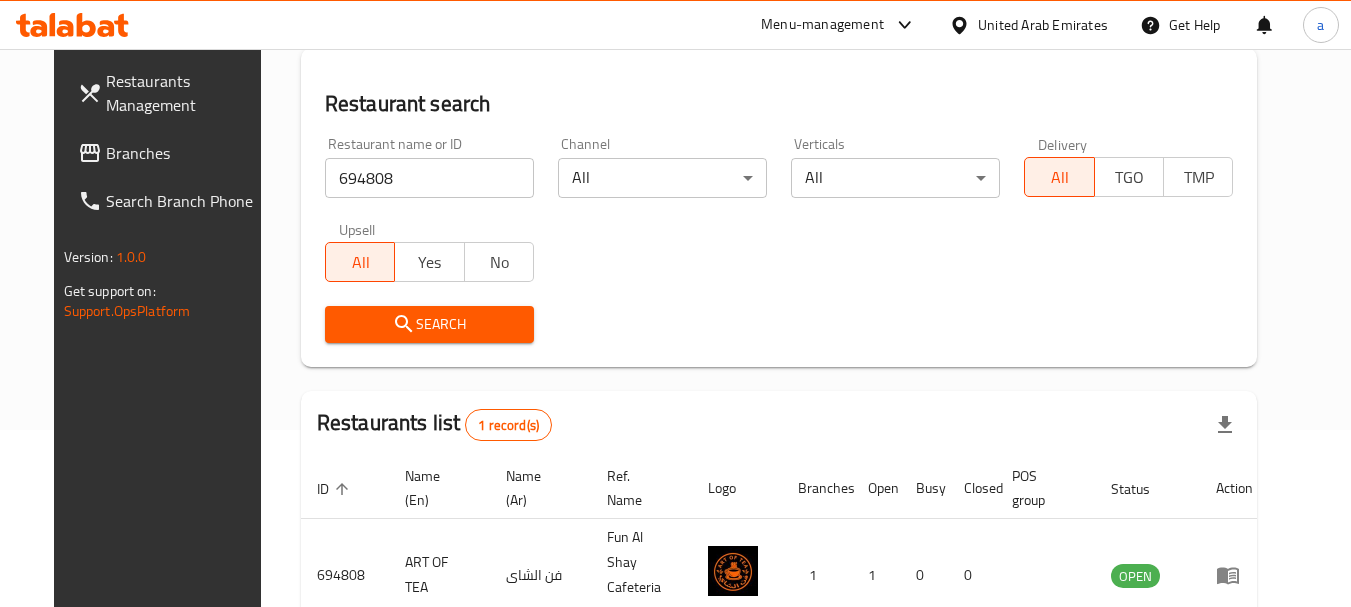 scroll, scrollTop: 268, scrollLeft: 0, axis: vertical 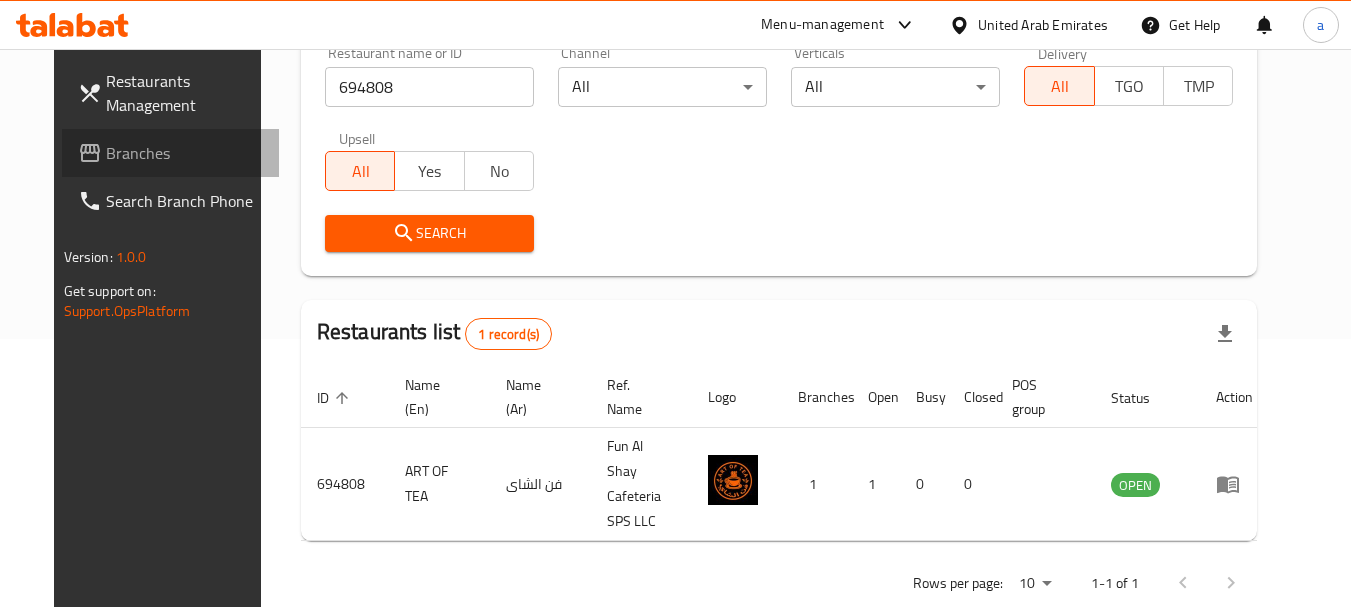 click on "Branches" at bounding box center (185, 153) 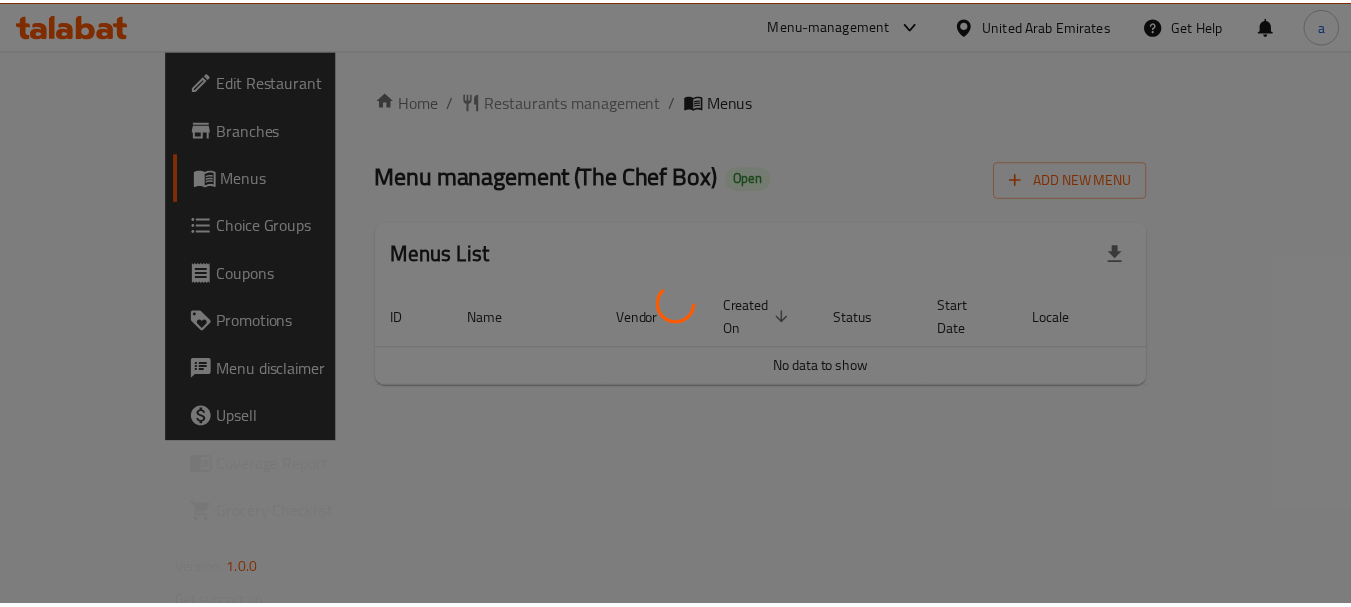 scroll, scrollTop: 0, scrollLeft: 0, axis: both 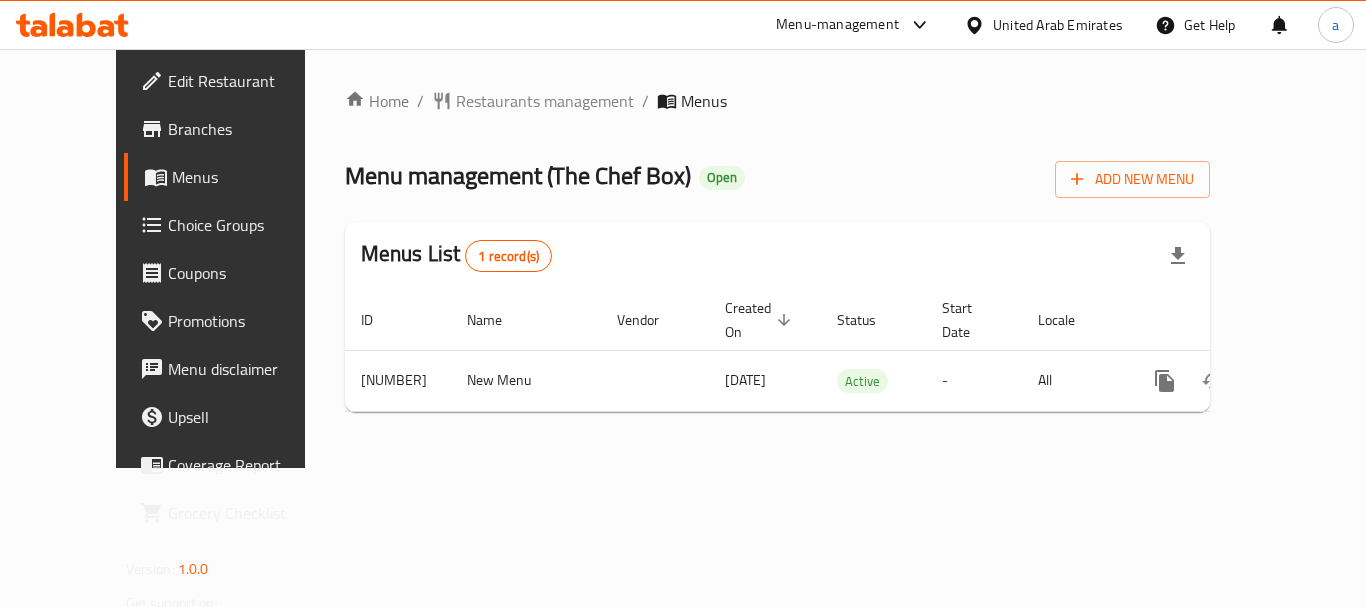click on "Restaurants management" at bounding box center (545, 101) 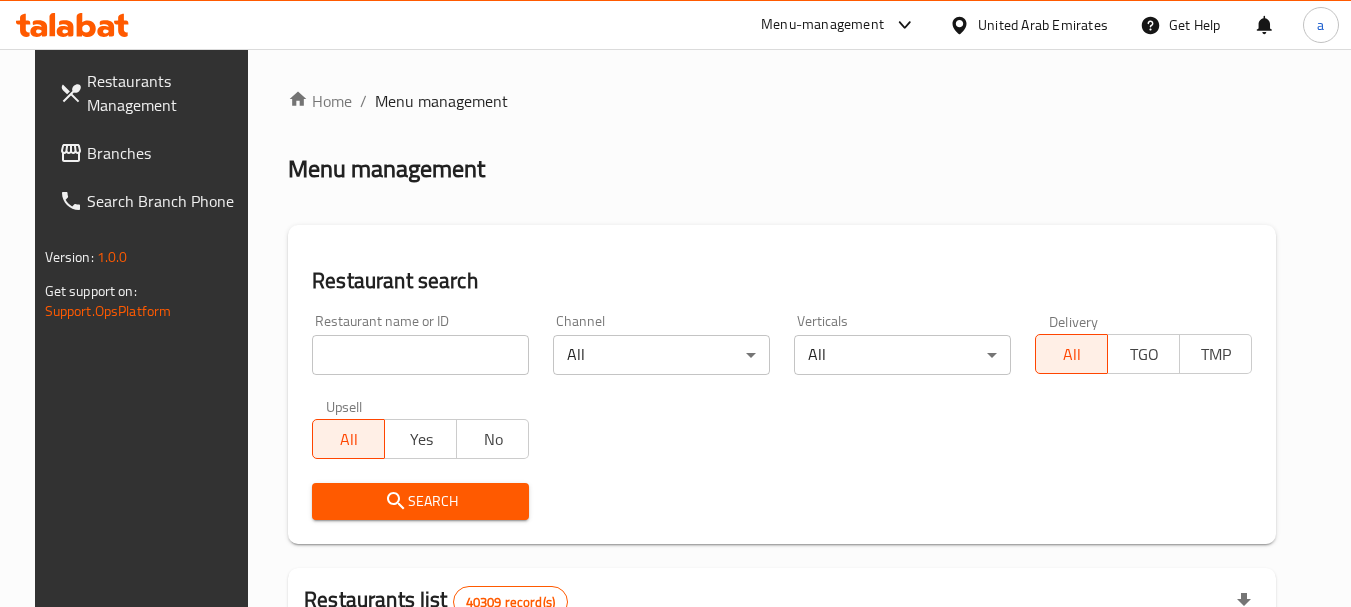 click at bounding box center [420, 355] 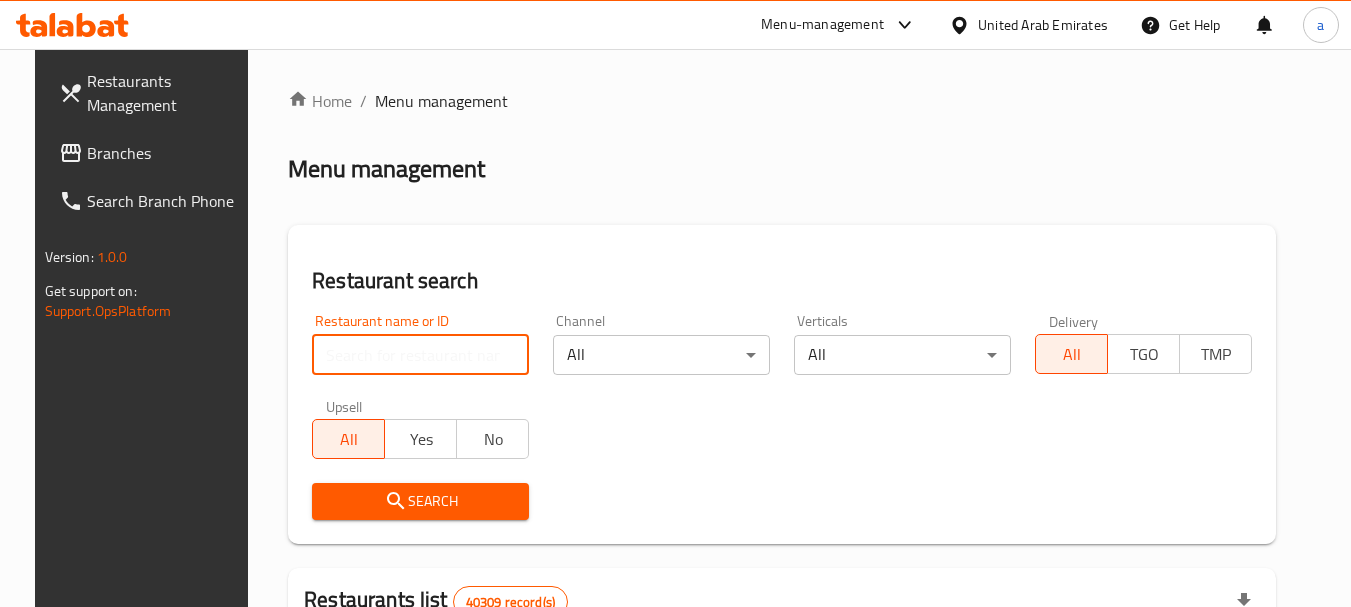 paste on "682595" 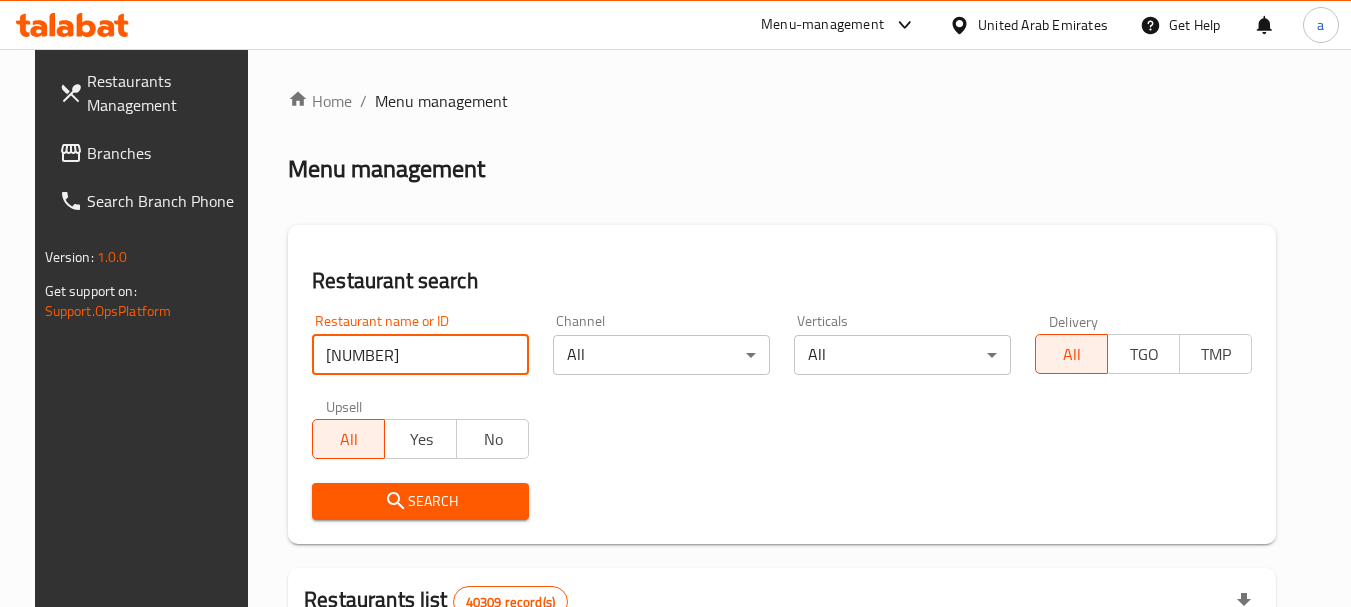 type on "682595" 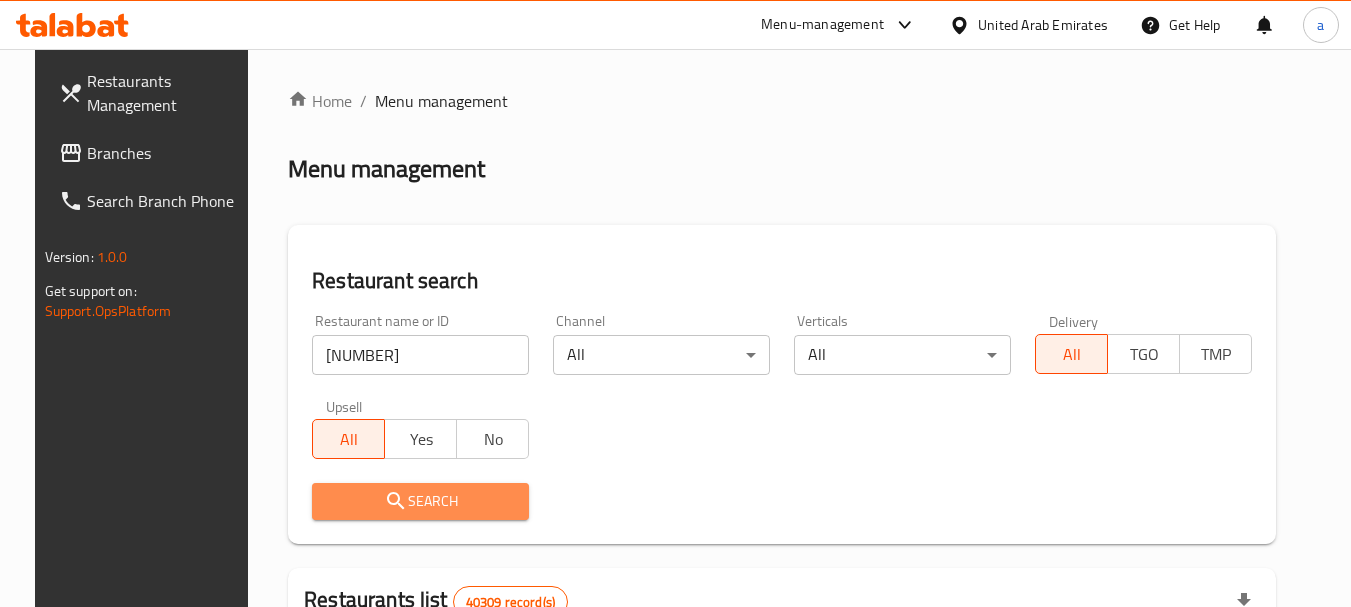 click on "Search" at bounding box center [420, 501] 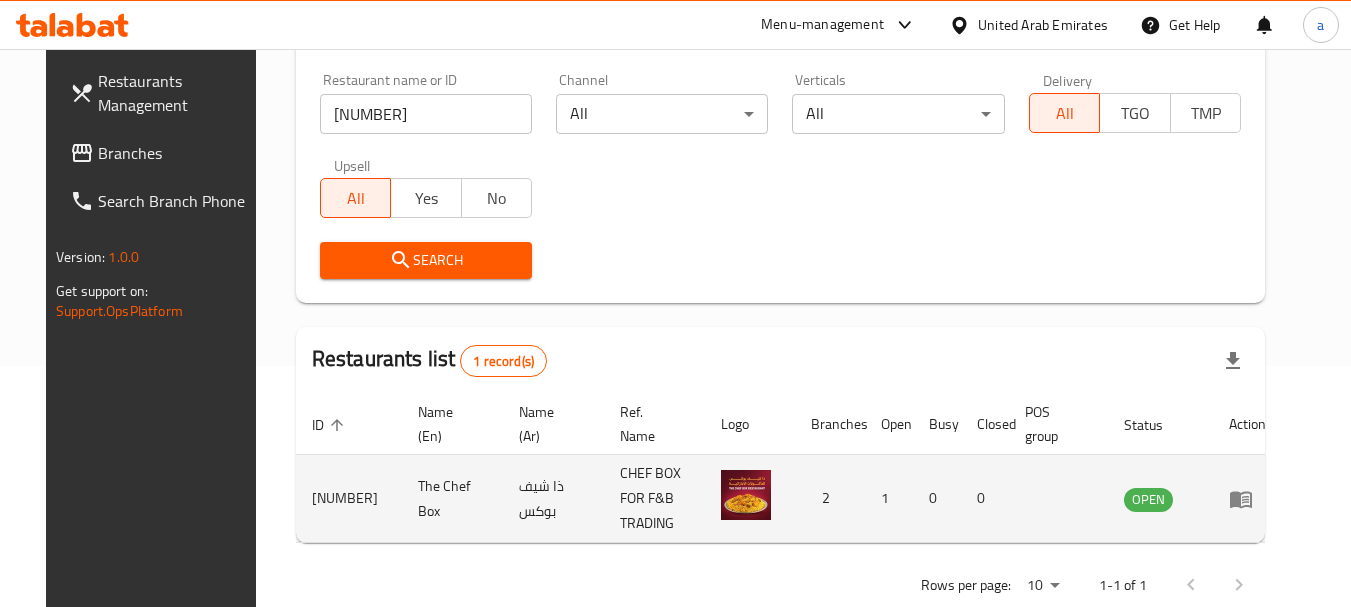 scroll, scrollTop: 268, scrollLeft: 0, axis: vertical 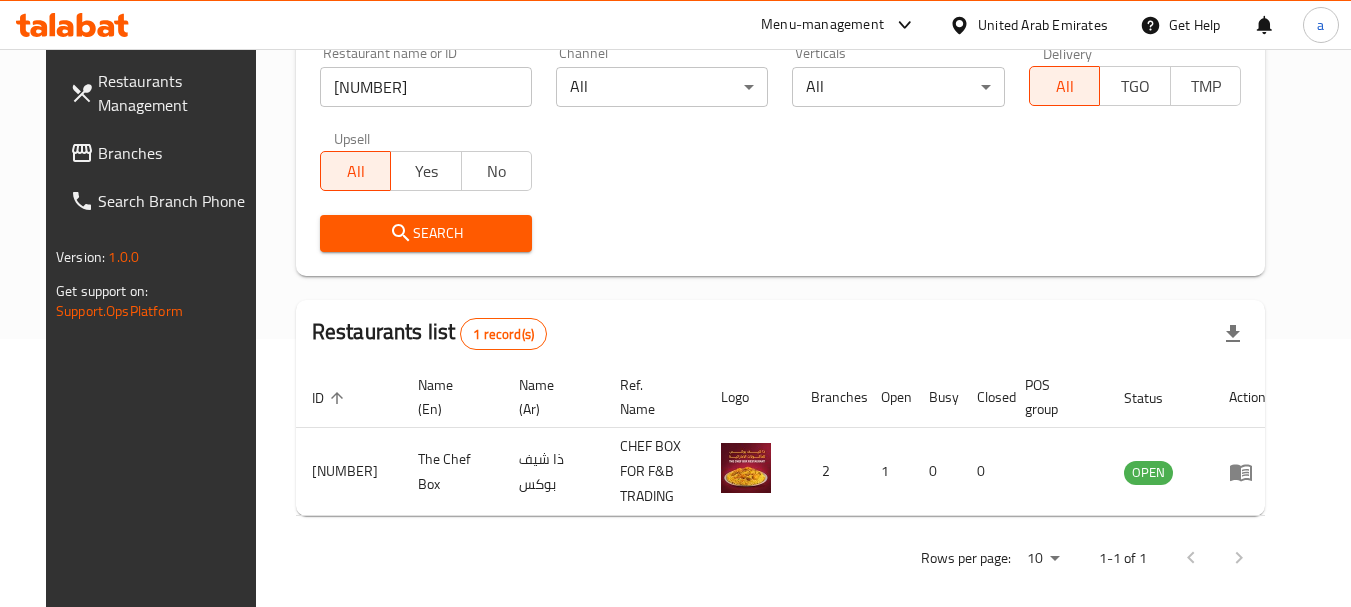 click on "Branches" at bounding box center (177, 153) 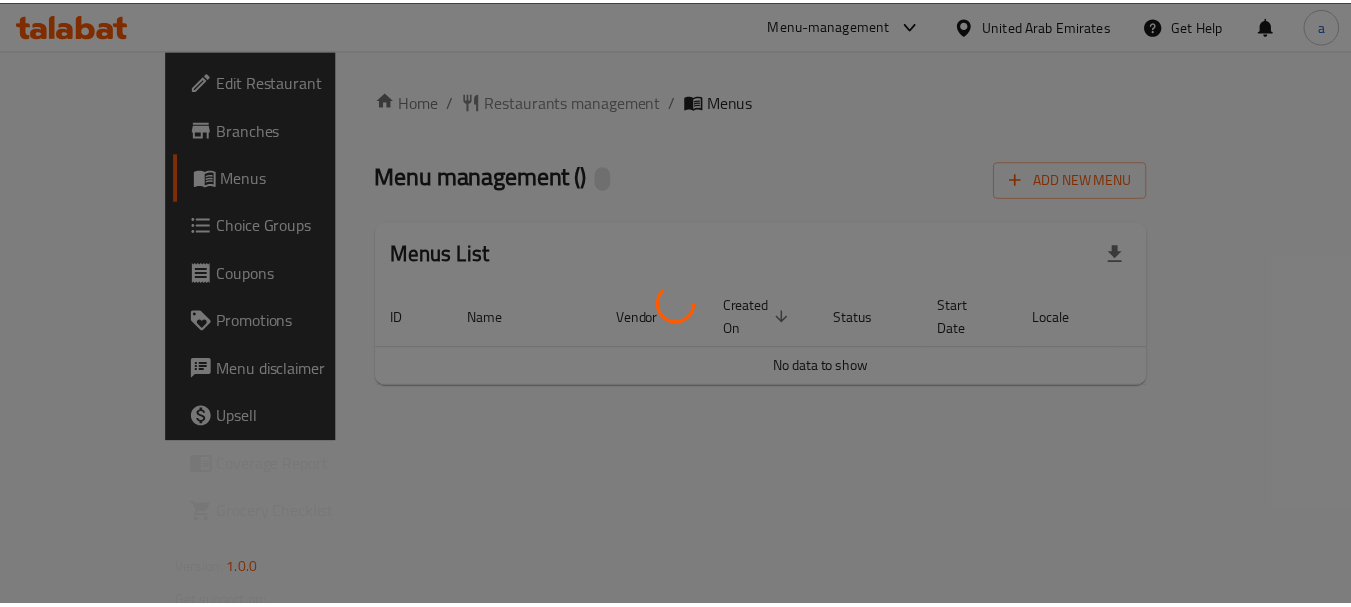 scroll, scrollTop: 0, scrollLeft: 0, axis: both 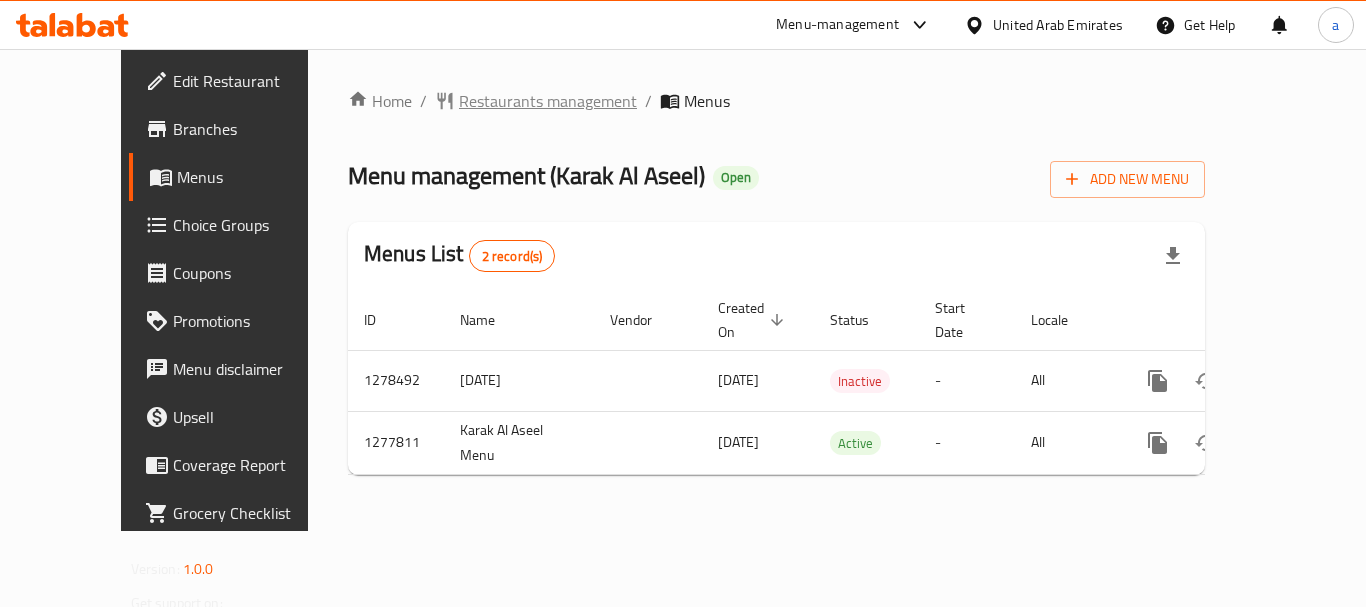 click on "Restaurants management" at bounding box center (548, 101) 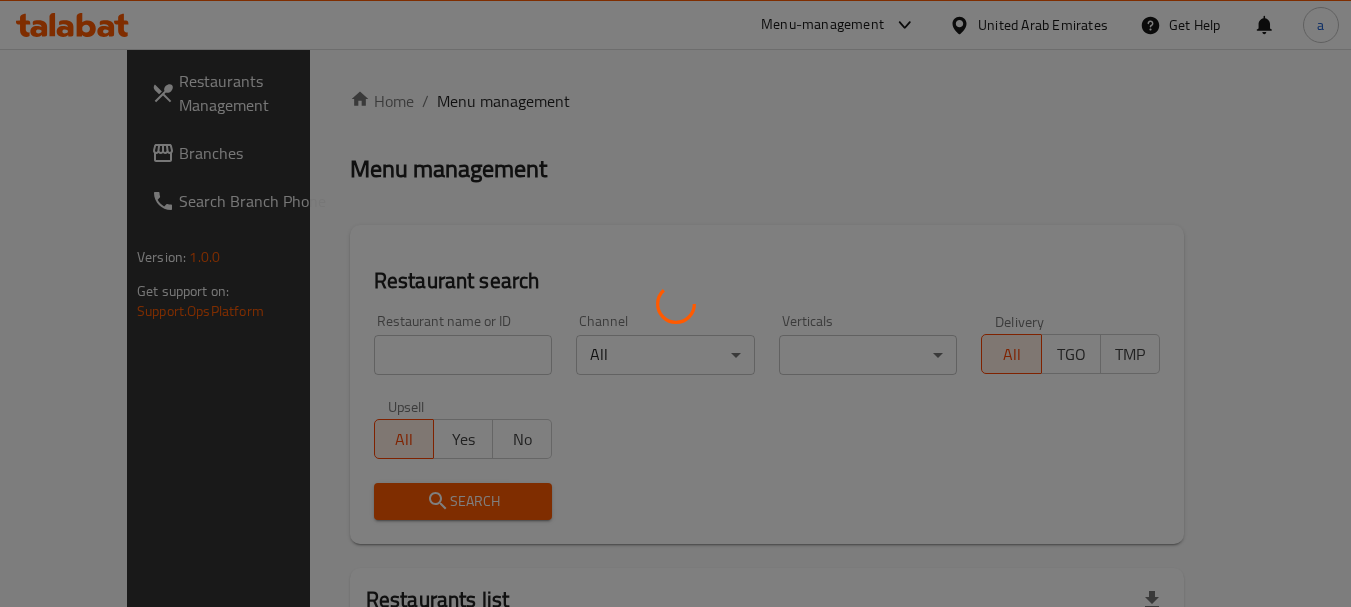 click at bounding box center (675, 303) 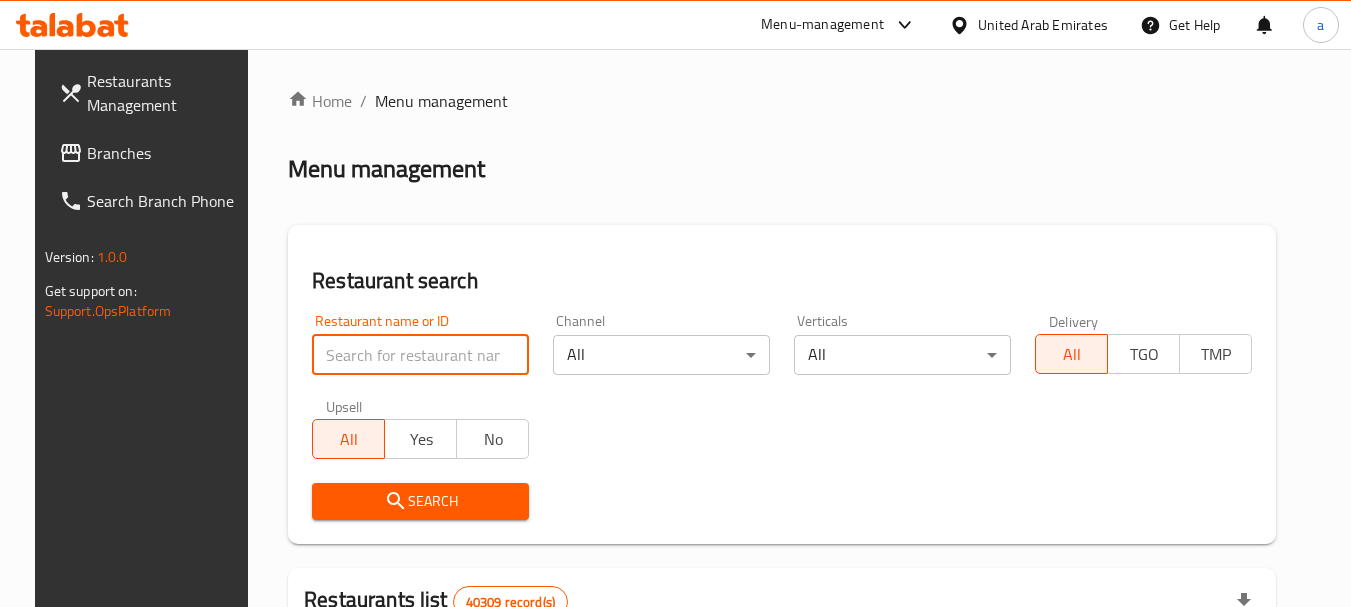 click at bounding box center [420, 355] 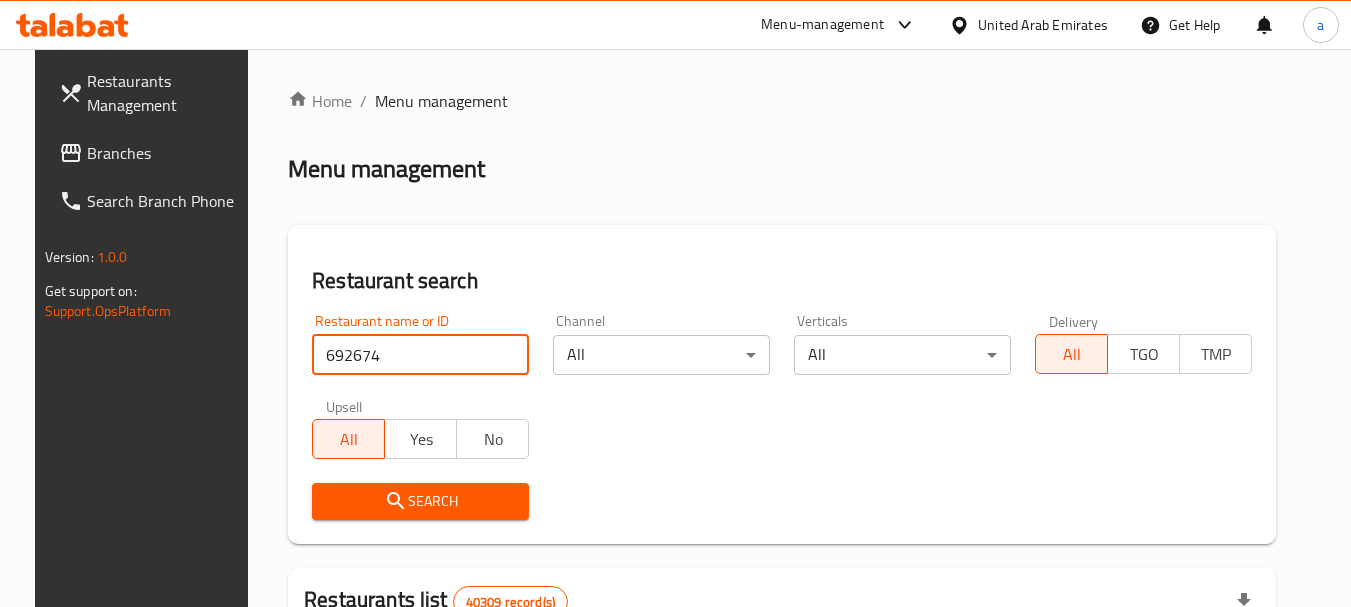 type on "692674" 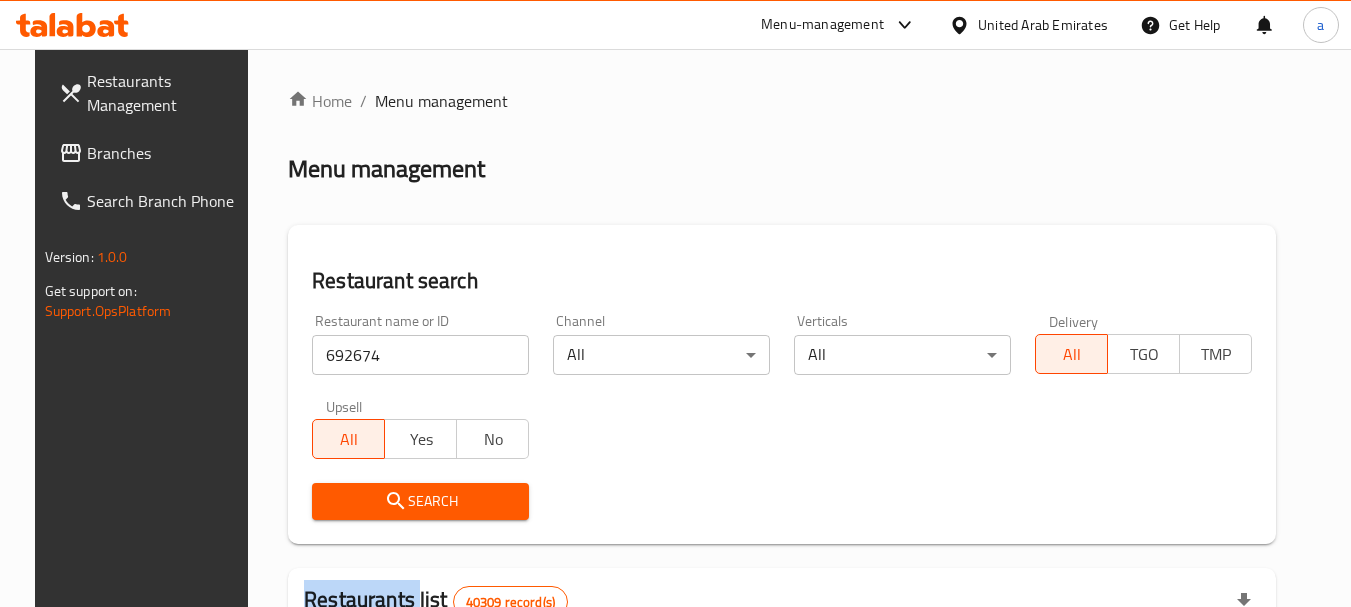 click on "Search" at bounding box center (420, 501) 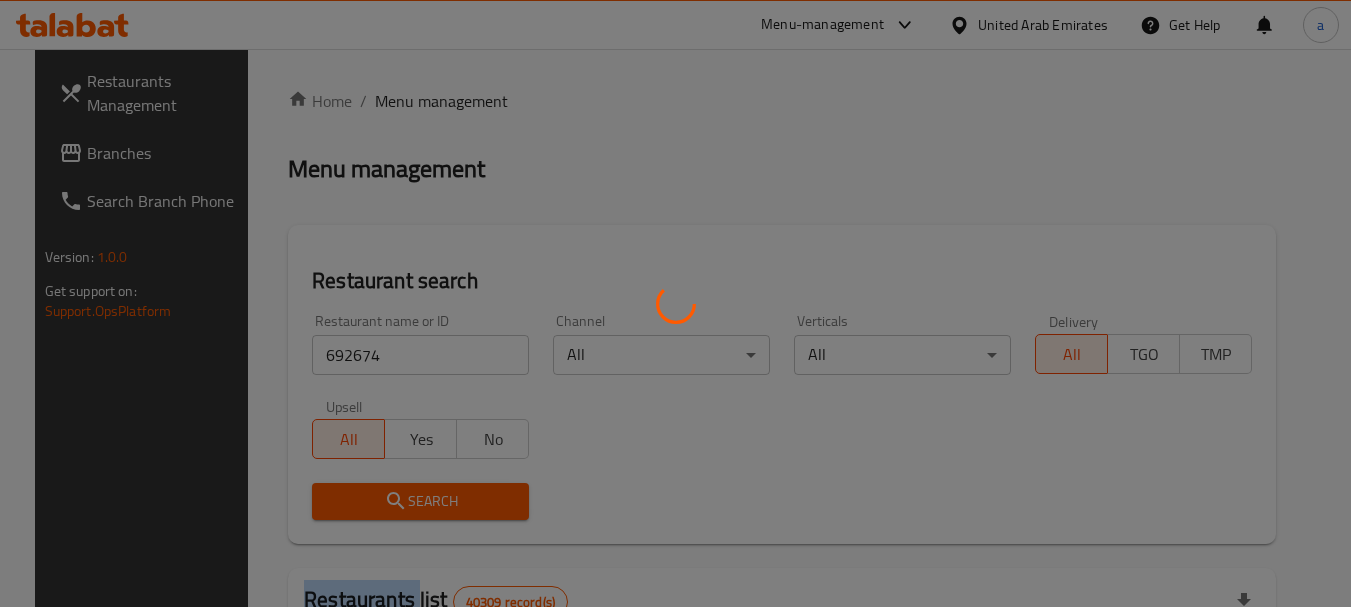 click at bounding box center (675, 303) 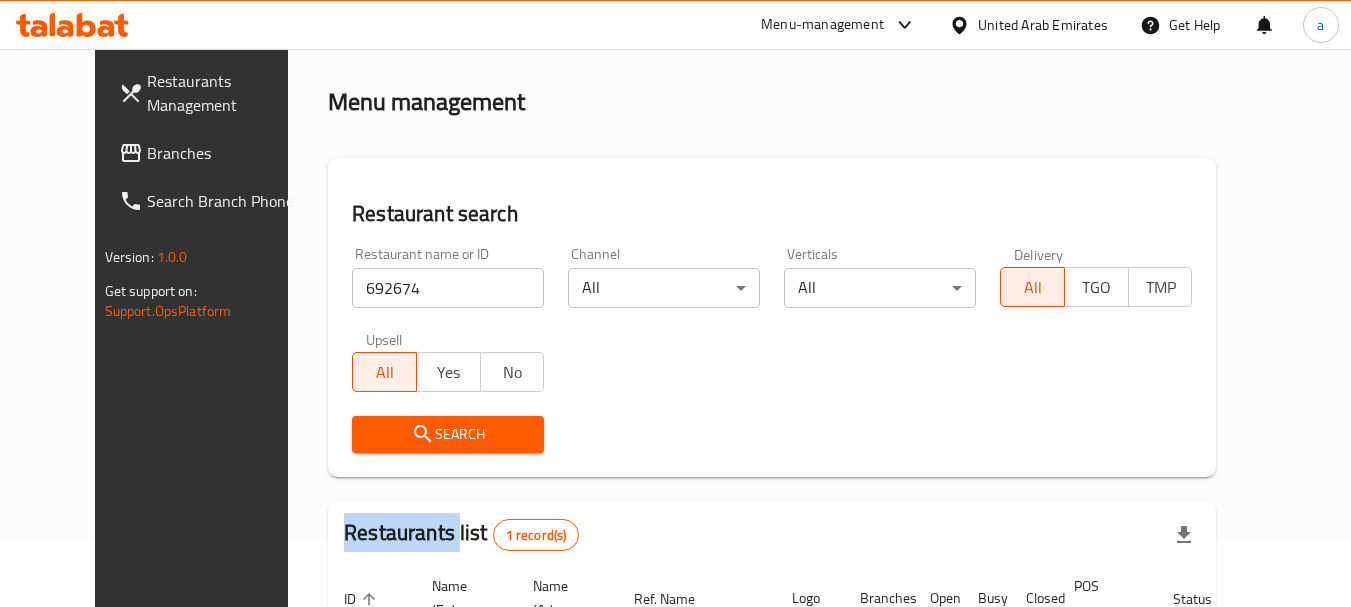 scroll, scrollTop: 260, scrollLeft: 0, axis: vertical 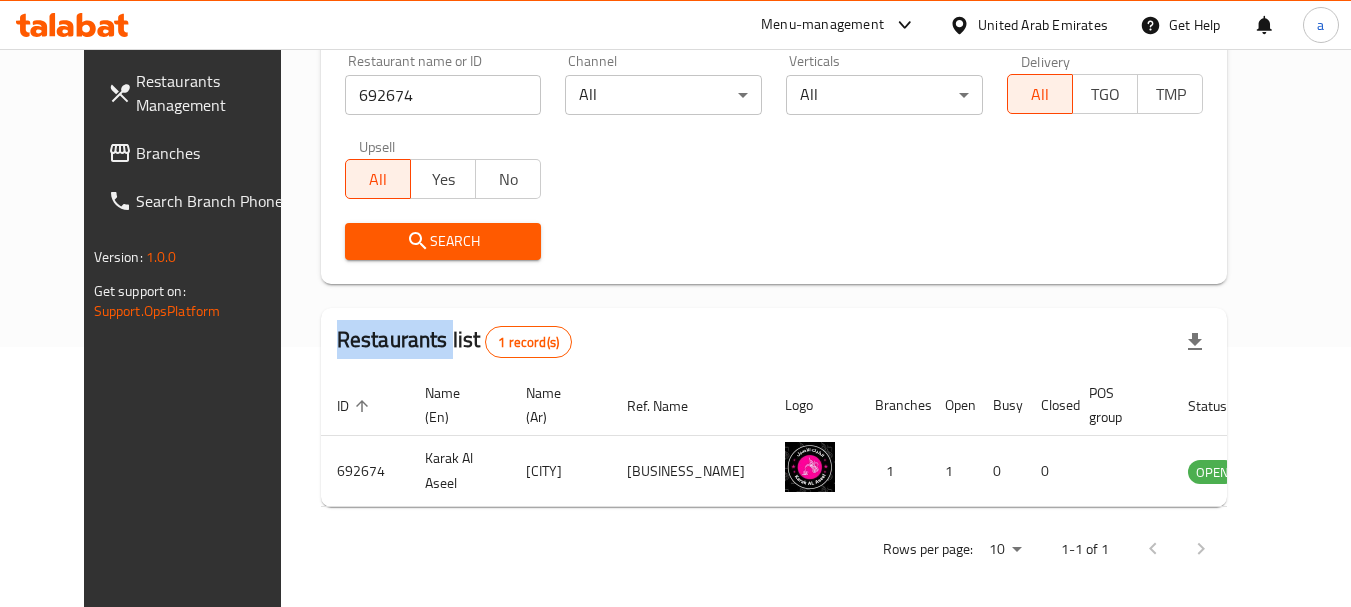 click on "Branches" at bounding box center [215, 153] 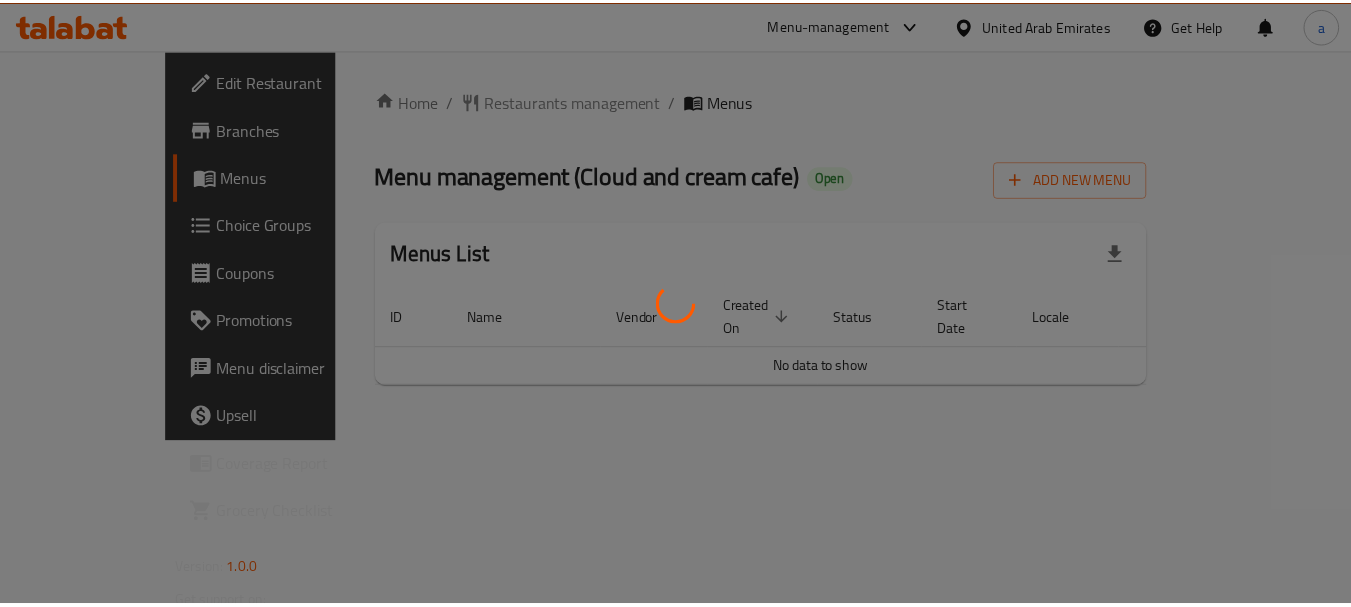 scroll, scrollTop: 0, scrollLeft: 0, axis: both 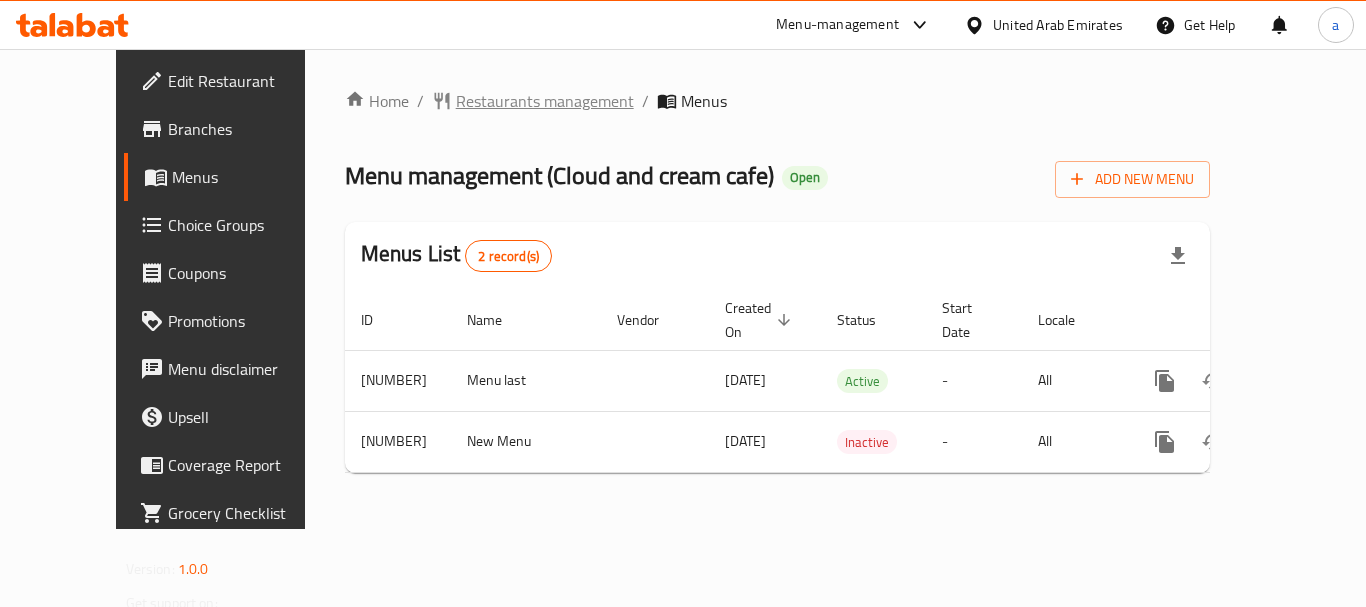 click on "Restaurants management" at bounding box center (545, 101) 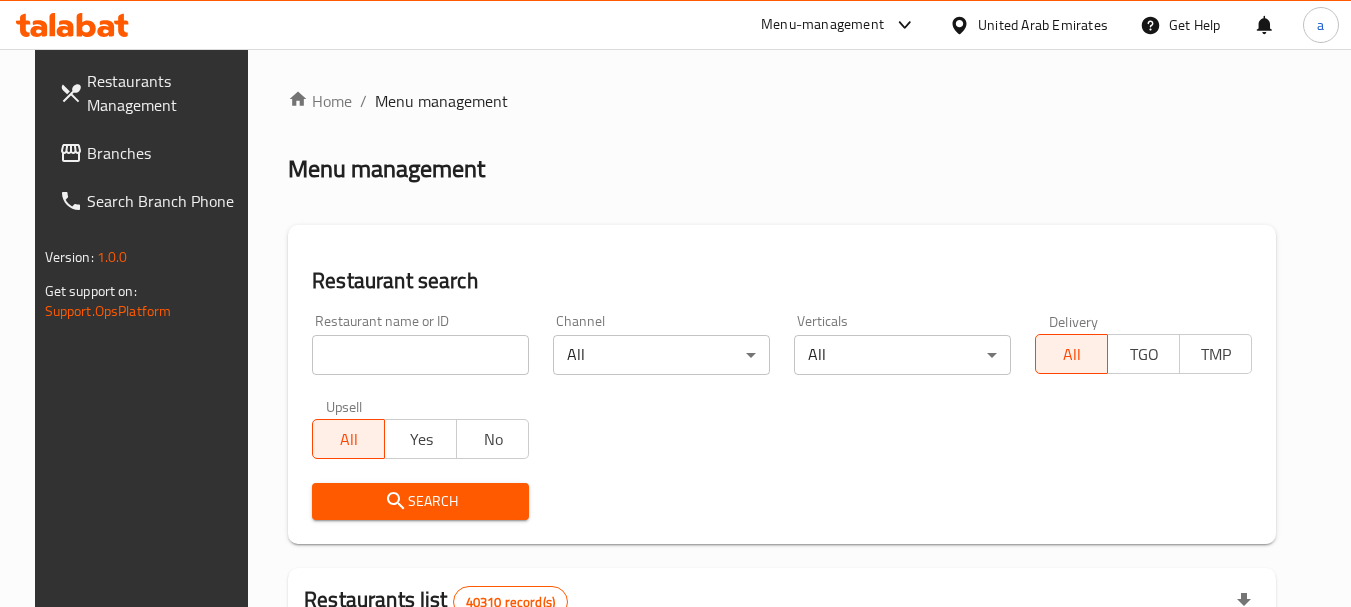 click at bounding box center [420, 355] 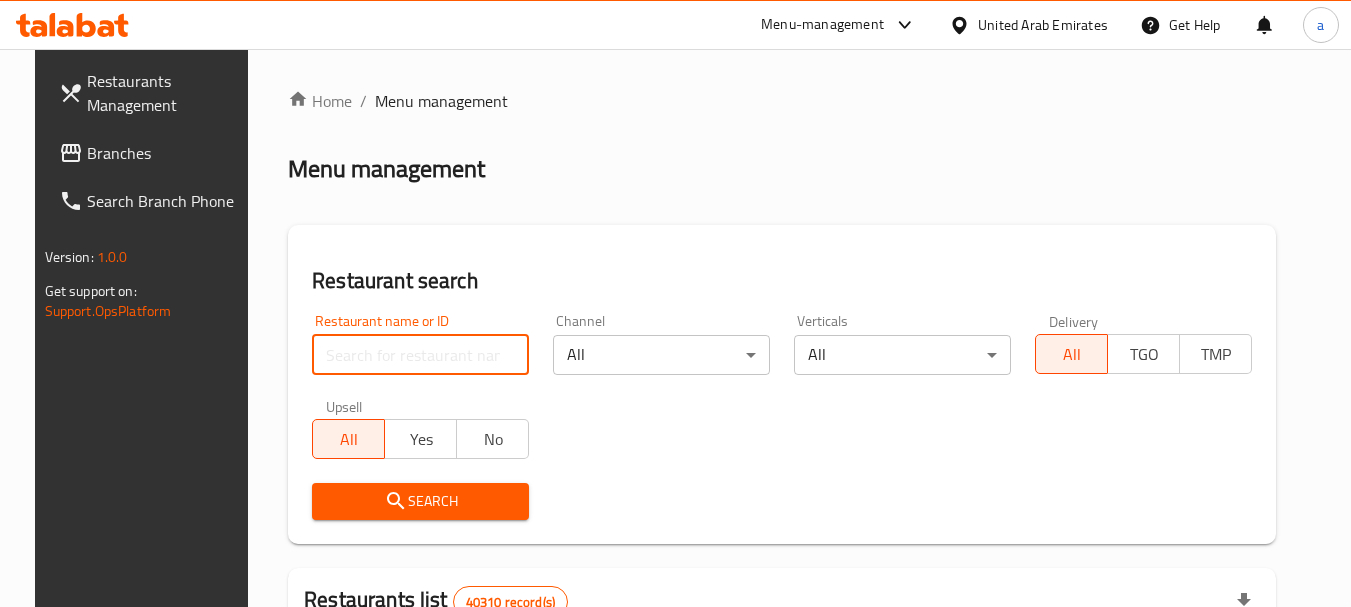 paste on "[NUMBER]" 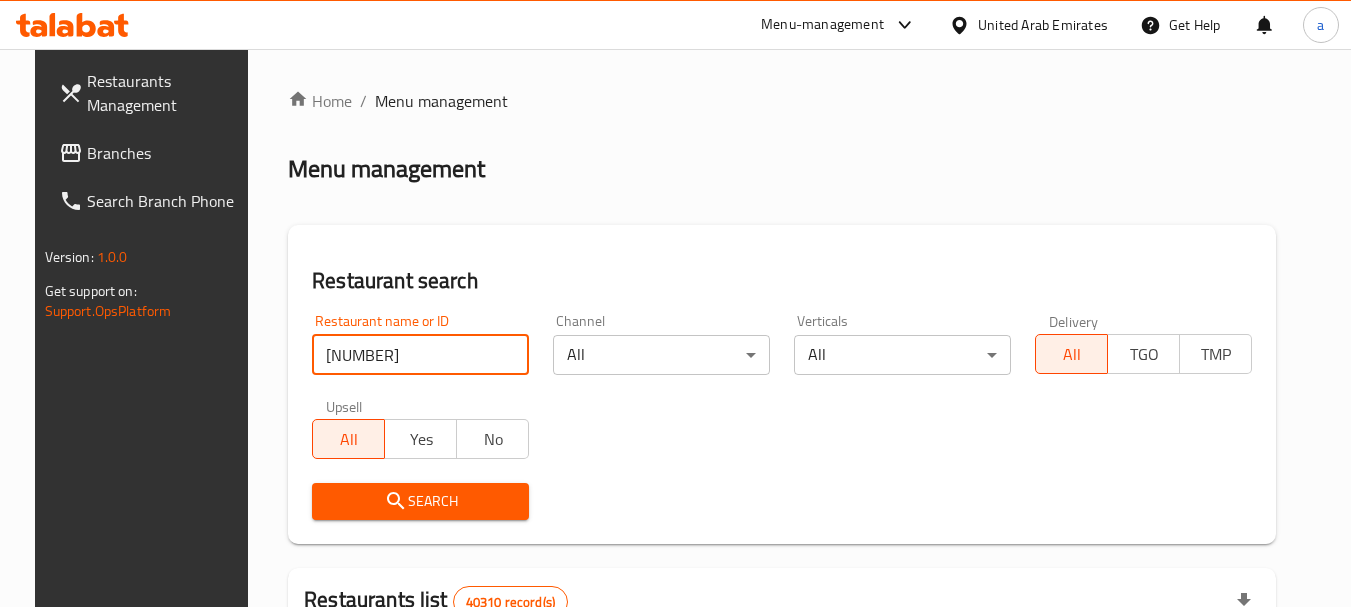 type on "[NUMBER]" 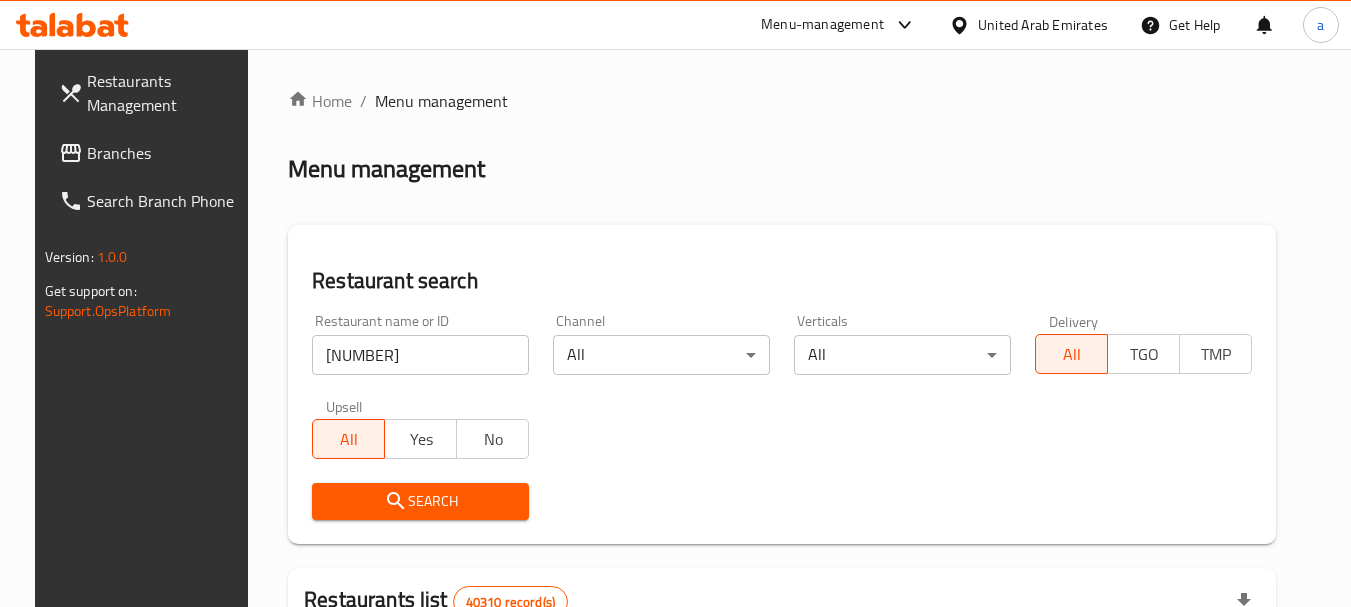 click on "Search" at bounding box center [420, 501] 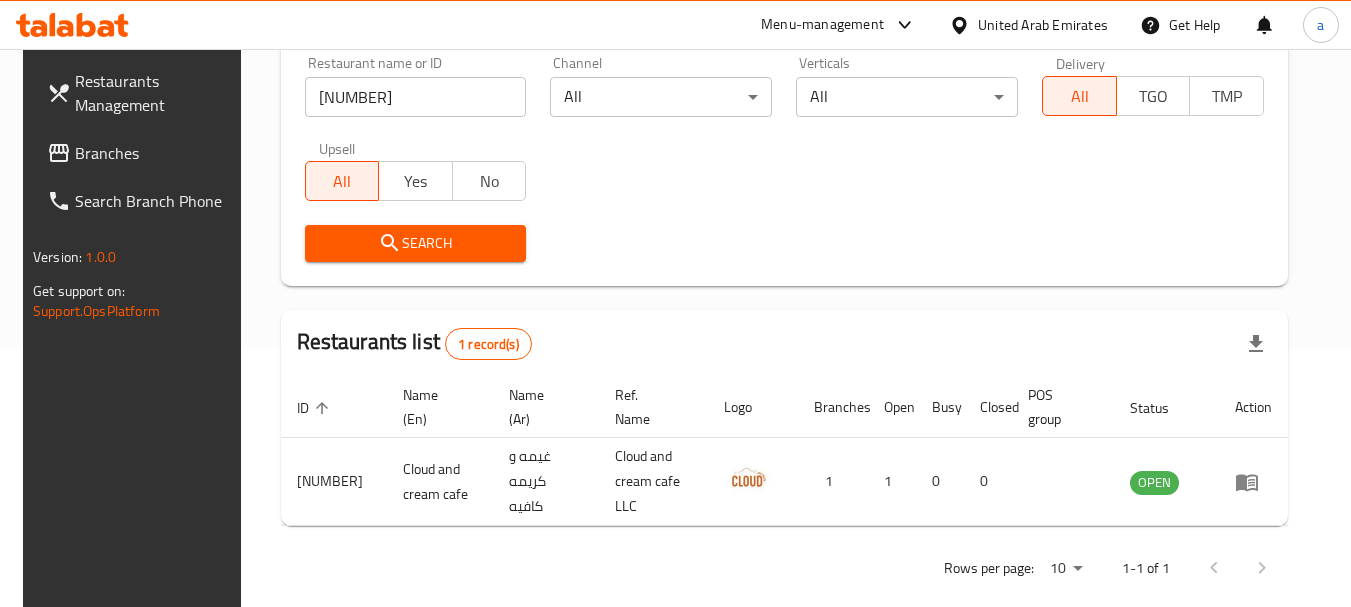scroll, scrollTop: 268, scrollLeft: 0, axis: vertical 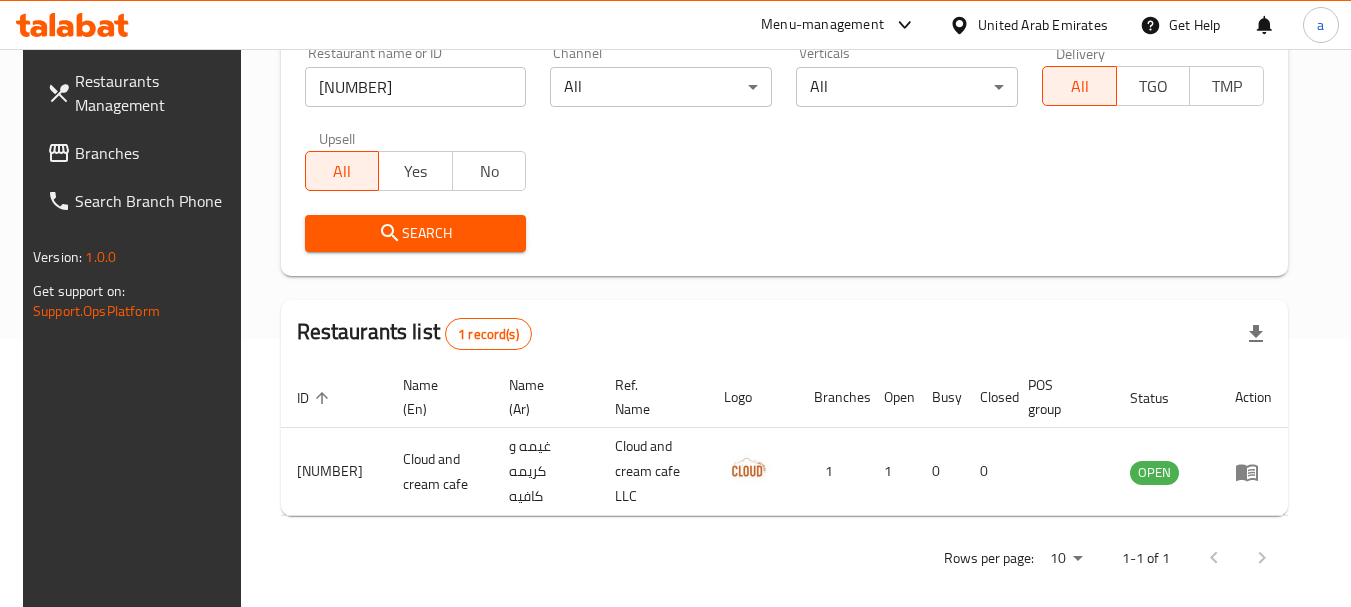 click 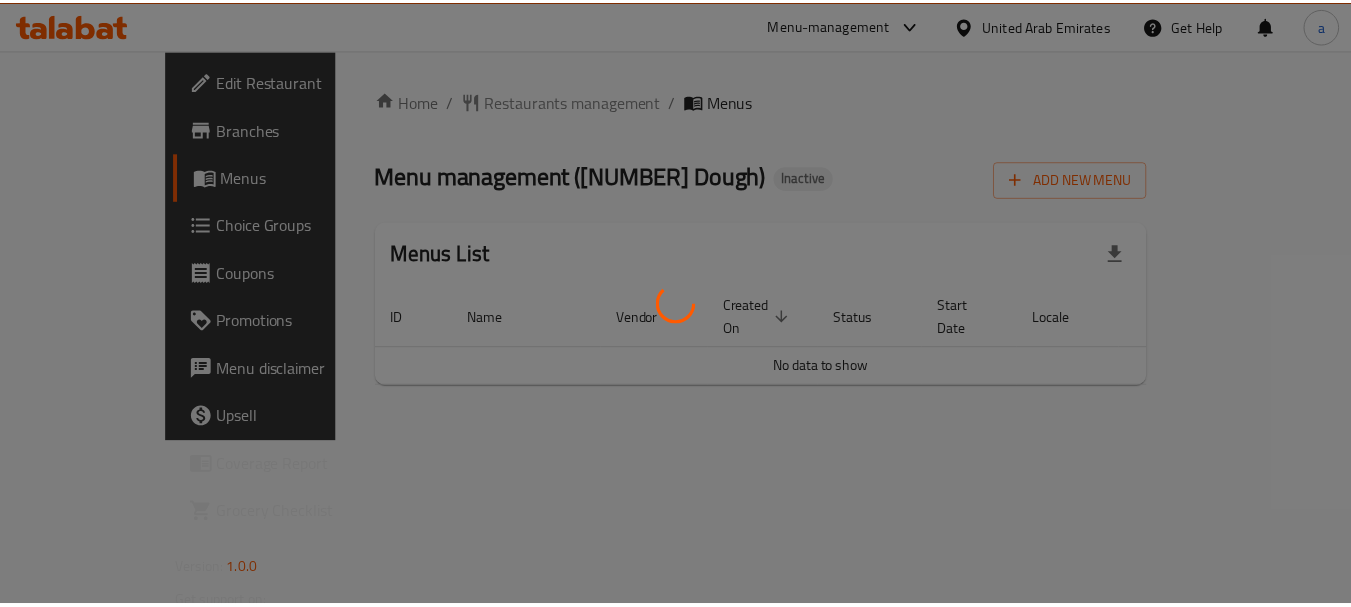 scroll, scrollTop: 0, scrollLeft: 0, axis: both 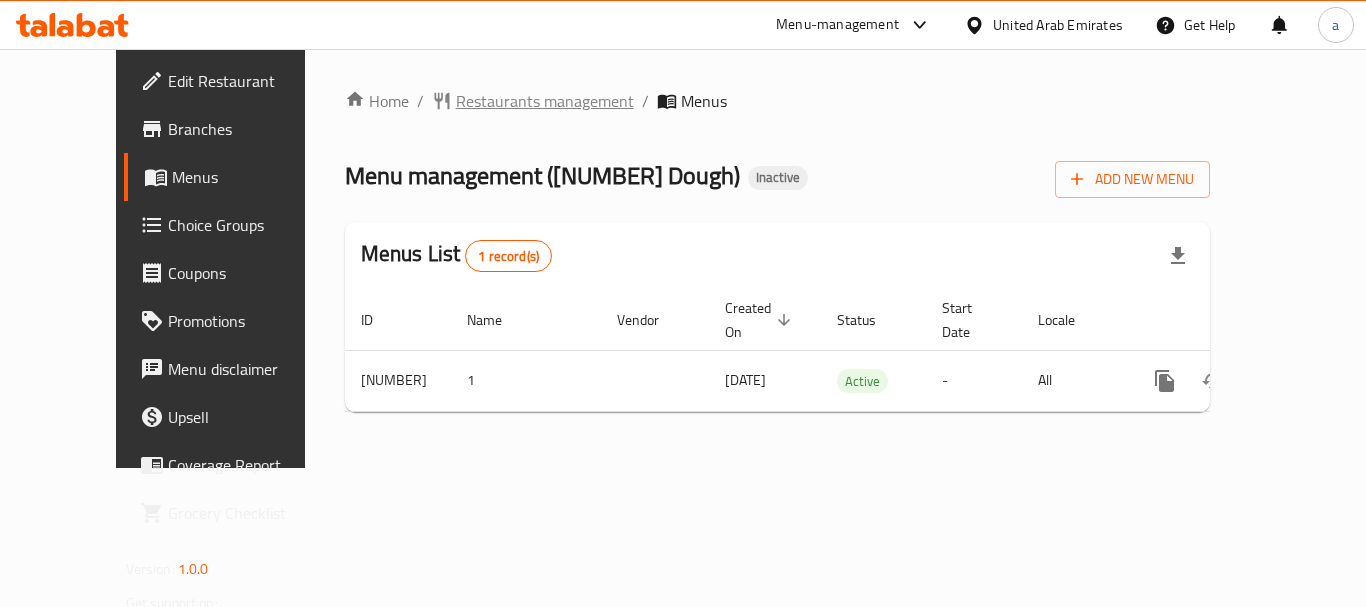 click on "Restaurants management" at bounding box center [545, 101] 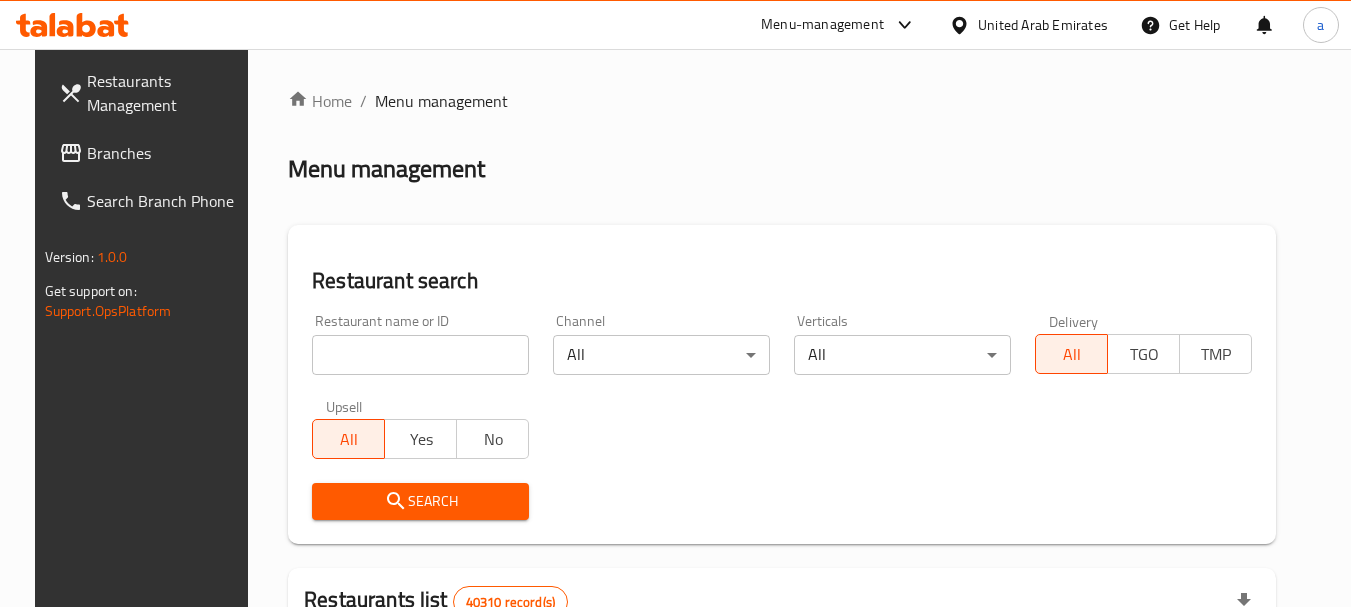 click at bounding box center [420, 355] 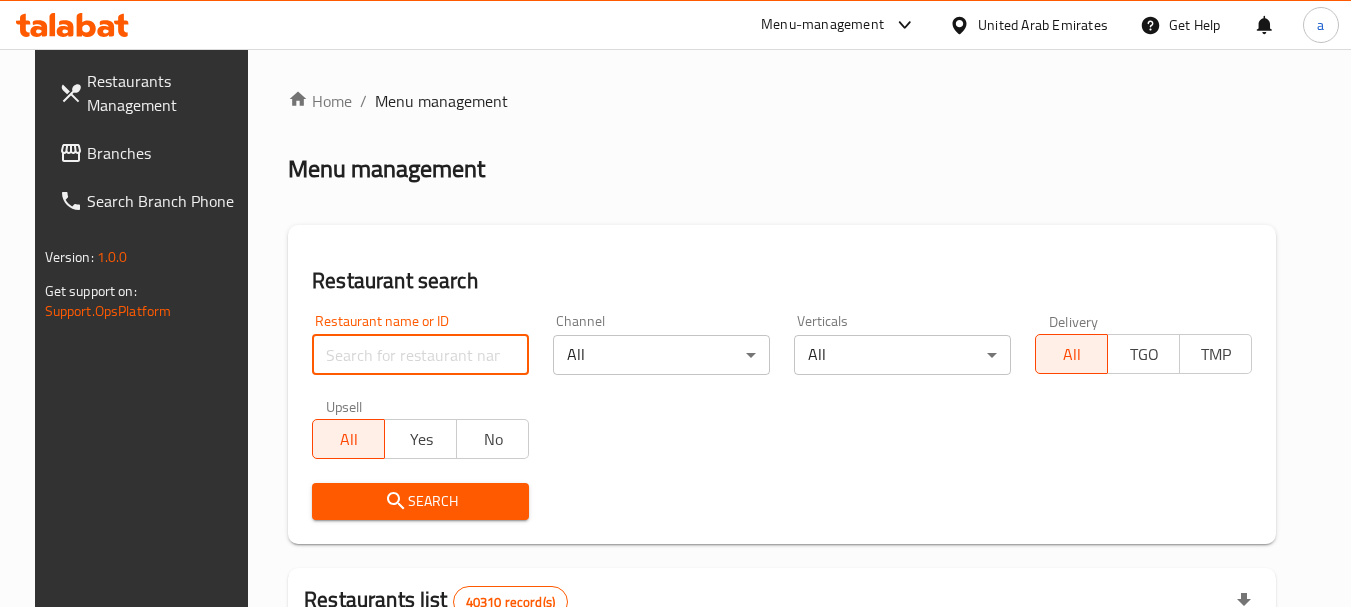 paste on "[NUMBER]" 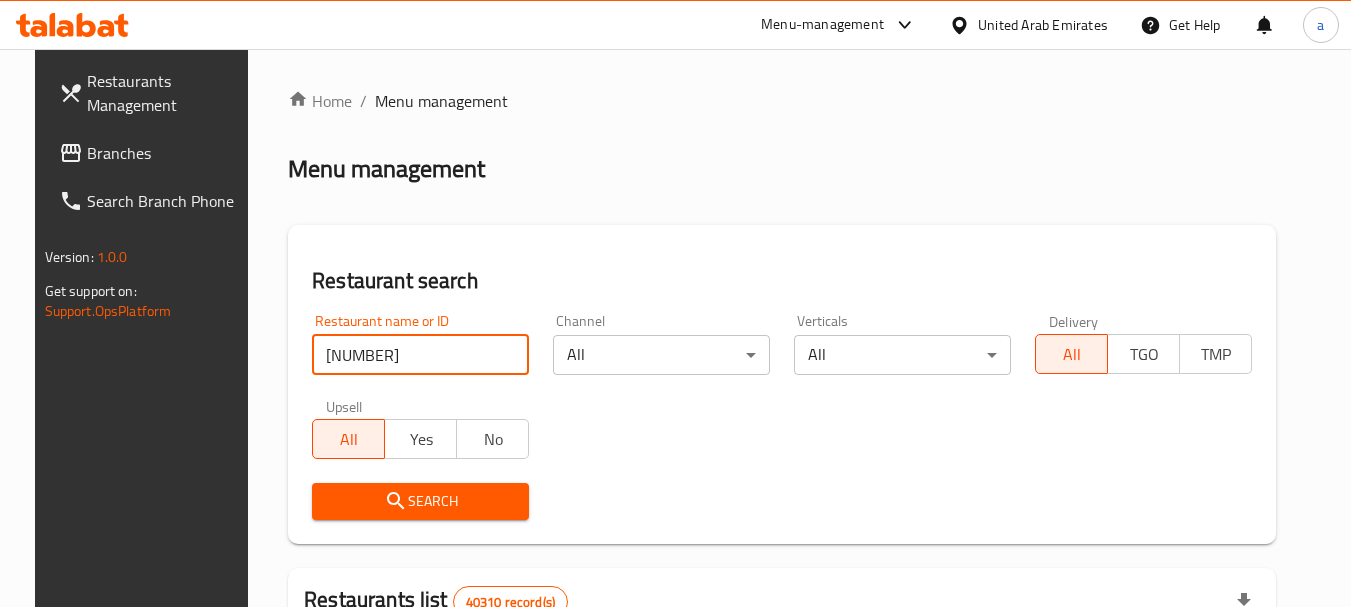 type on "[NUMBER]" 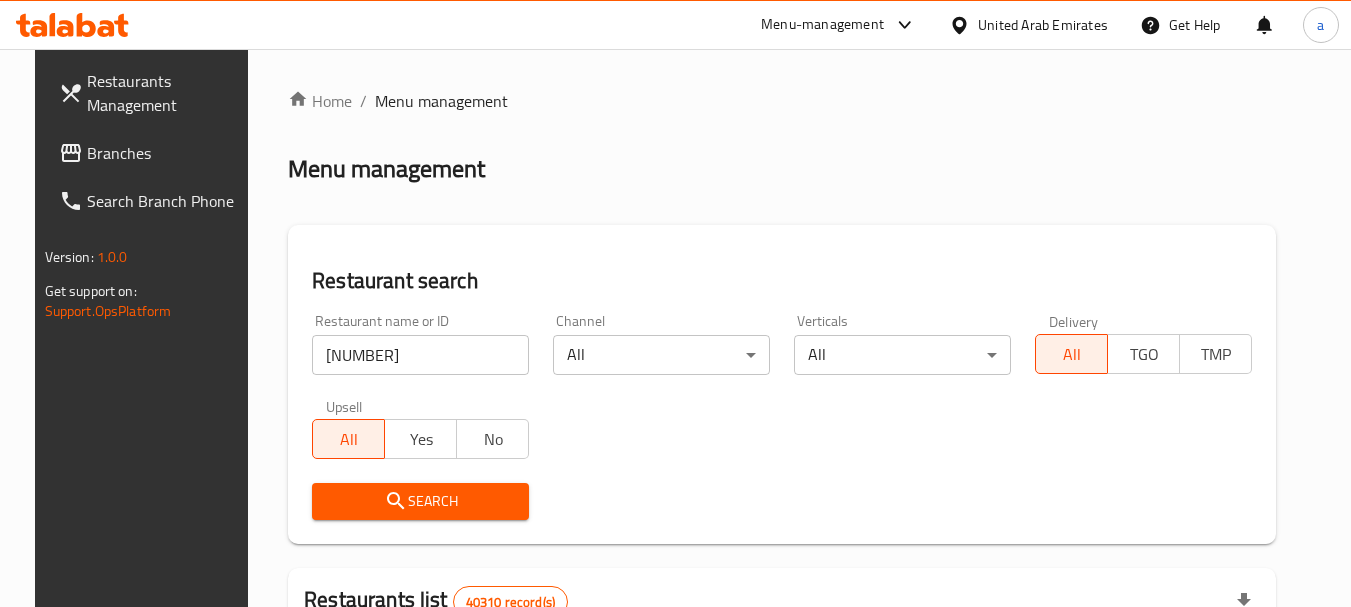click on "Search" at bounding box center (420, 501) 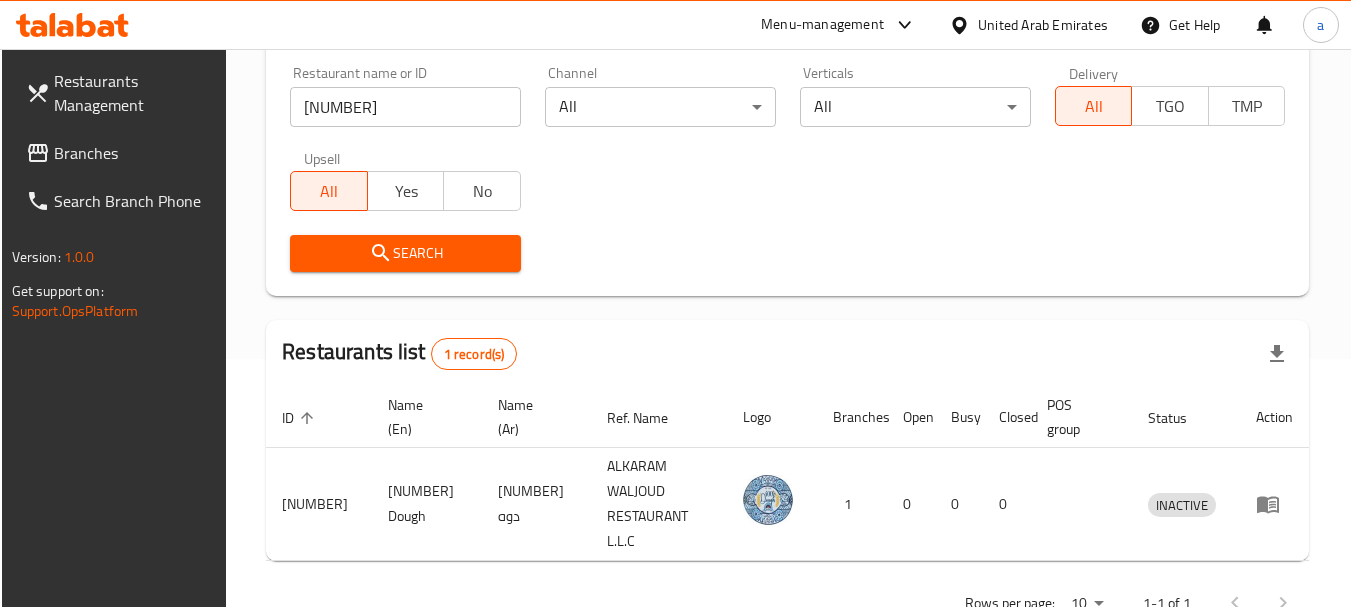 scroll, scrollTop: 285, scrollLeft: 0, axis: vertical 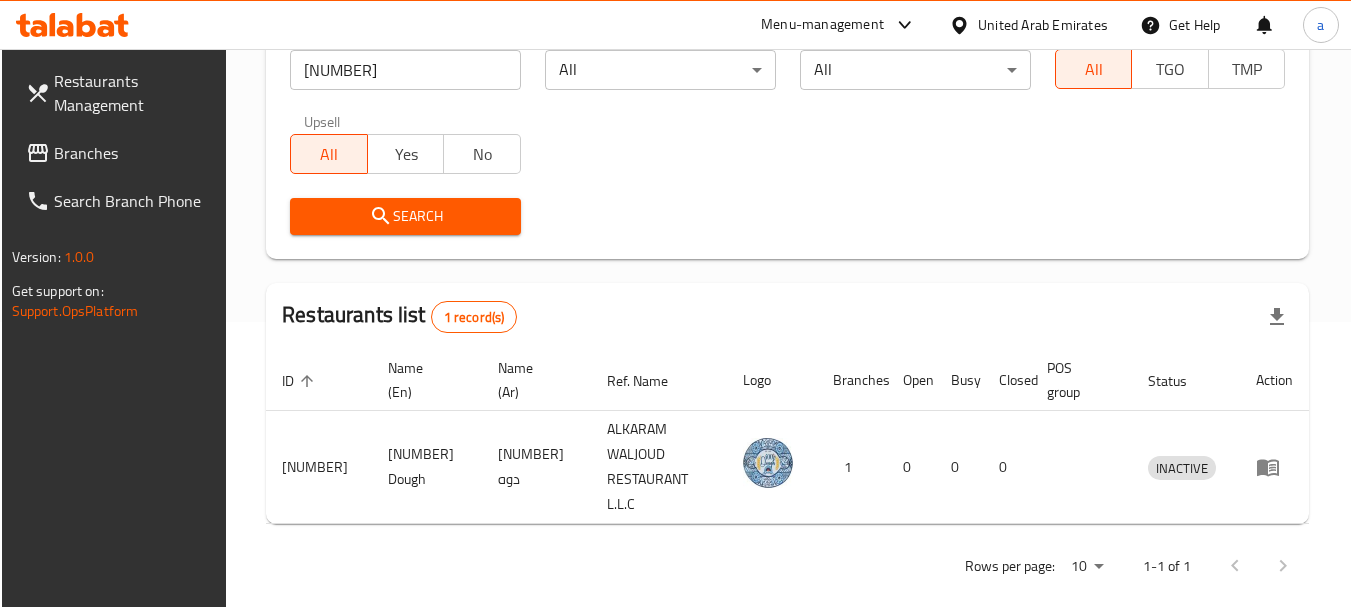 click on "Branches" at bounding box center (133, 153) 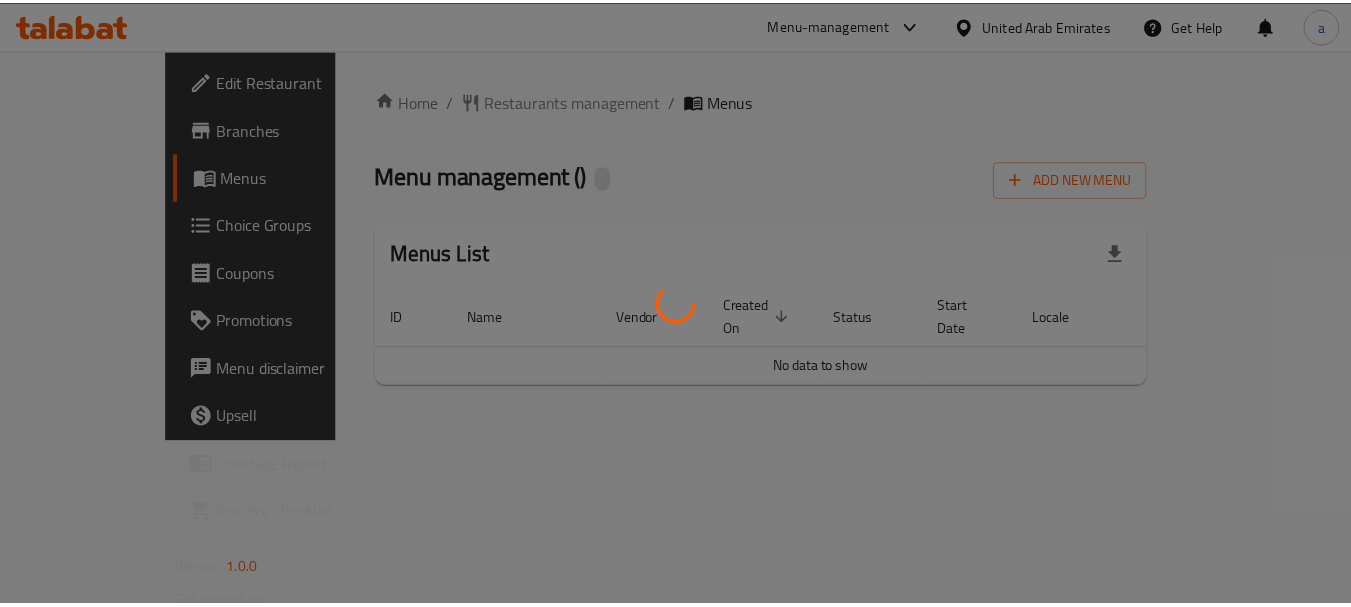scroll, scrollTop: 0, scrollLeft: 0, axis: both 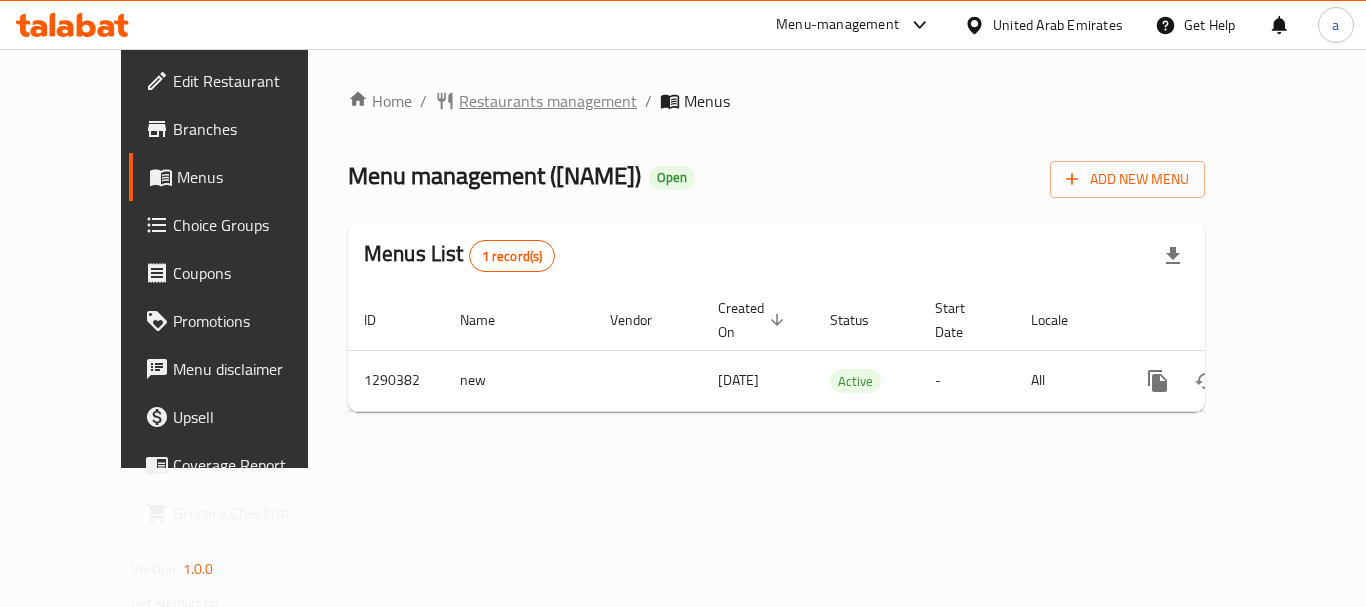 click on "Restaurants management" at bounding box center [548, 101] 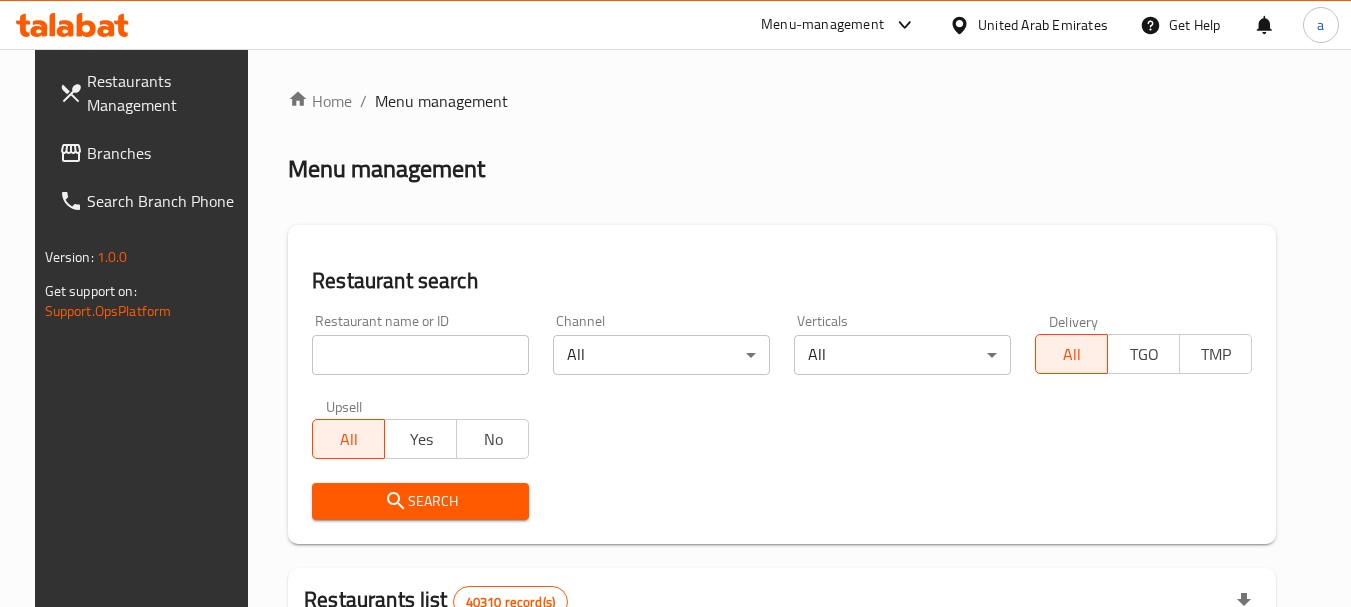click at bounding box center [420, 355] 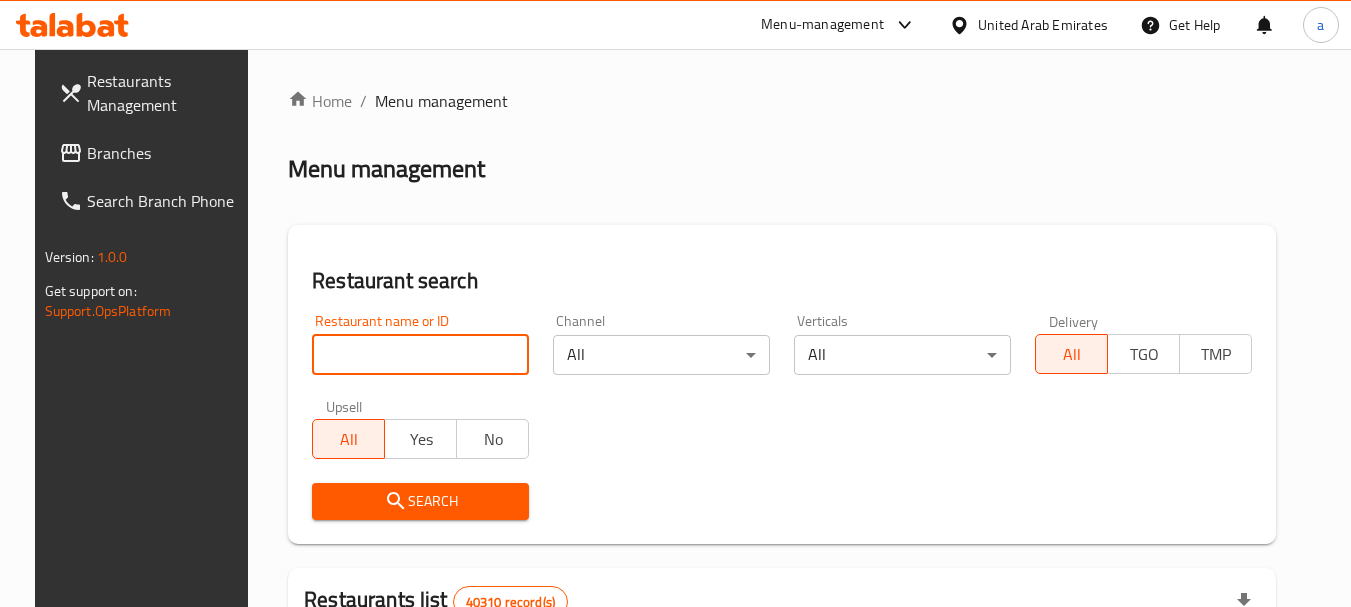 paste on "698200" 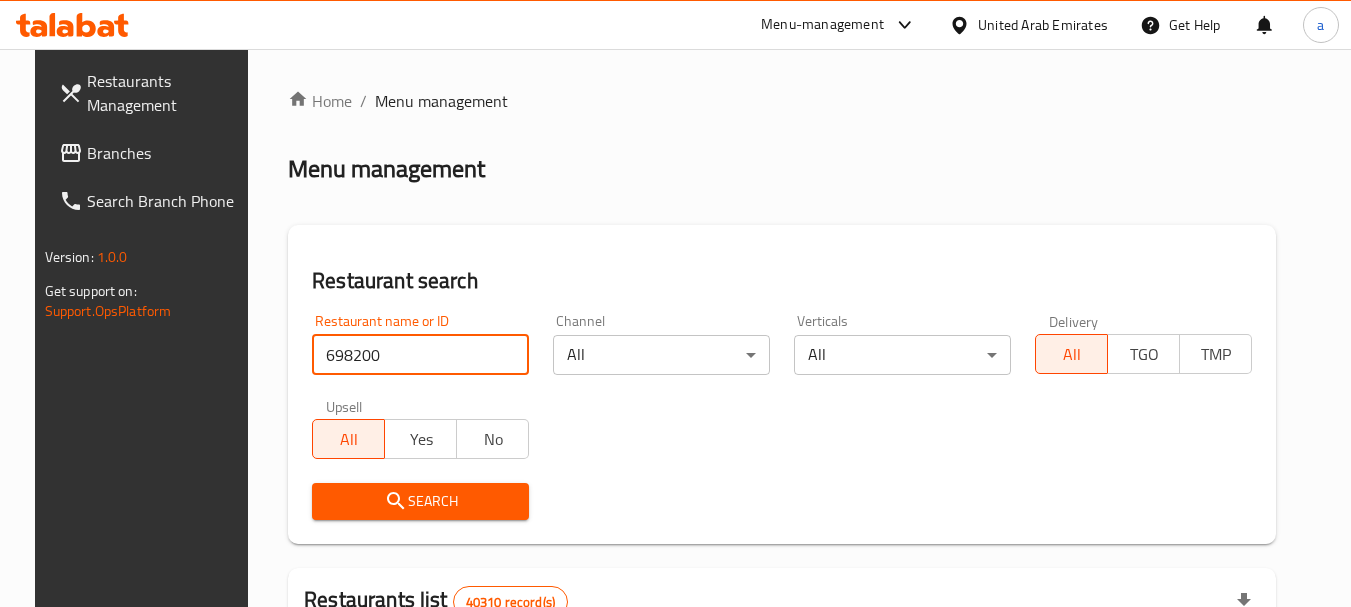 type on "698200" 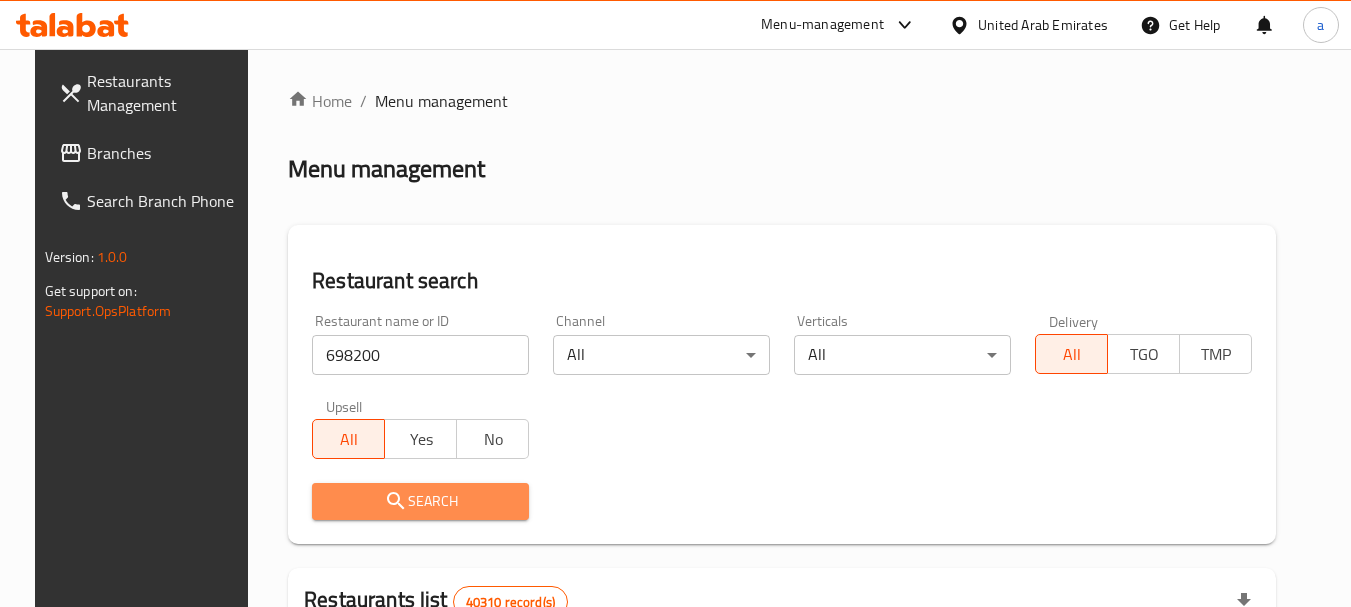 click on "Search" at bounding box center [420, 501] 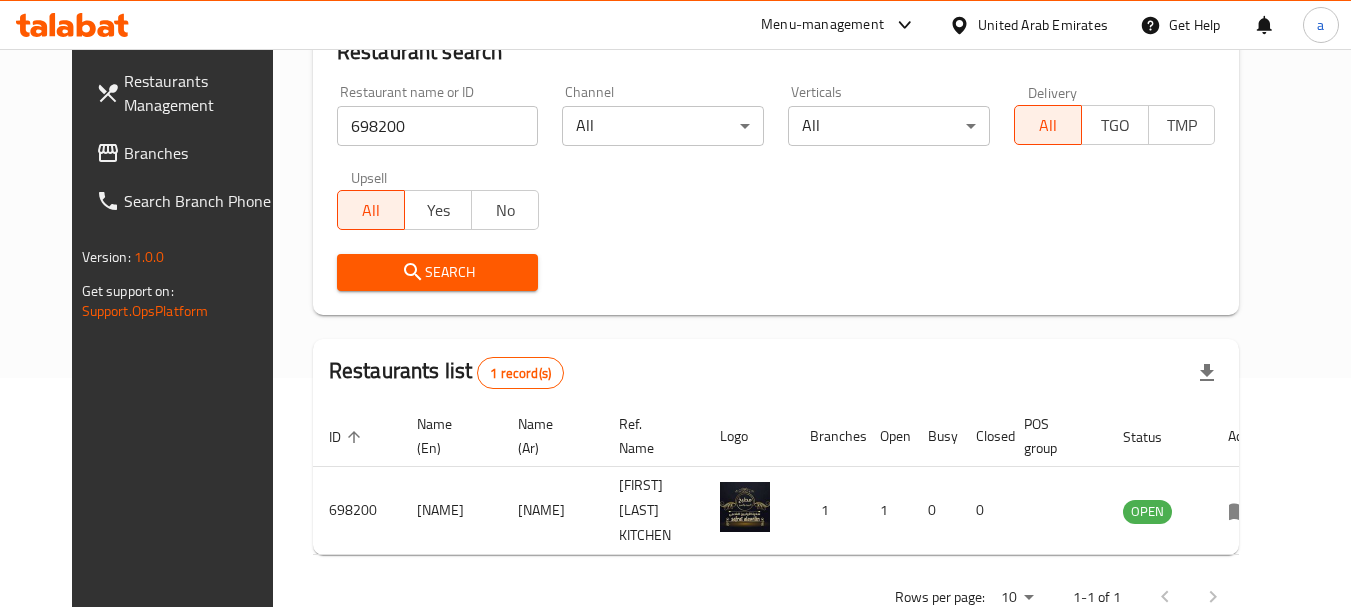 scroll, scrollTop: 285, scrollLeft: 0, axis: vertical 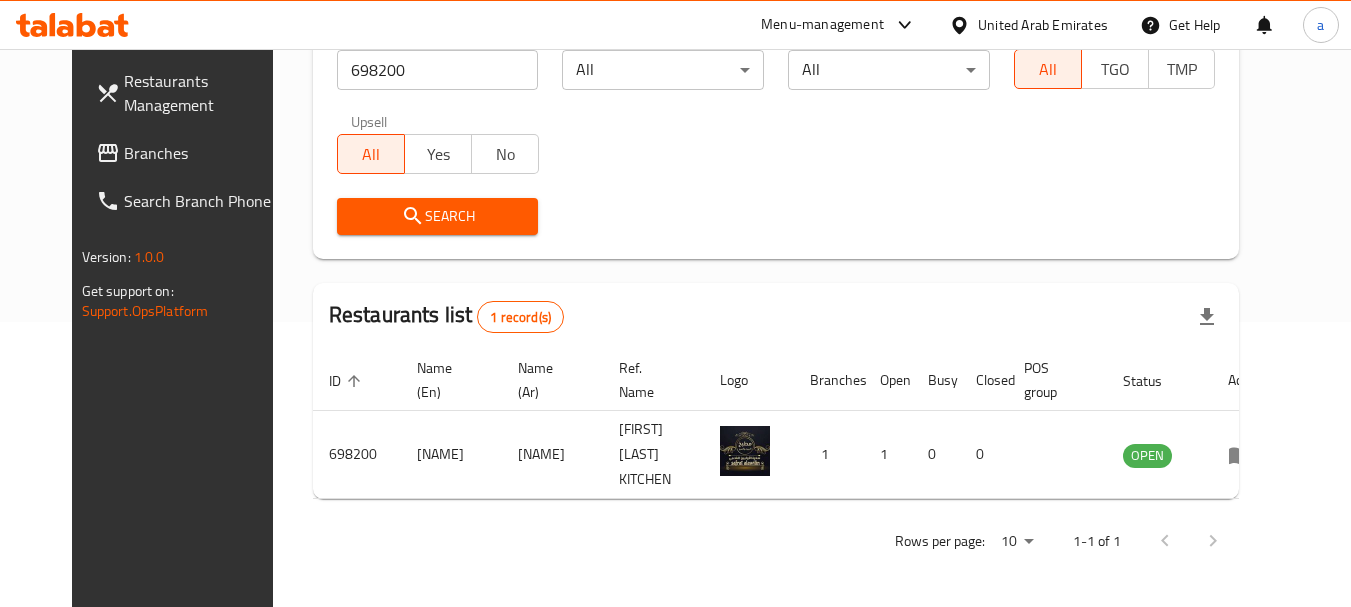click on "United Arab Emirates" at bounding box center (1043, 25) 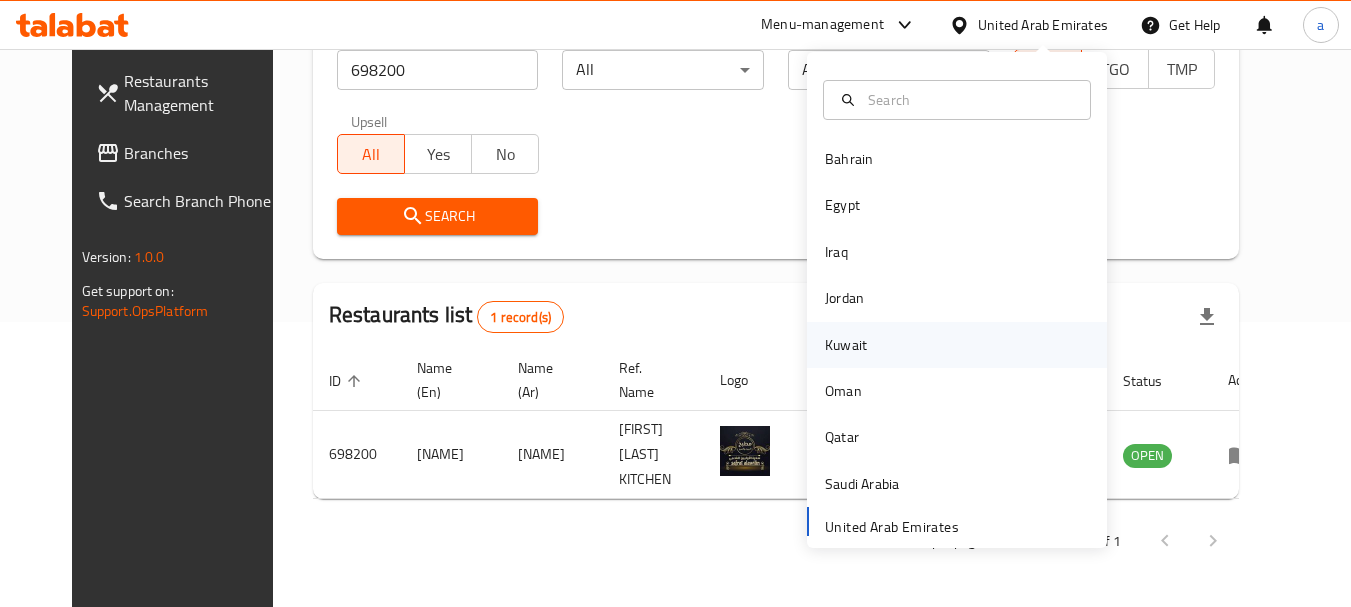 click on "Kuwait" at bounding box center (846, 345) 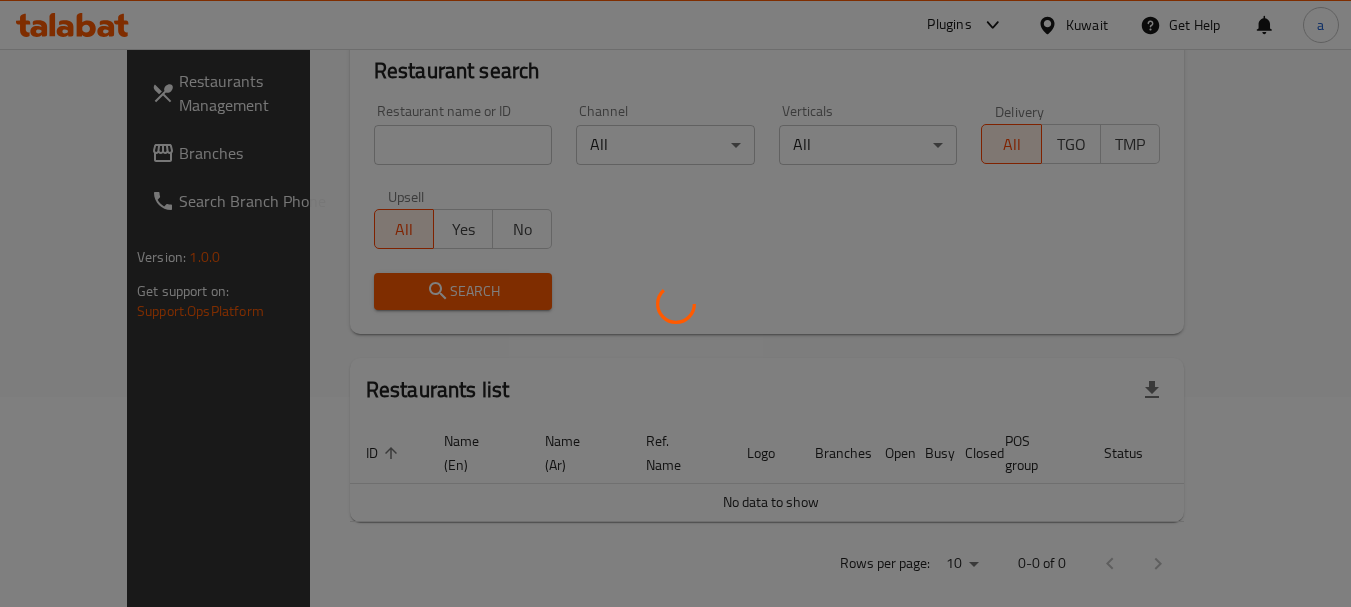 scroll, scrollTop: 285, scrollLeft: 0, axis: vertical 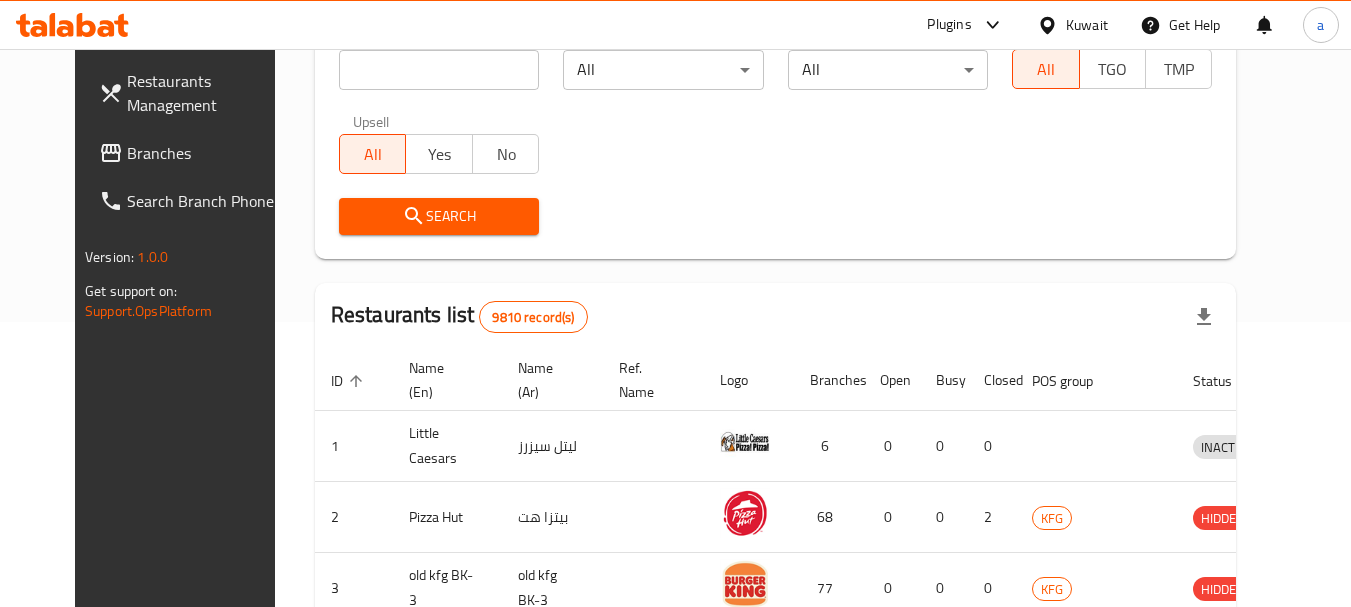 click on "Branches" at bounding box center [206, 153] 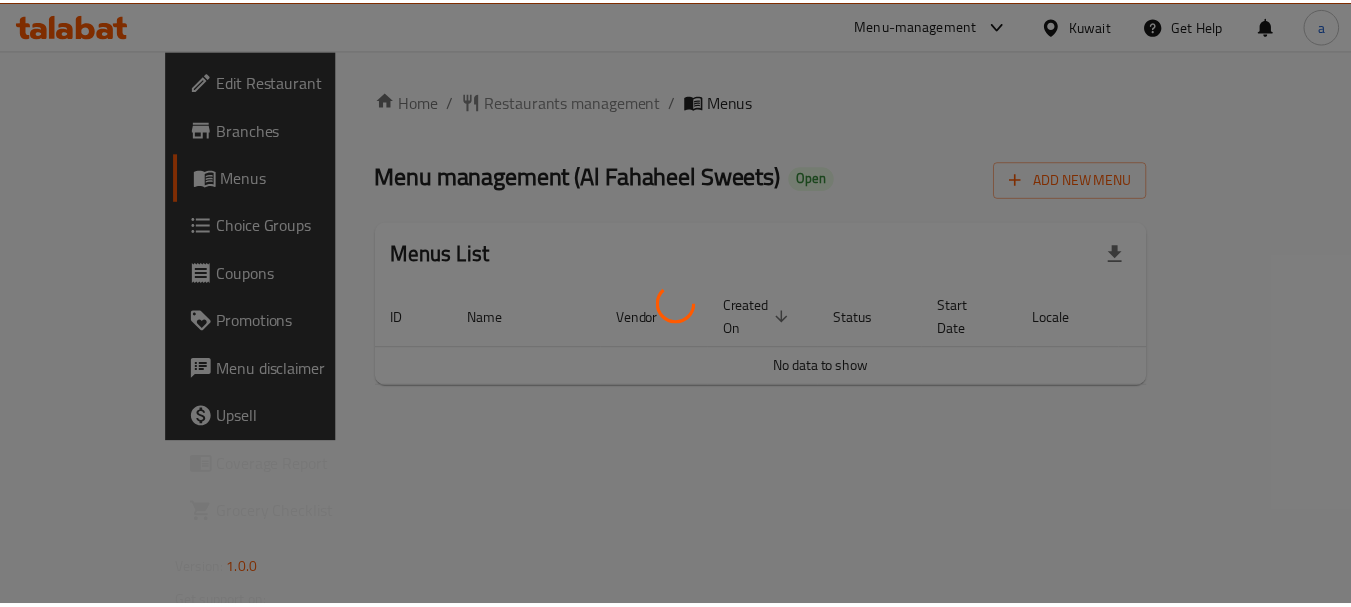 scroll, scrollTop: 0, scrollLeft: 0, axis: both 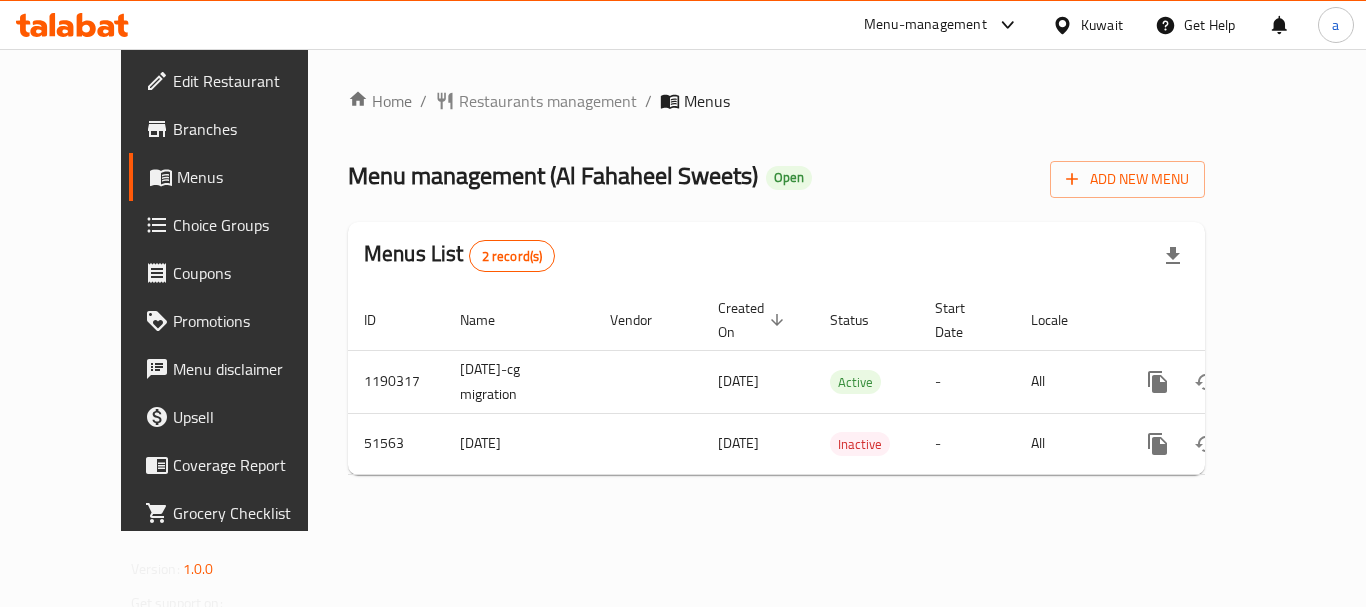 click on "Restaurants management" at bounding box center [548, 101] 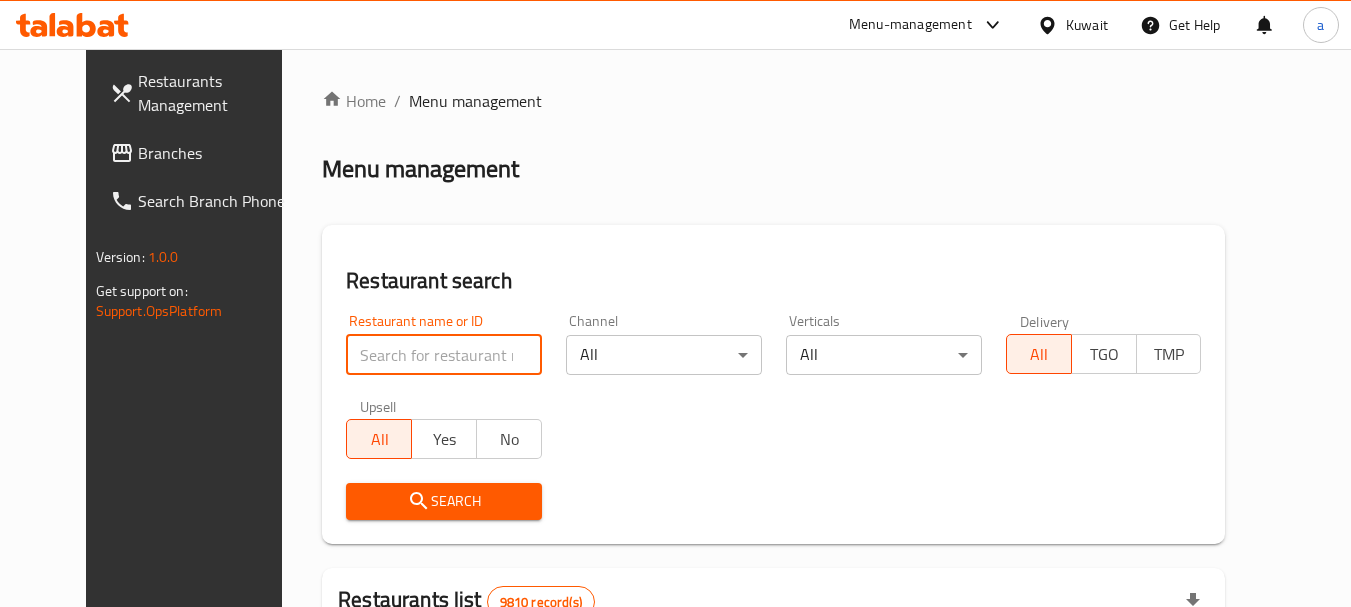 click at bounding box center [444, 355] 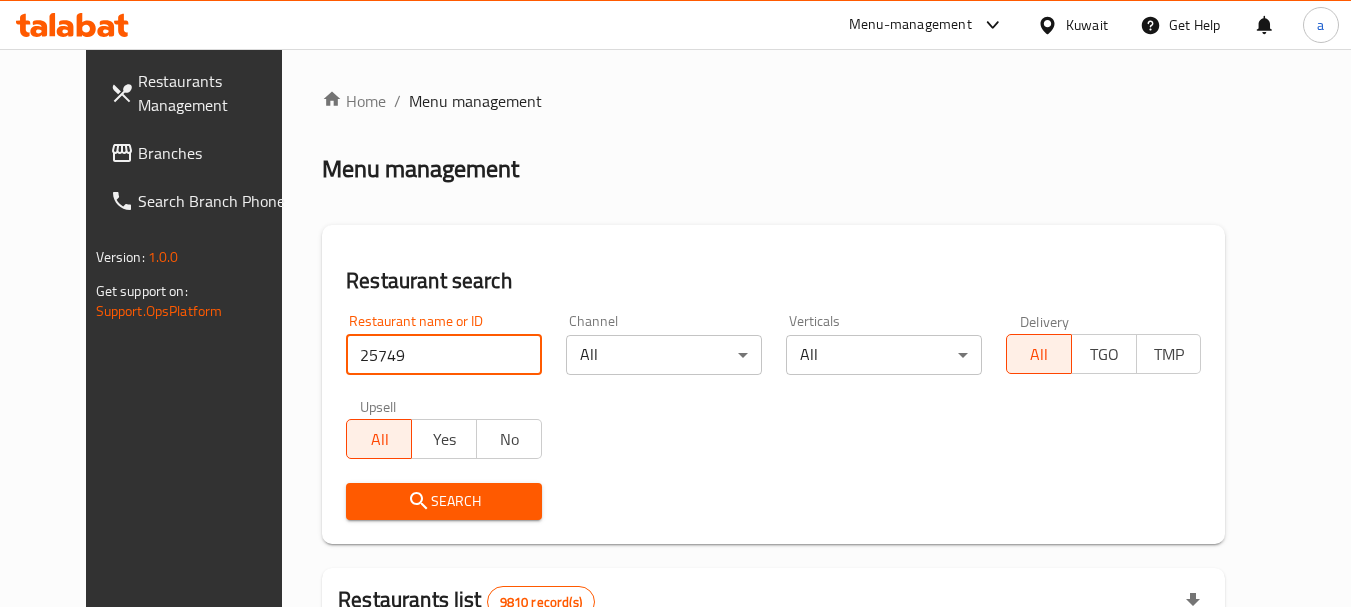 type on "25749" 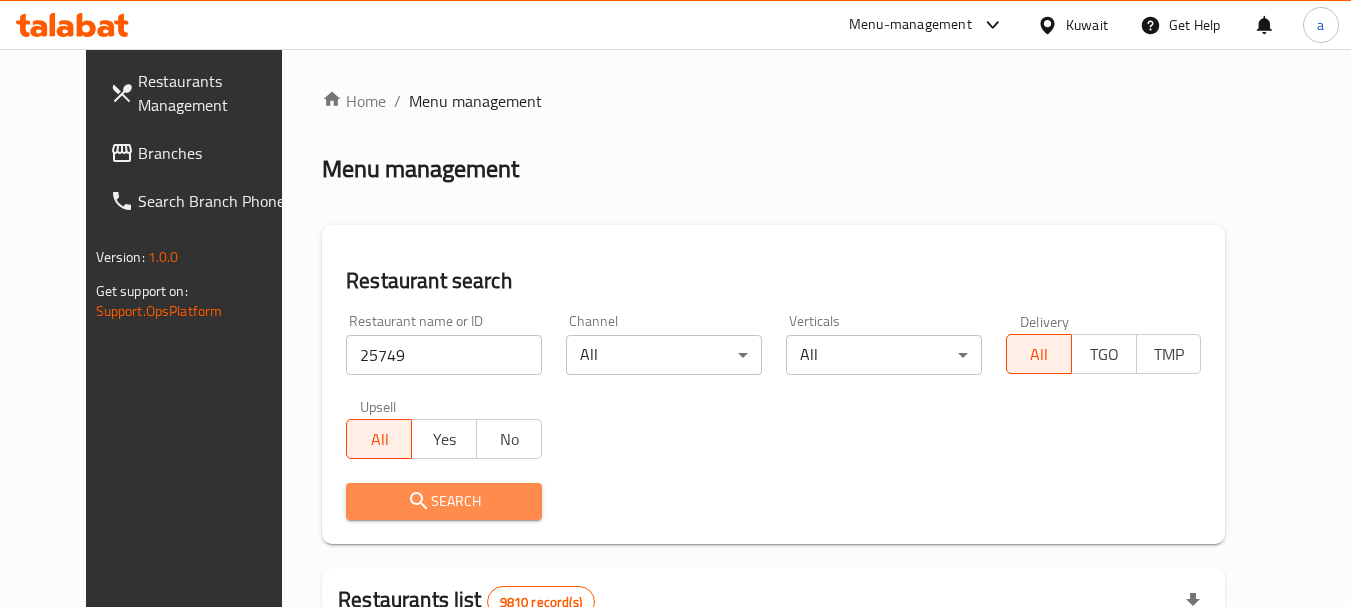 click on "Search" at bounding box center [444, 501] 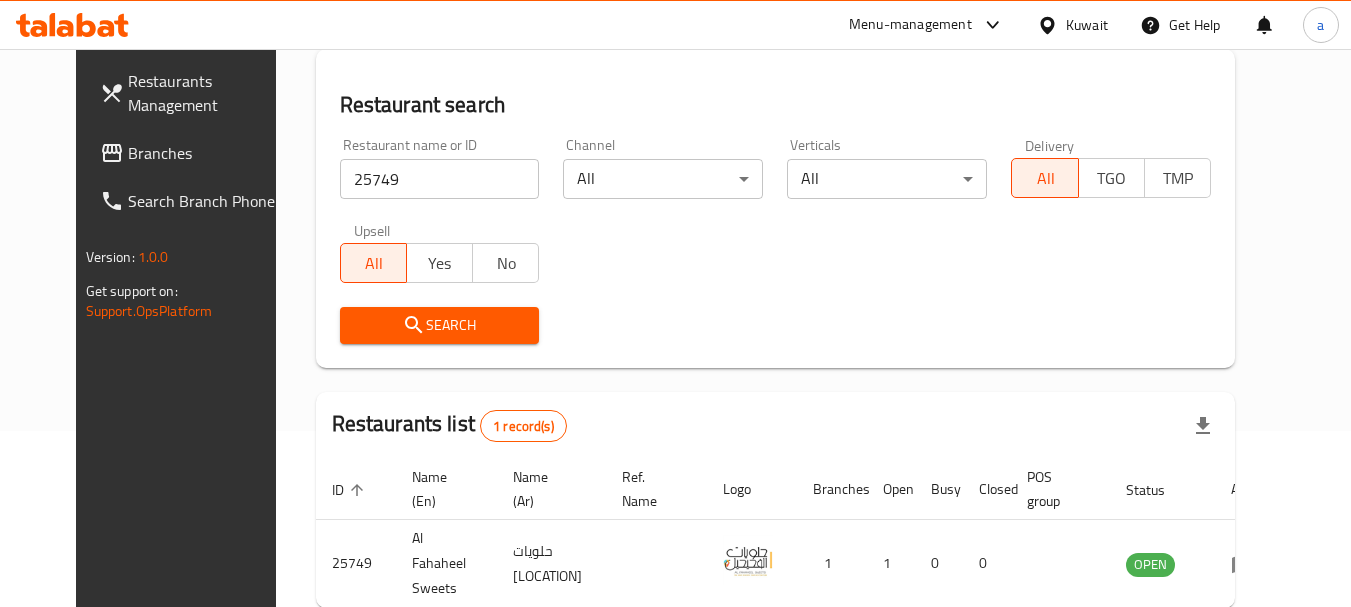 scroll, scrollTop: 260, scrollLeft: 0, axis: vertical 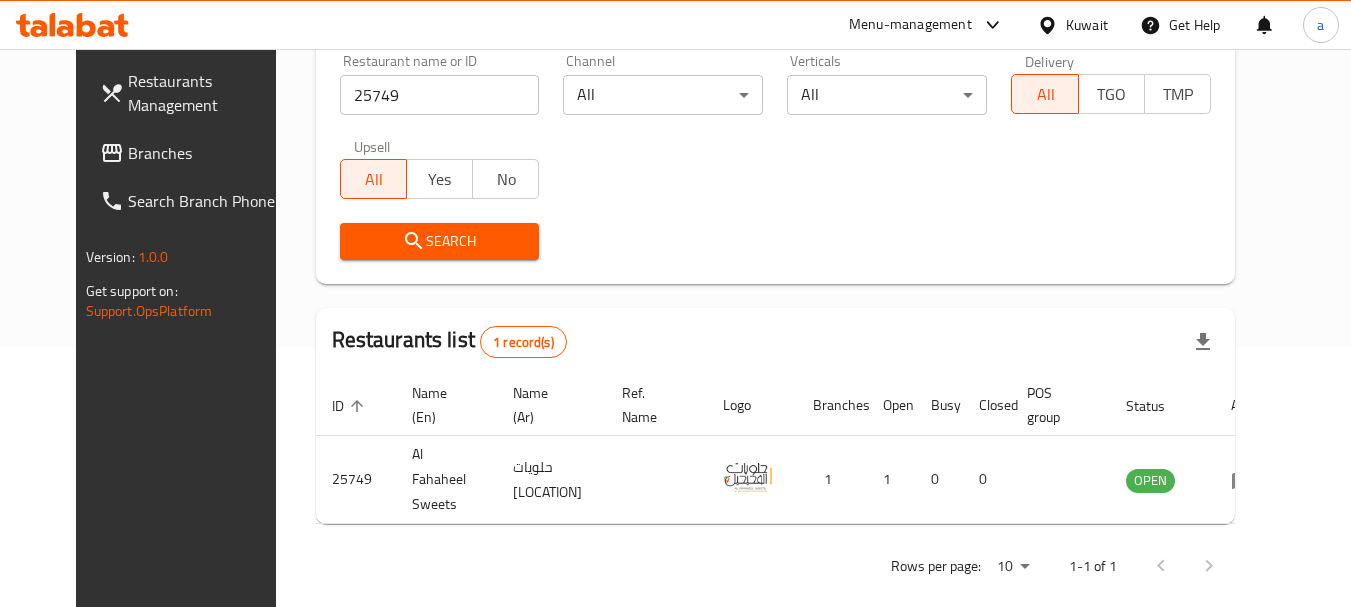 click on "Branches" at bounding box center [207, 153] 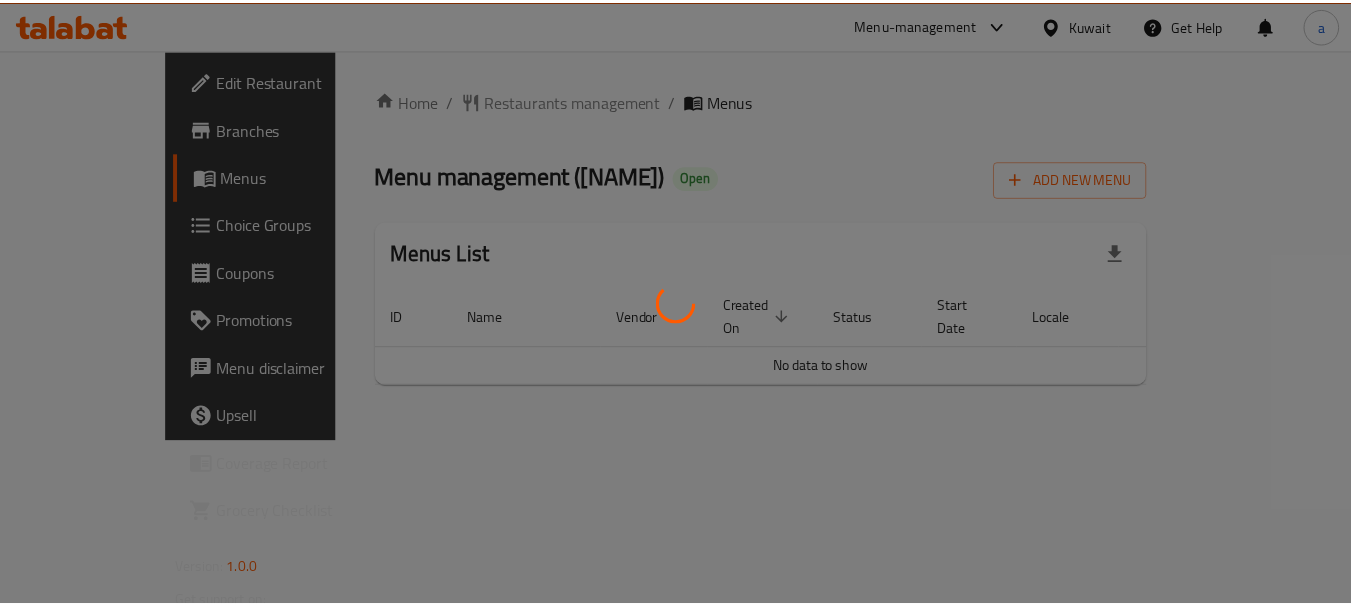 scroll, scrollTop: 0, scrollLeft: 0, axis: both 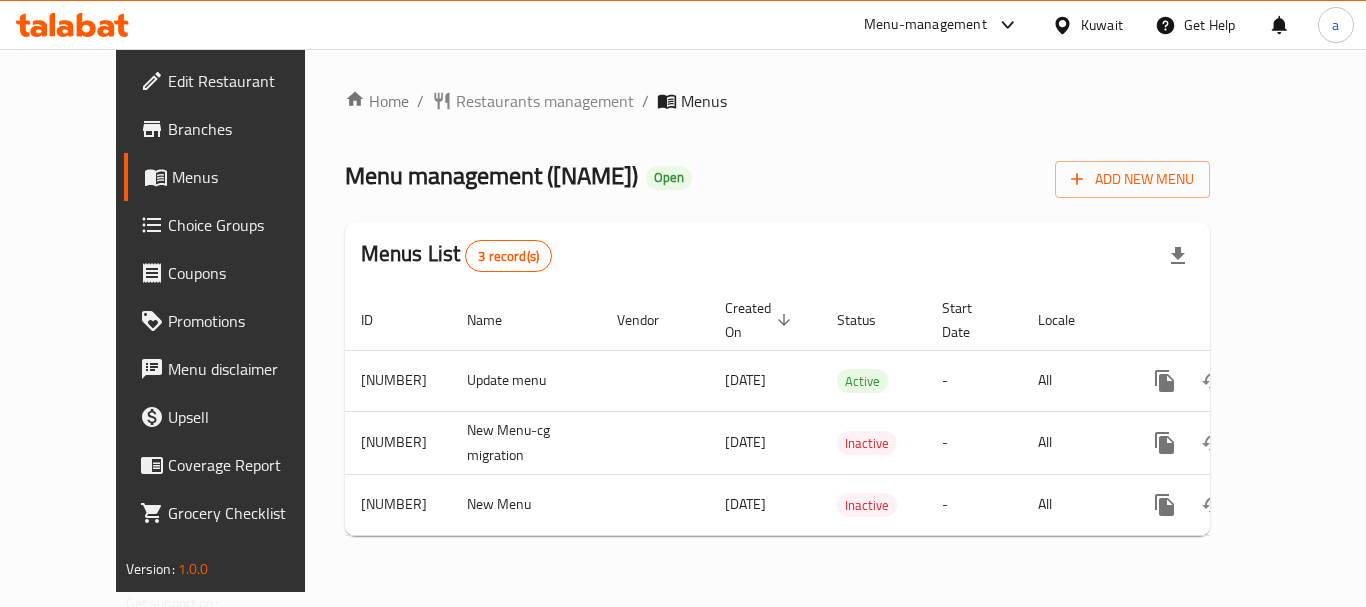 click on "Restaurants management" at bounding box center [545, 101] 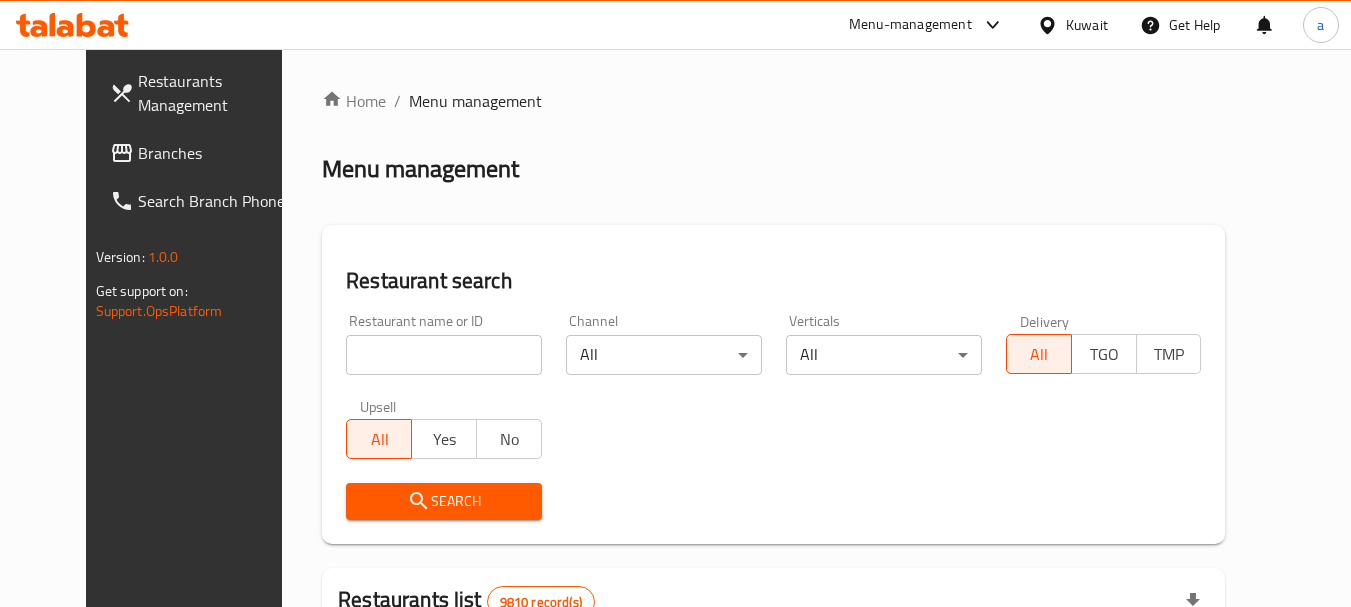 click at bounding box center (444, 355) 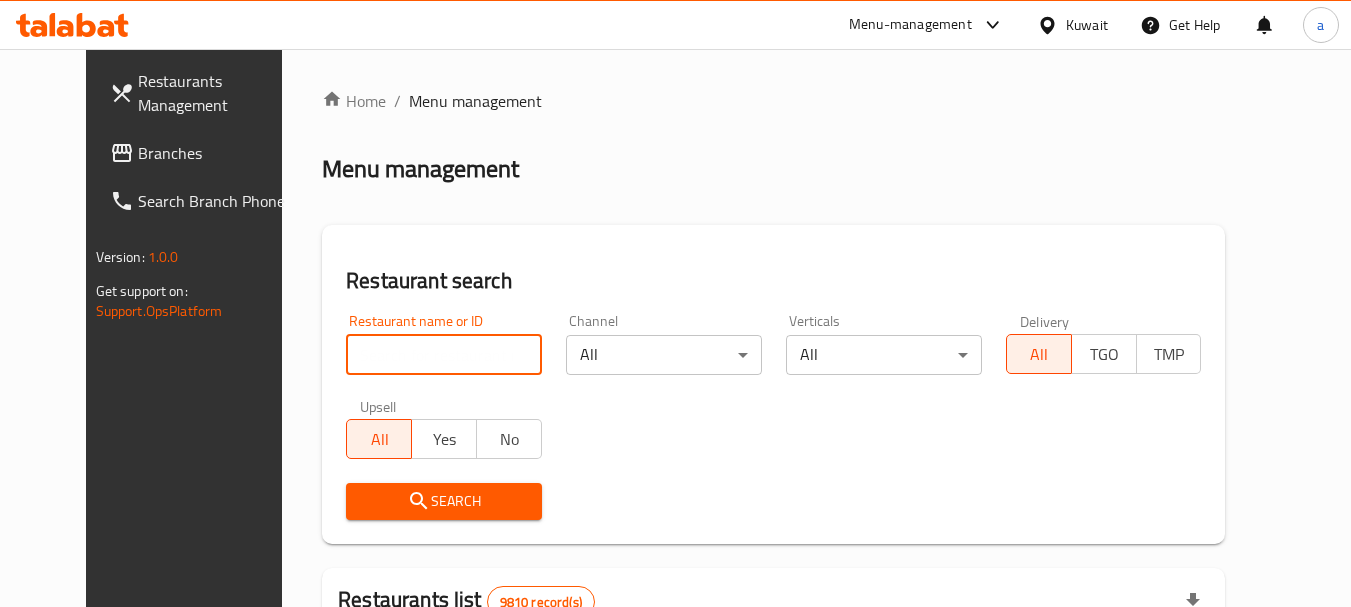 paste on "662140" 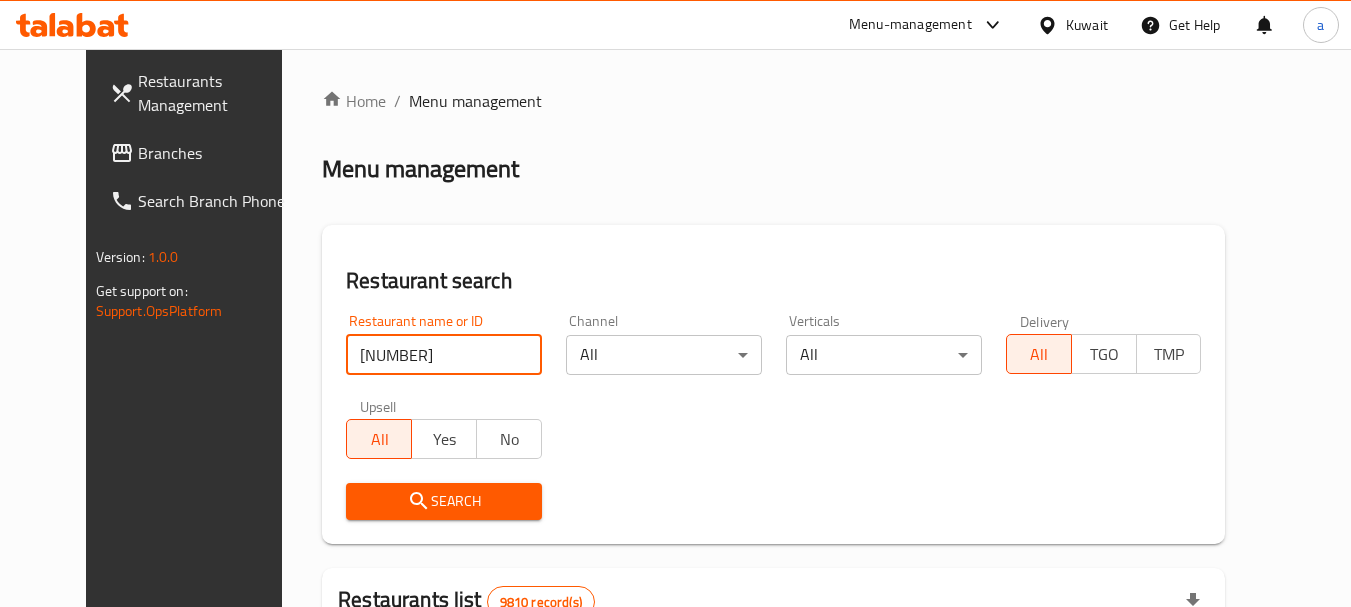 type on "662140" 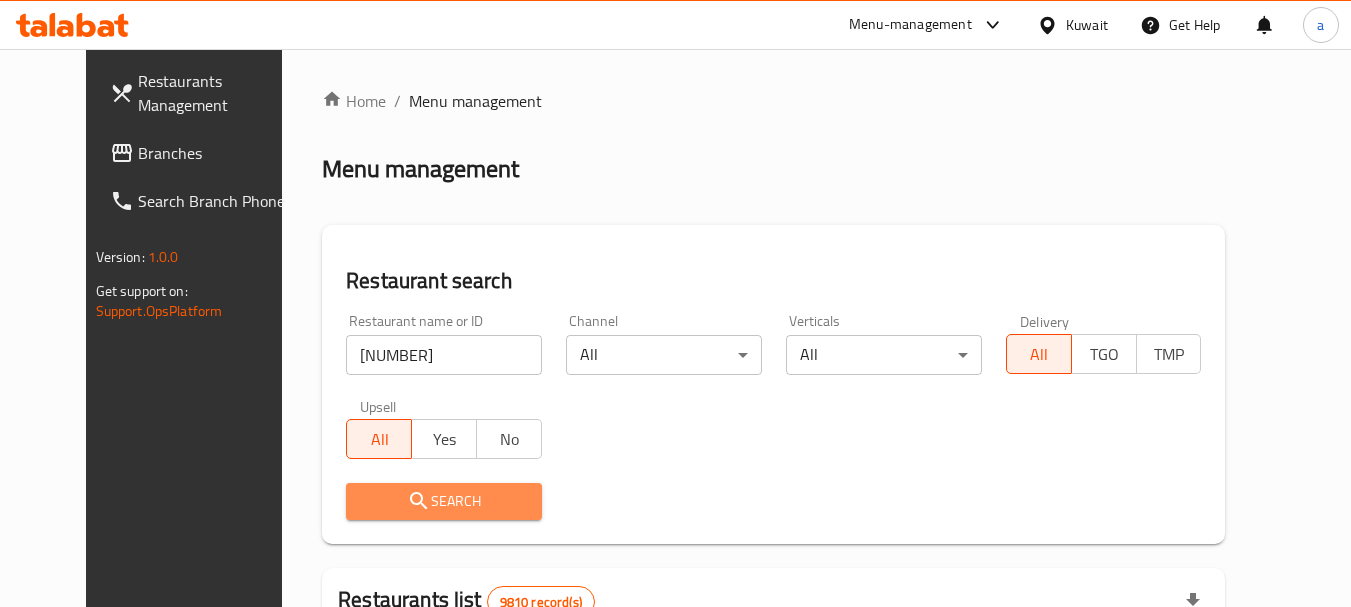 click on "Search" at bounding box center (444, 501) 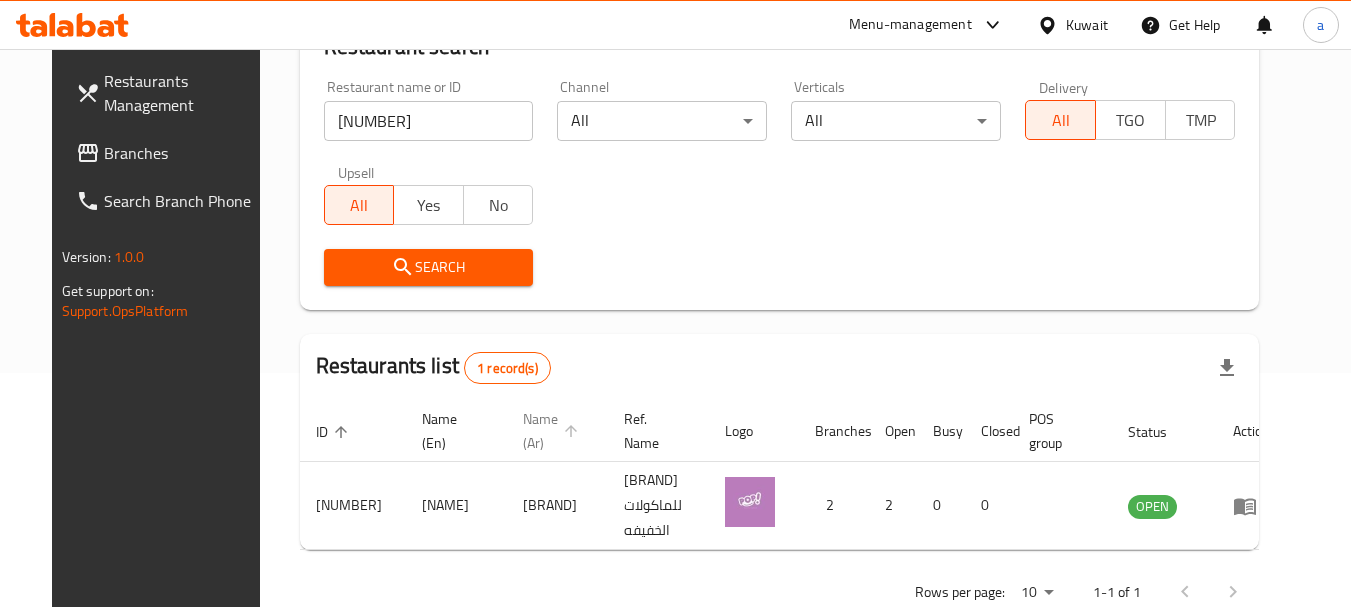 scroll, scrollTop: 268, scrollLeft: 0, axis: vertical 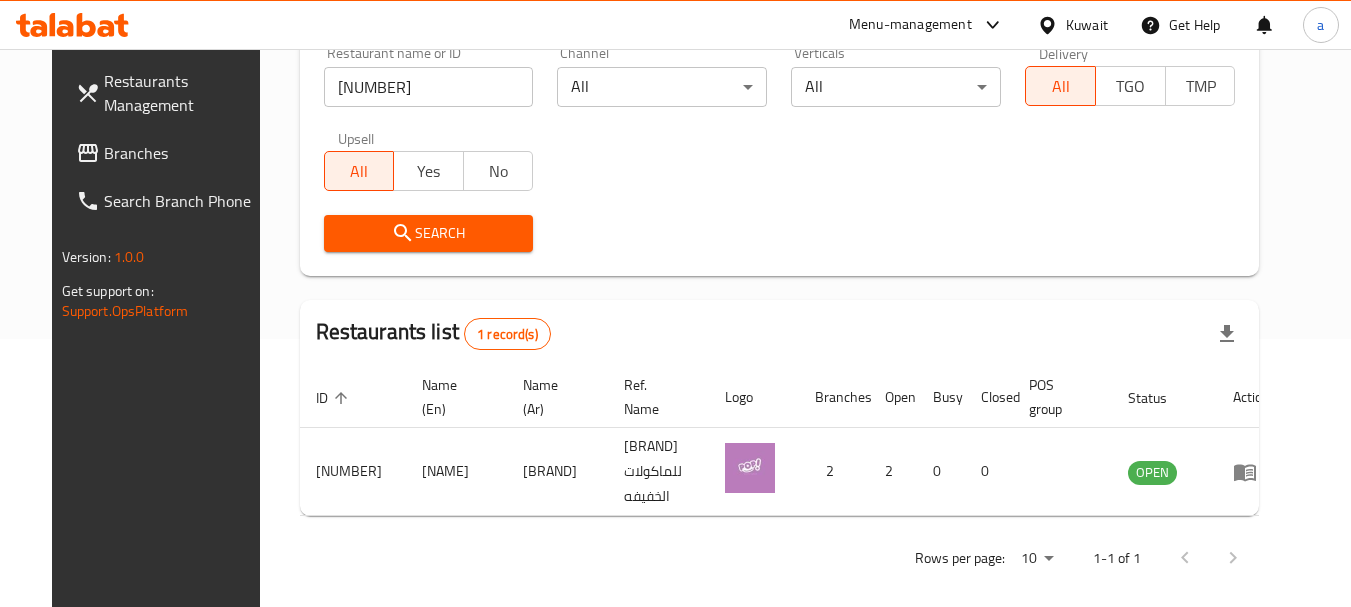 click on "Kuwait" at bounding box center (1087, 25) 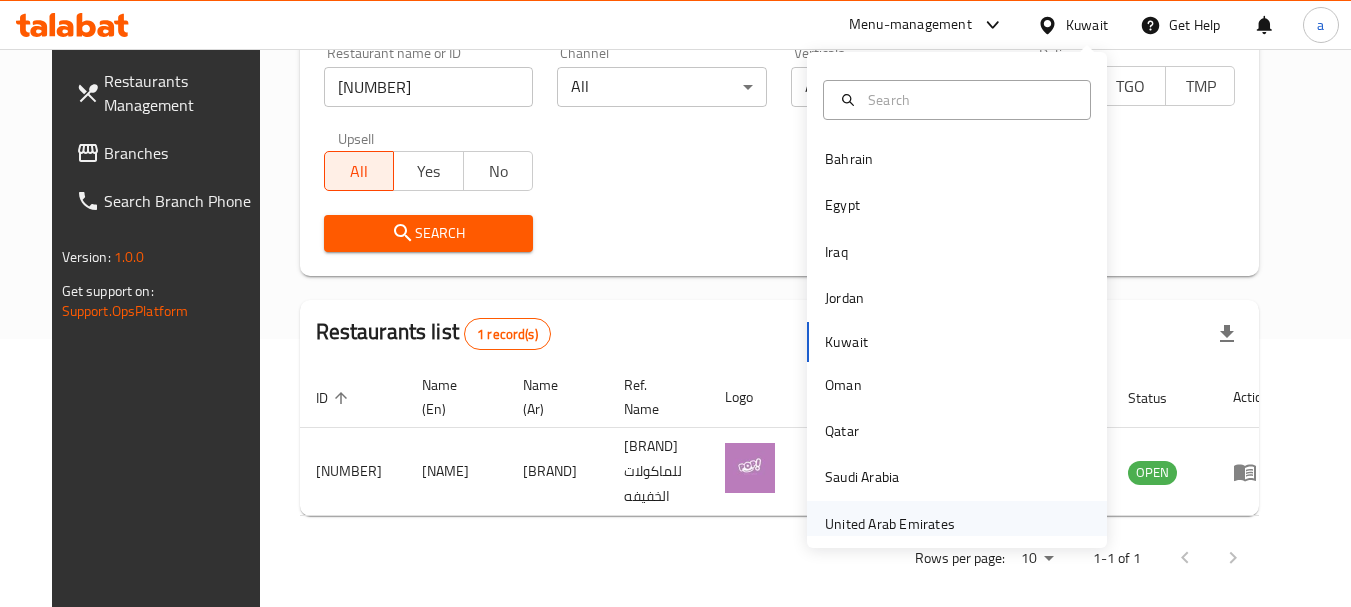 click on "United Arab Emirates" at bounding box center [890, 524] 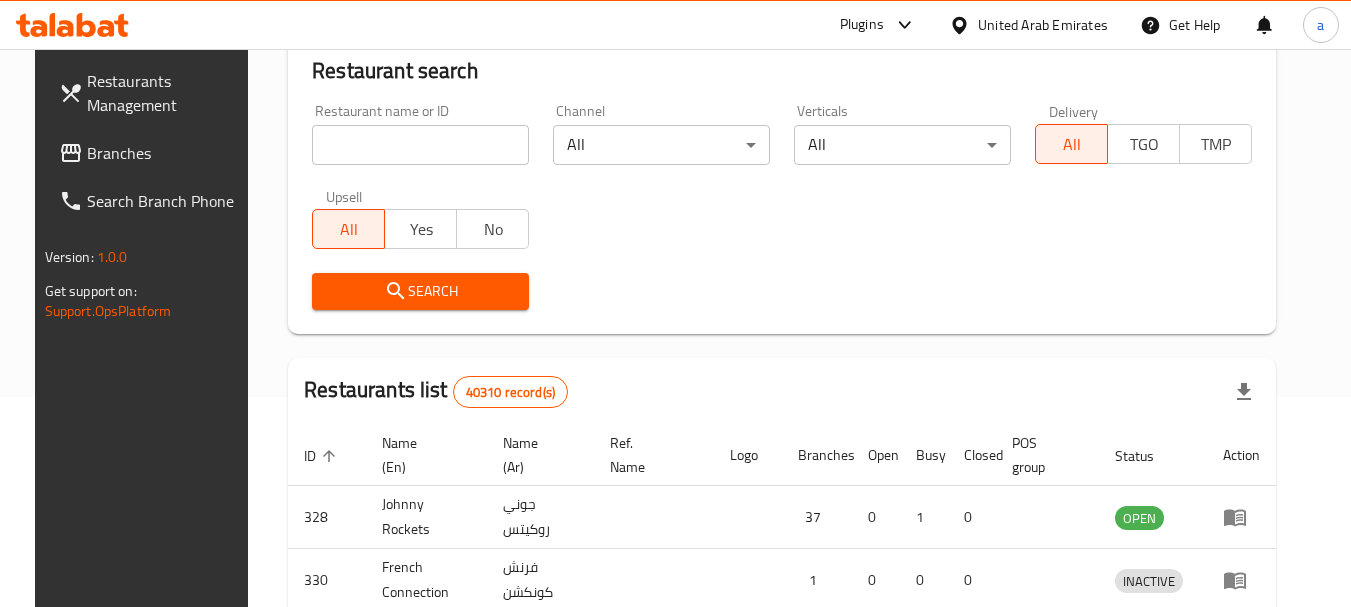 scroll, scrollTop: 268, scrollLeft: 0, axis: vertical 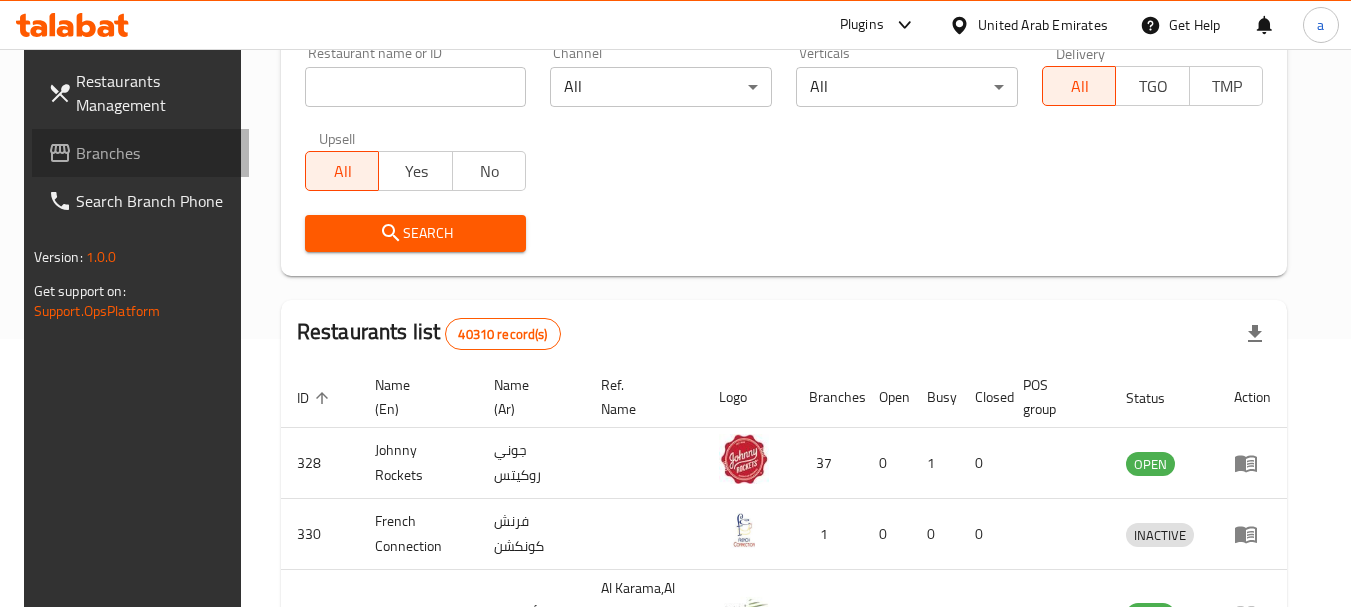 click on "Branches" at bounding box center (155, 153) 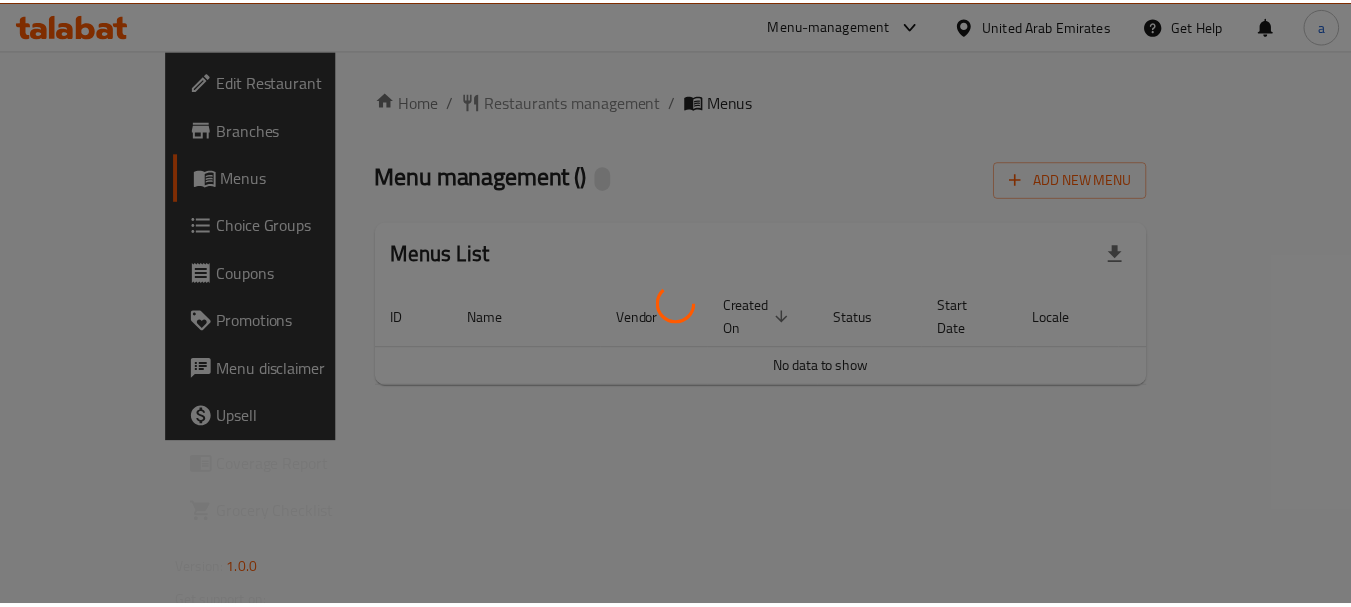 scroll, scrollTop: 0, scrollLeft: 0, axis: both 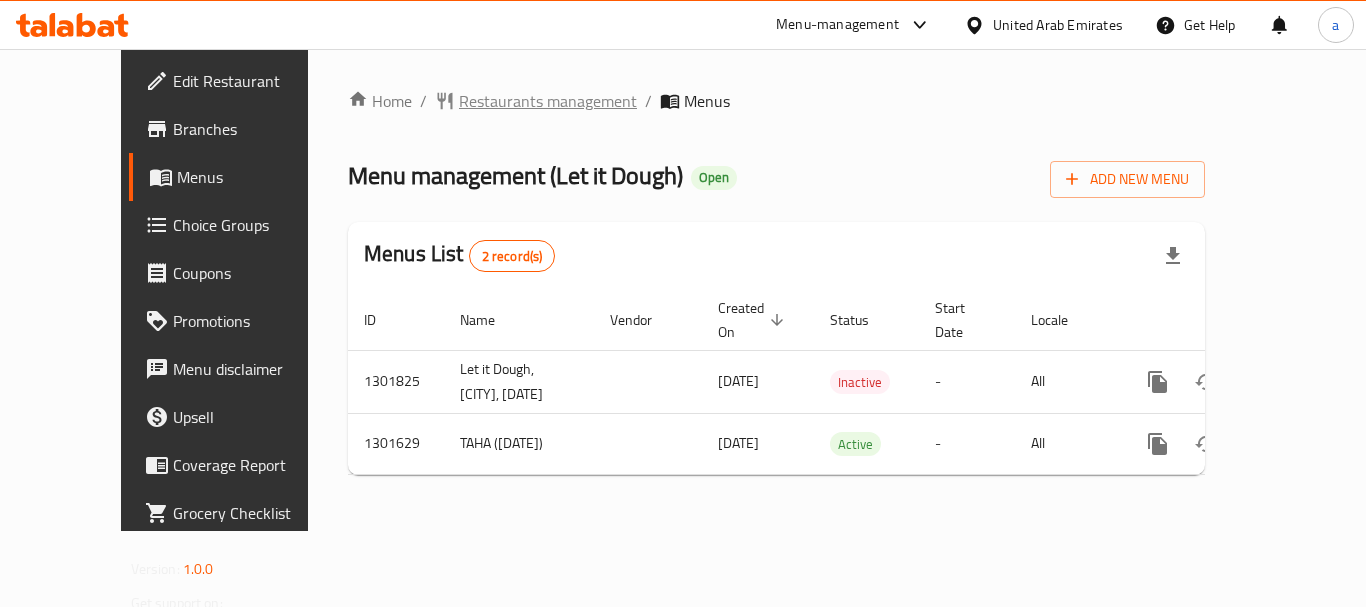 click on "Restaurants management" at bounding box center (548, 101) 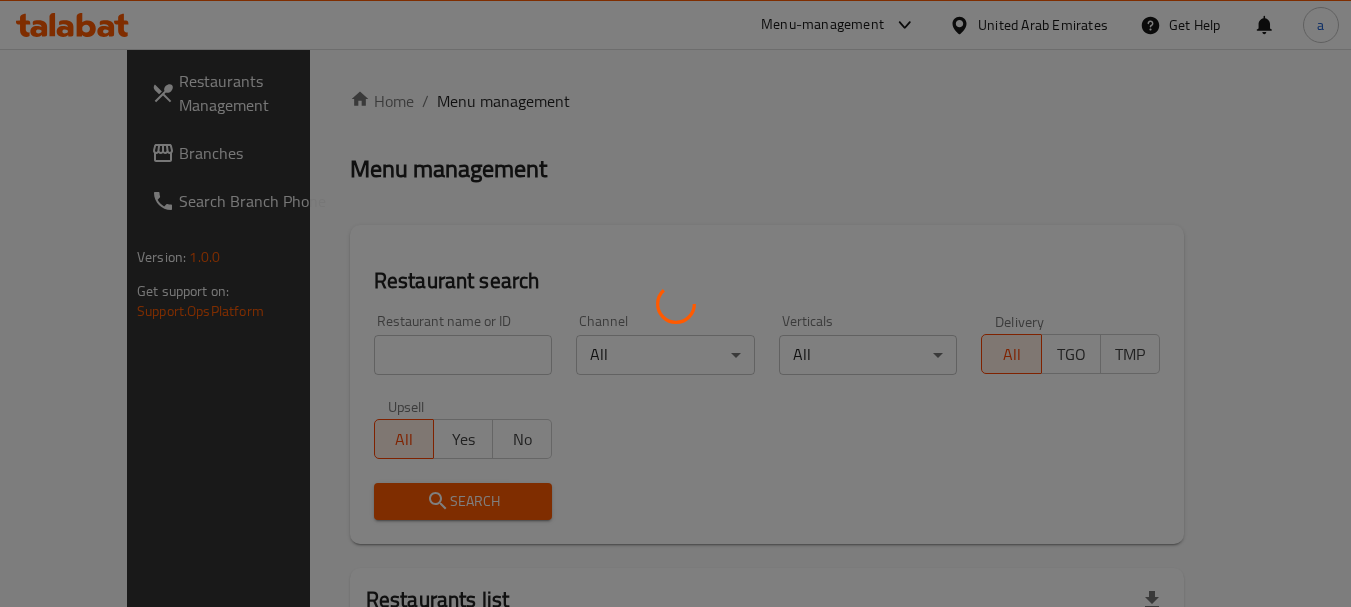 click at bounding box center [675, 303] 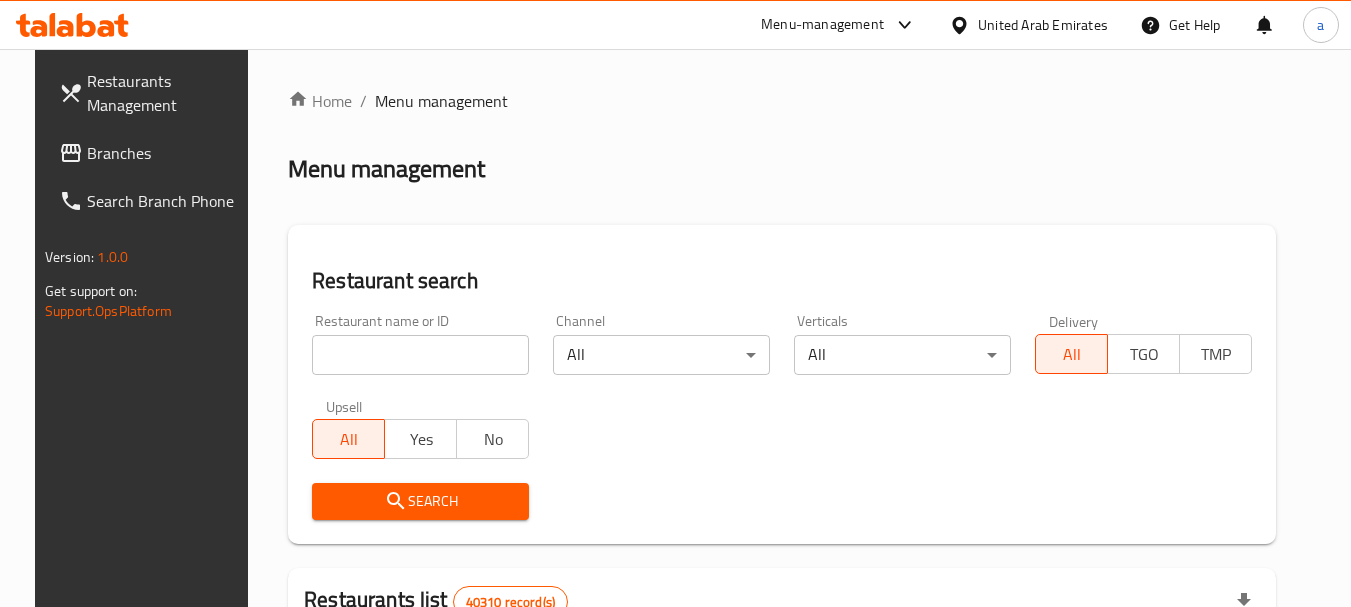 click at bounding box center [420, 355] 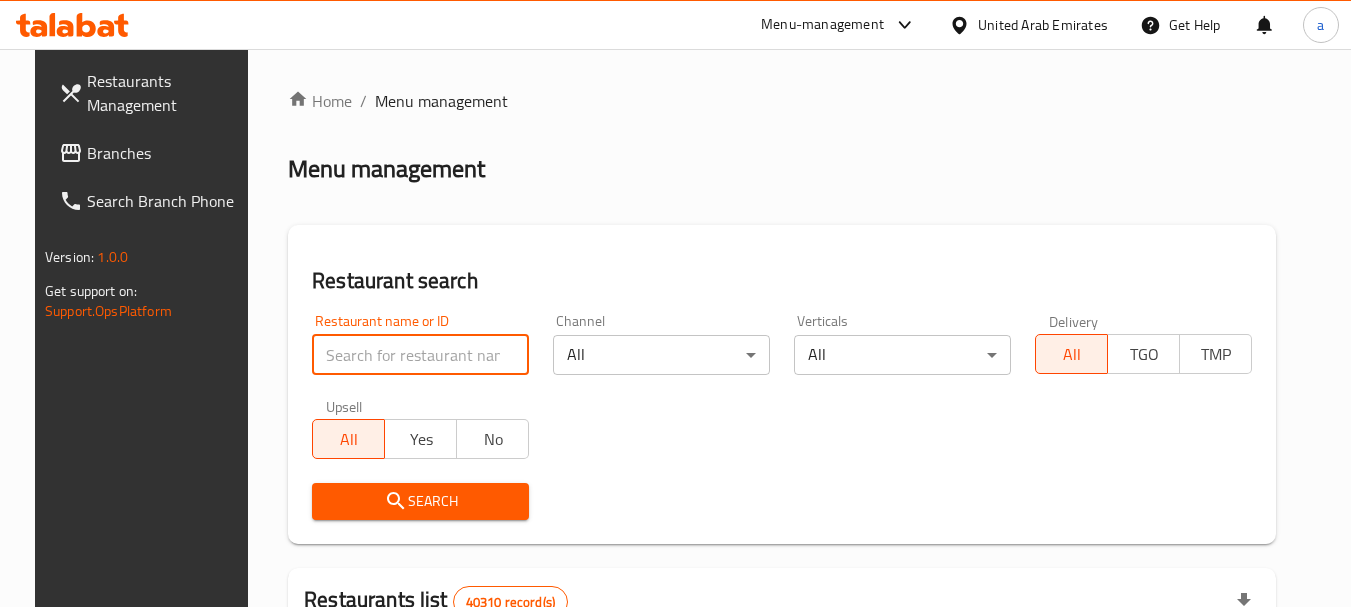 paste on "702085" 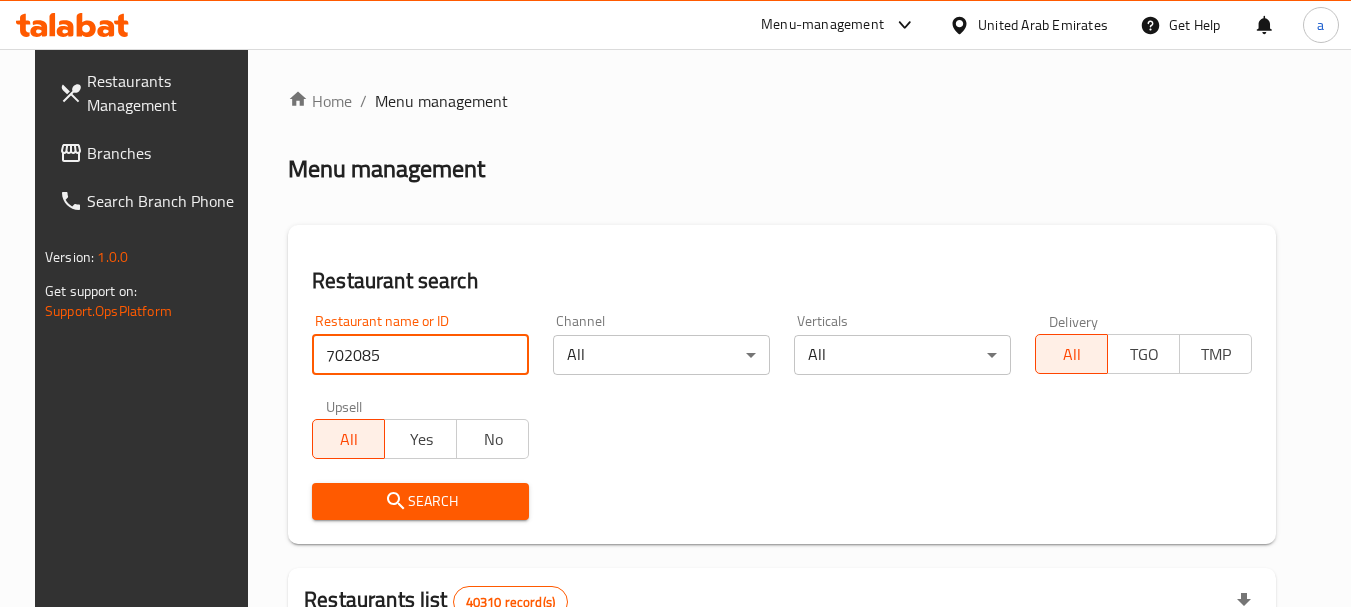 type on "702085" 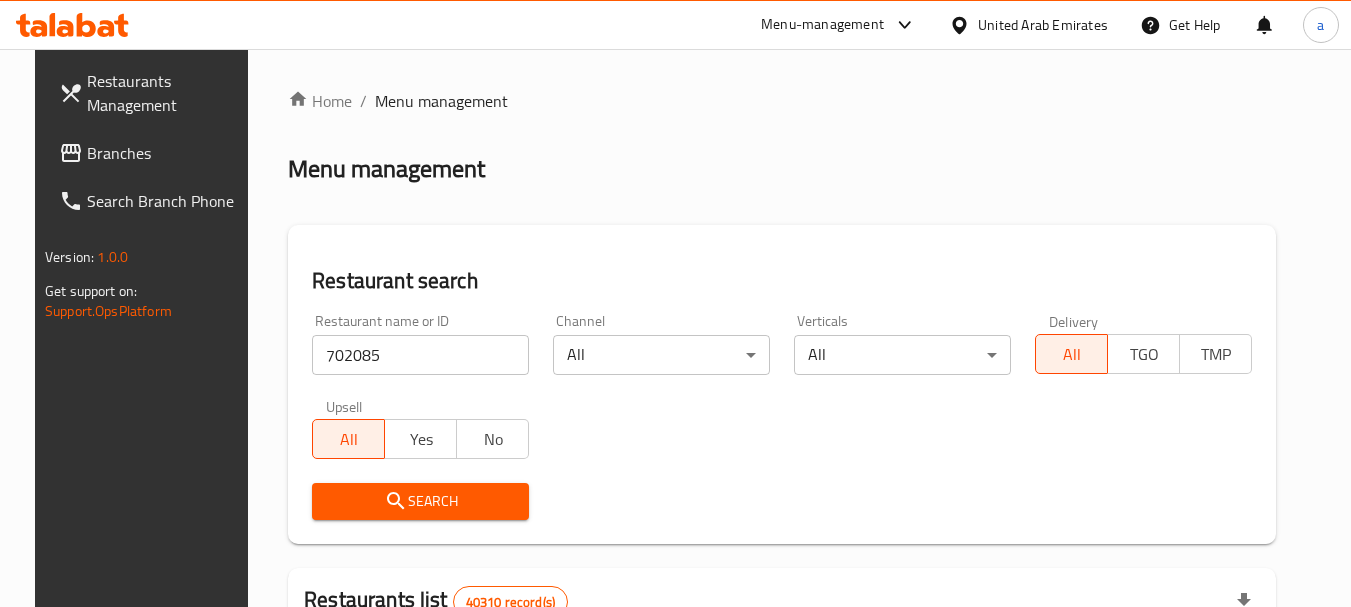 click on "Search" at bounding box center [420, 501] 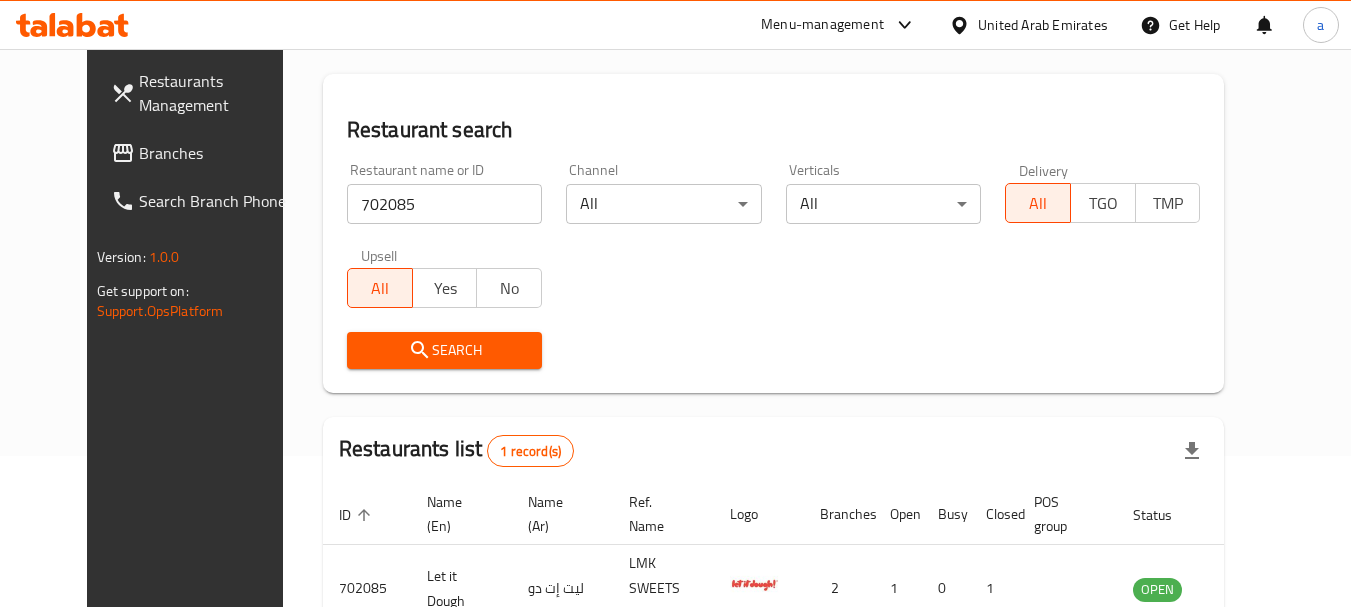 scroll, scrollTop: 268, scrollLeft: 0, axis: vertical 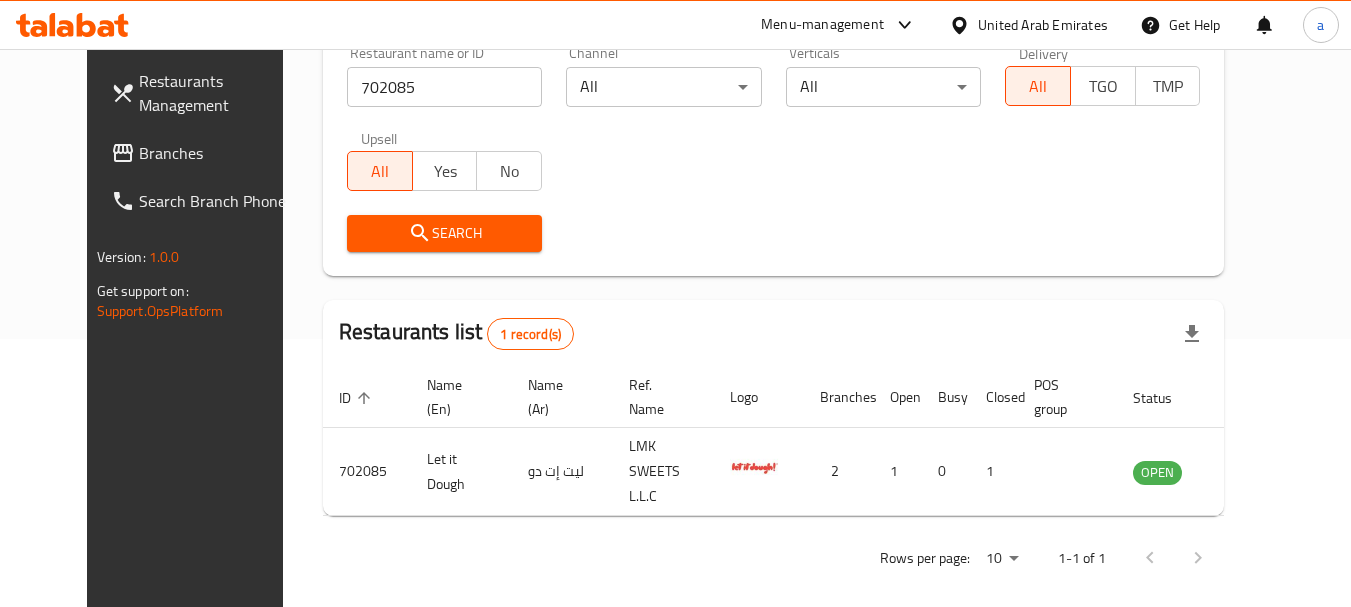 click on "Branches" at bounding box center [218, 153] 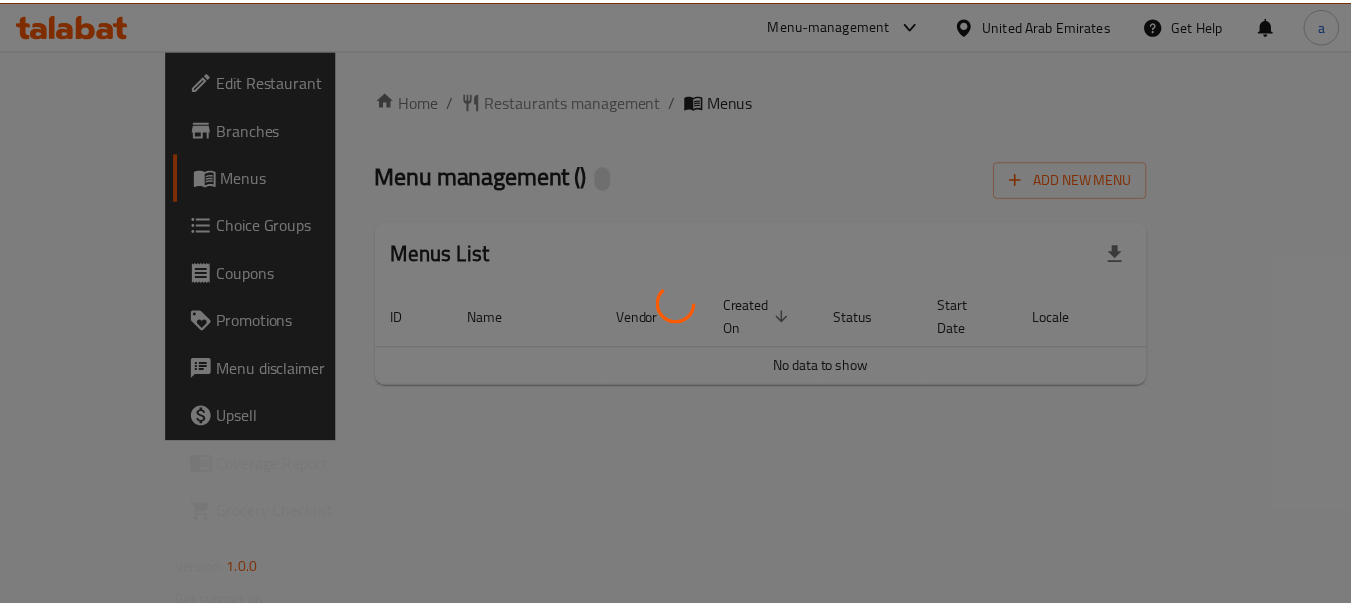 scroll, scrollTop: 0, scrollLeft: 0, axis: both 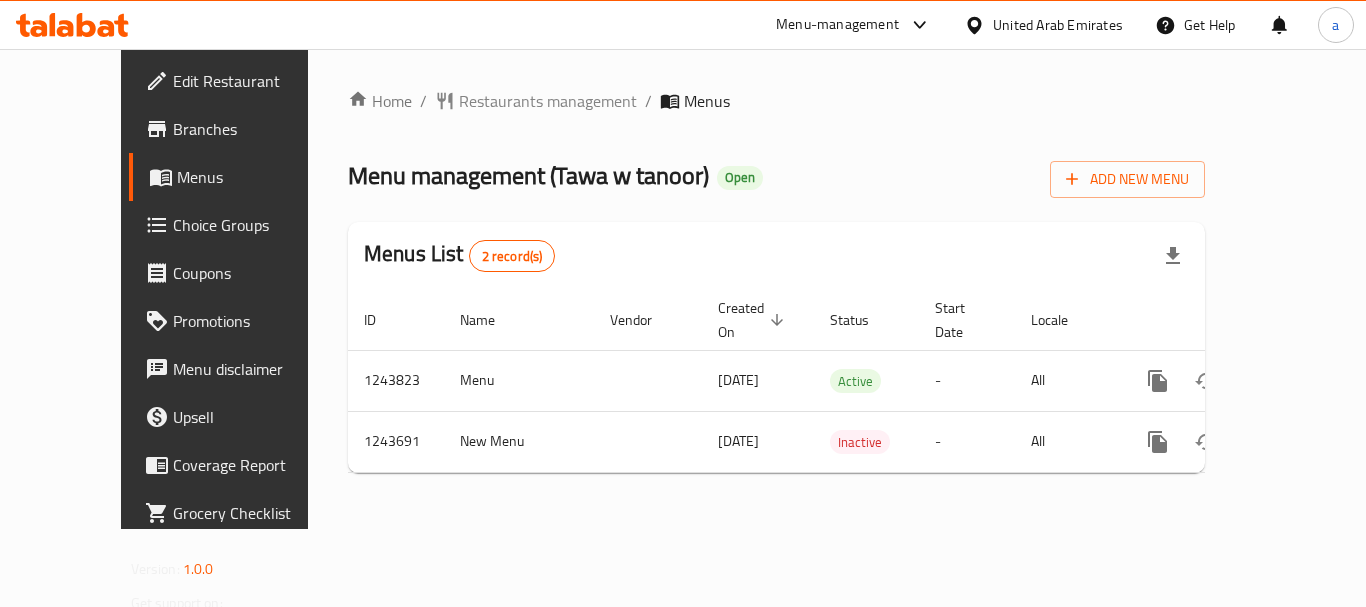 click on "Restaurants management" at bounding box center (548, 101) 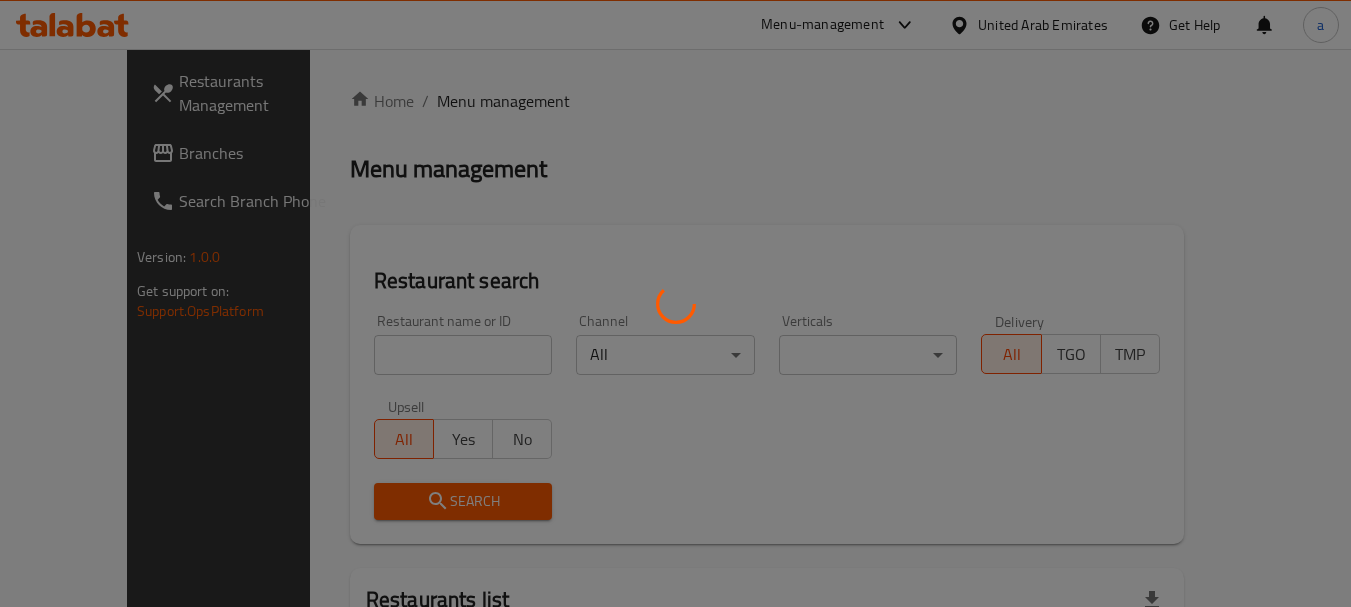 click at bounding box center (675, 303) 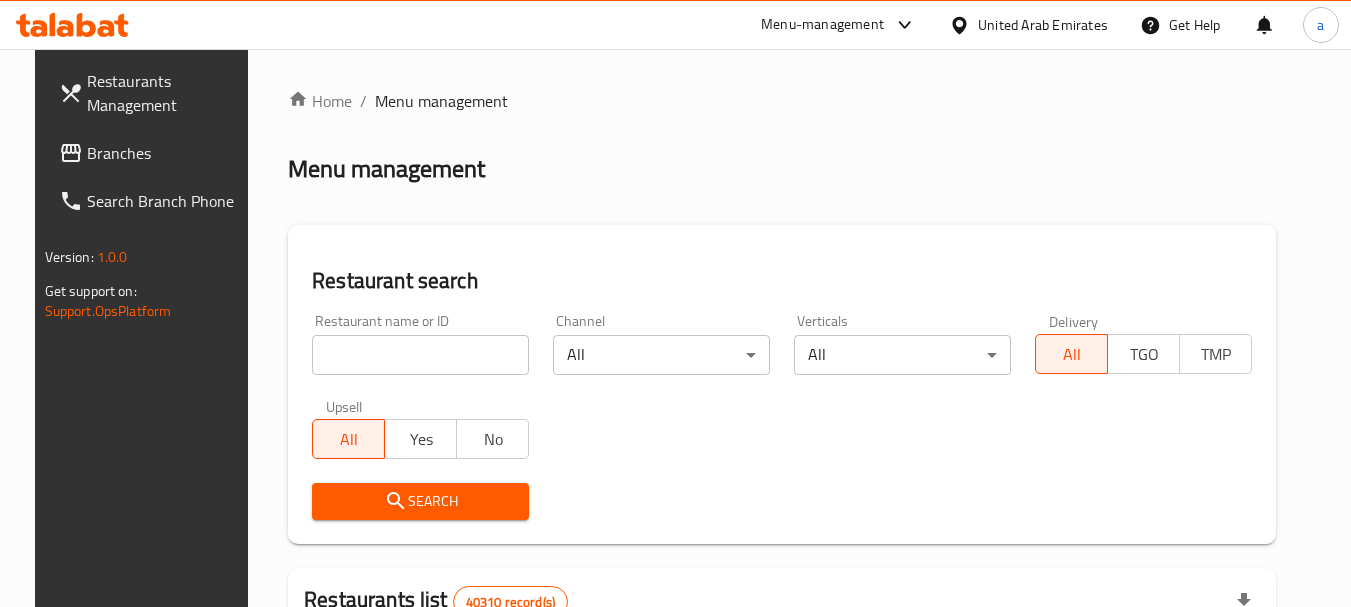 click at bounding box center [420, 355] 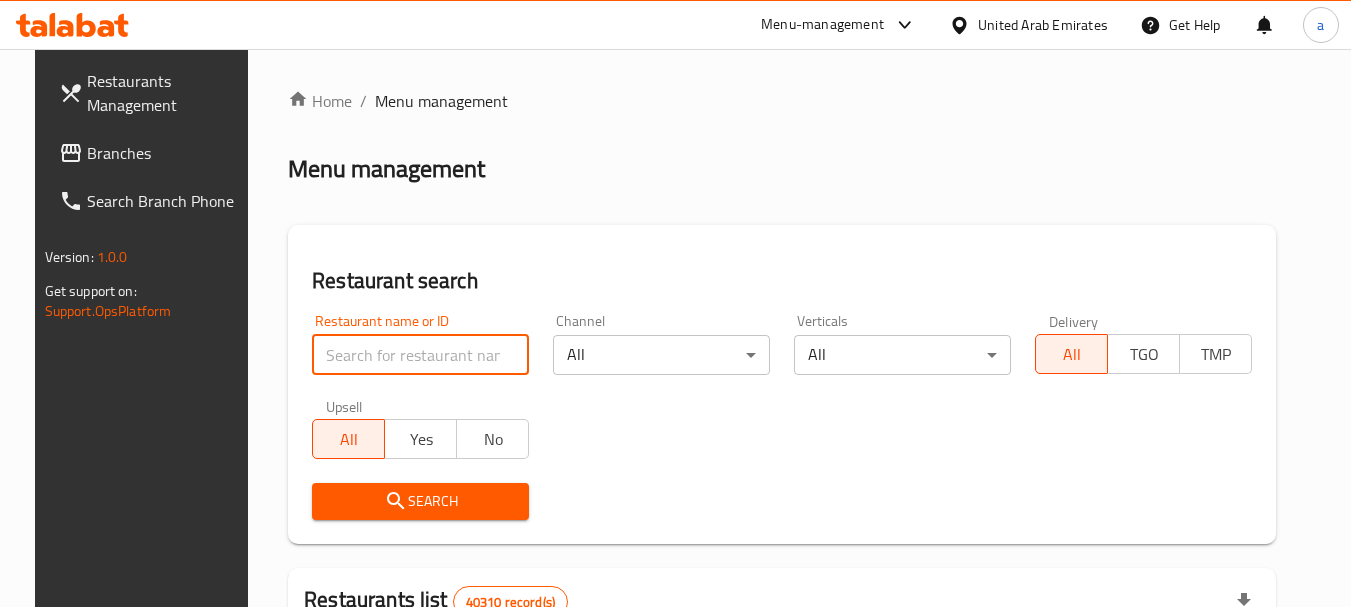 paste on "681711" 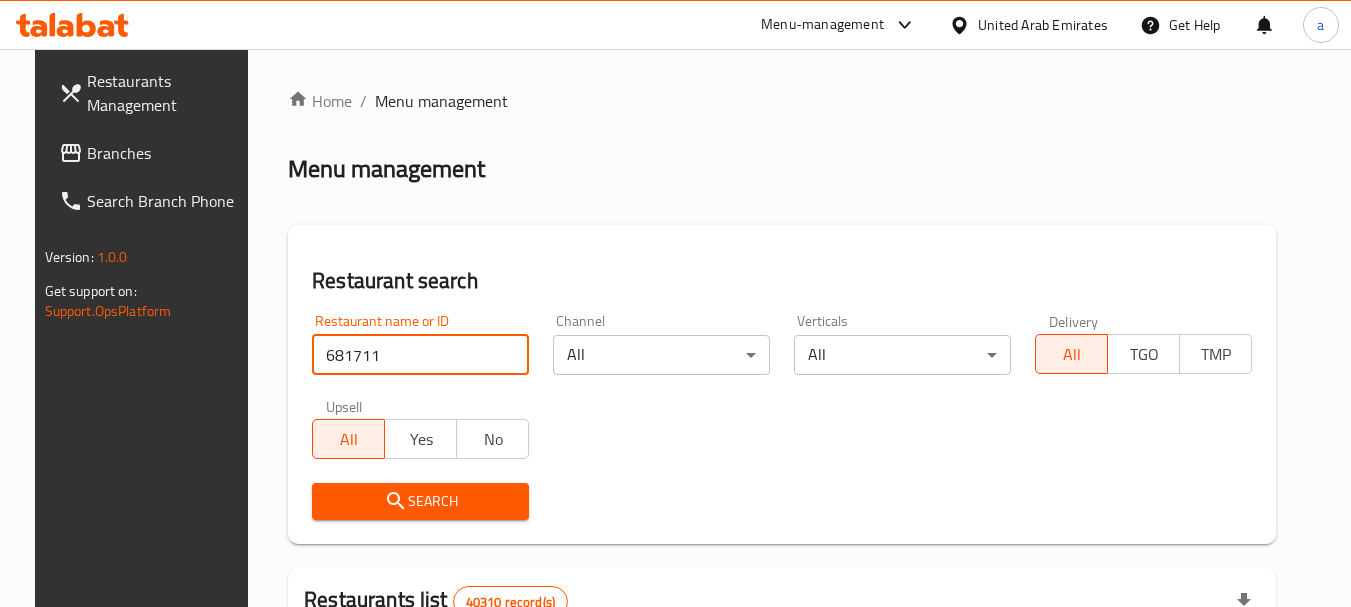 type on "681711" 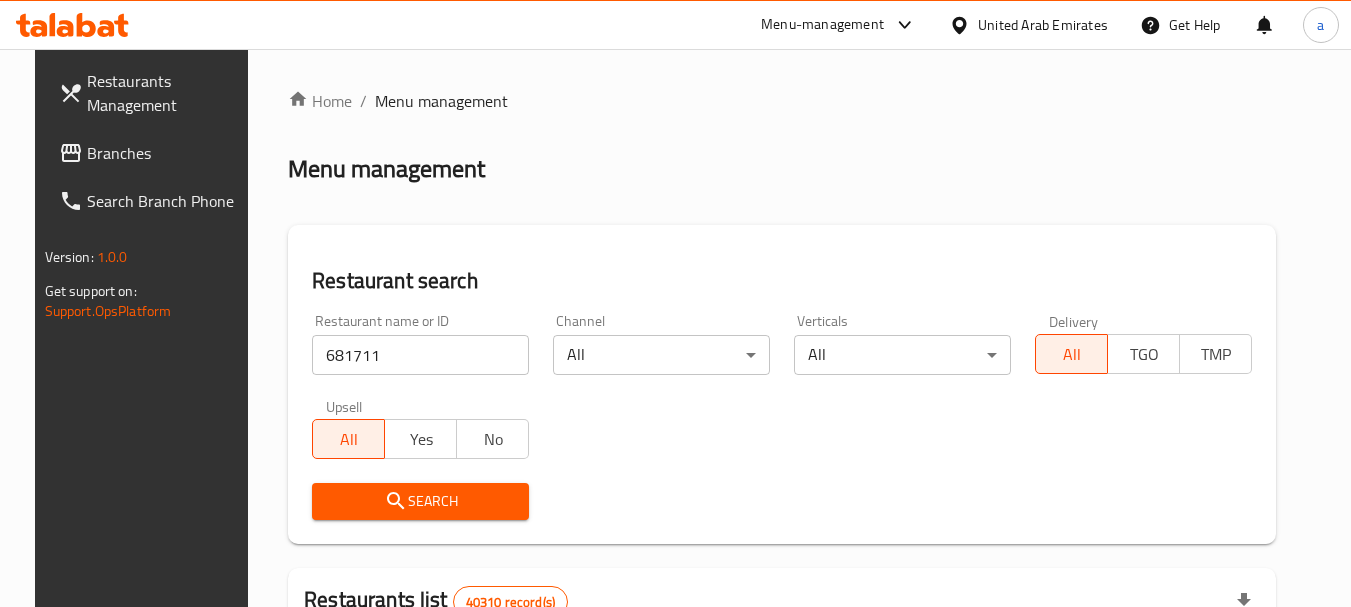 click on "Search" at bounding box center (420, 501) 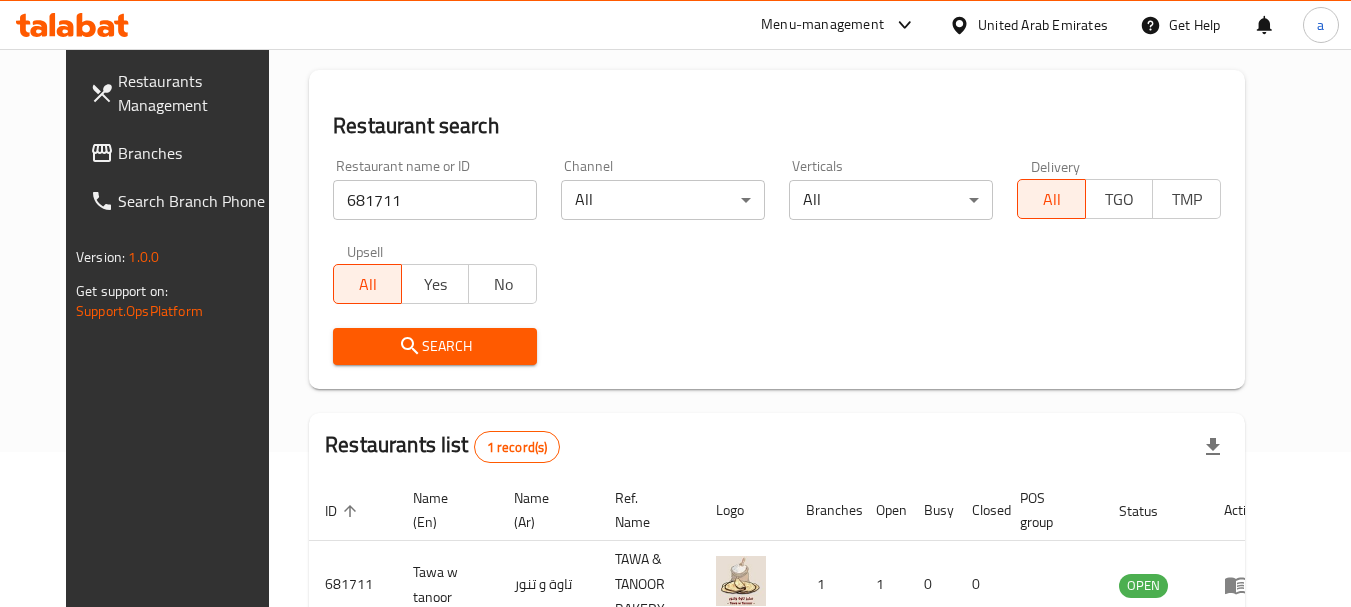 scroll, scrollTop: 260, scrollLeft: 0, axis: vertical 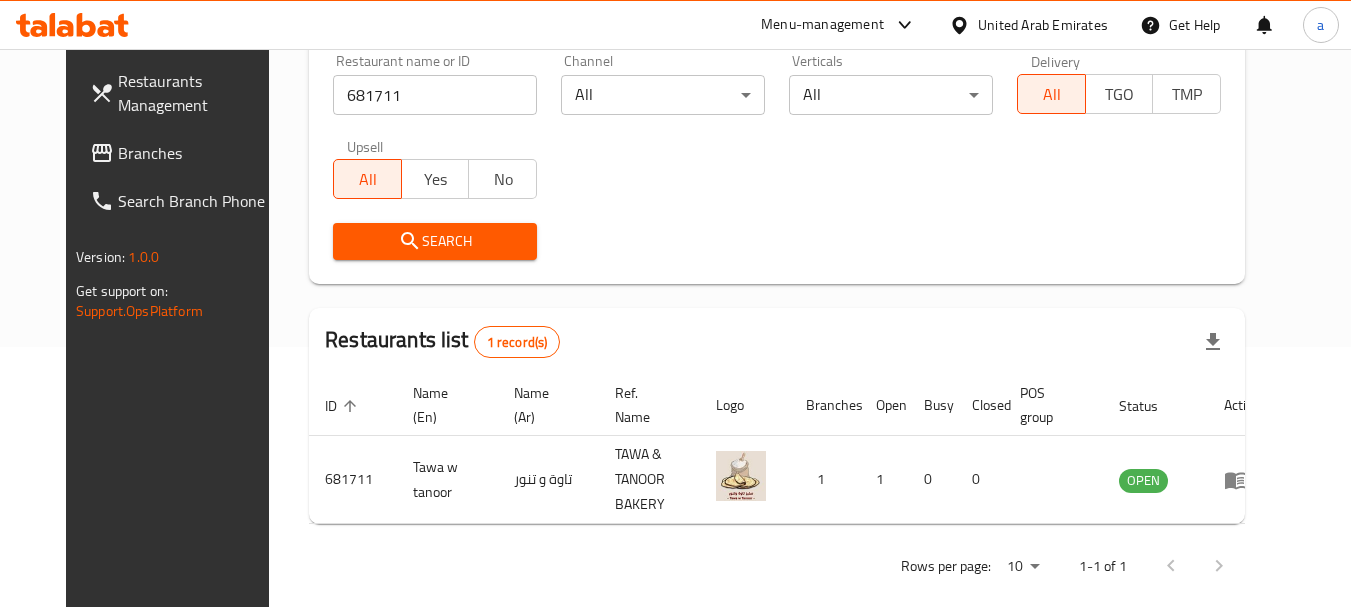 click on "United Arab Emirates" at bounding box center [1043, 25] 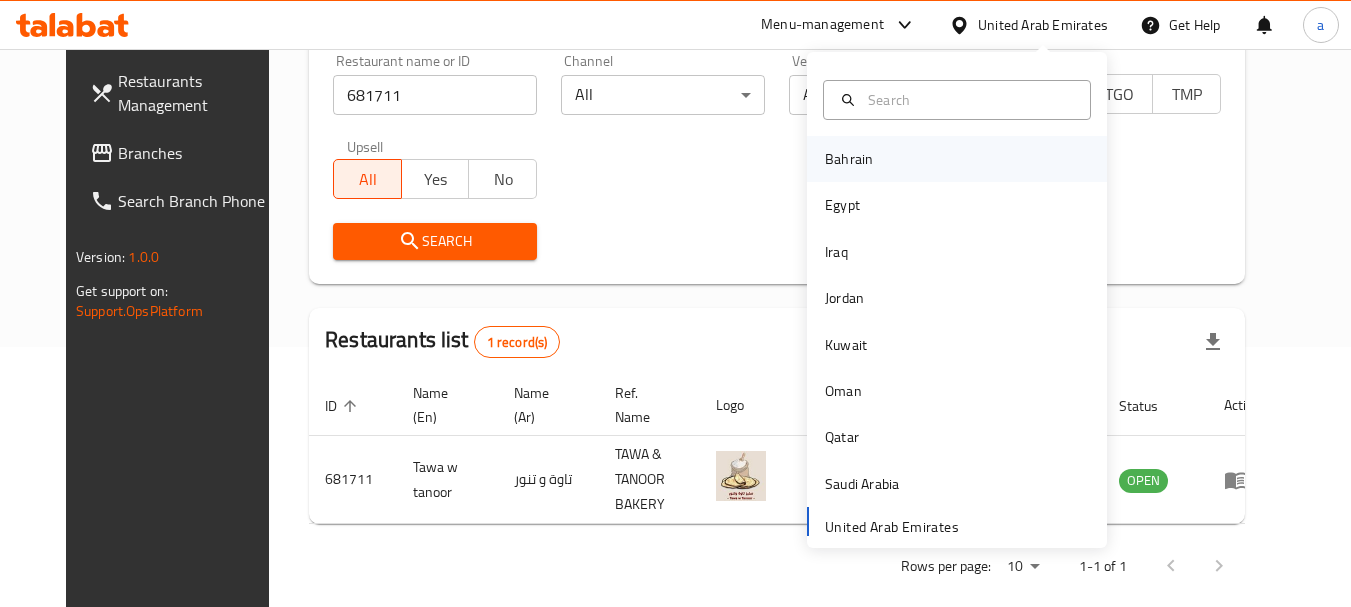 click on "Bahrain" at bounding box center (957, 159) 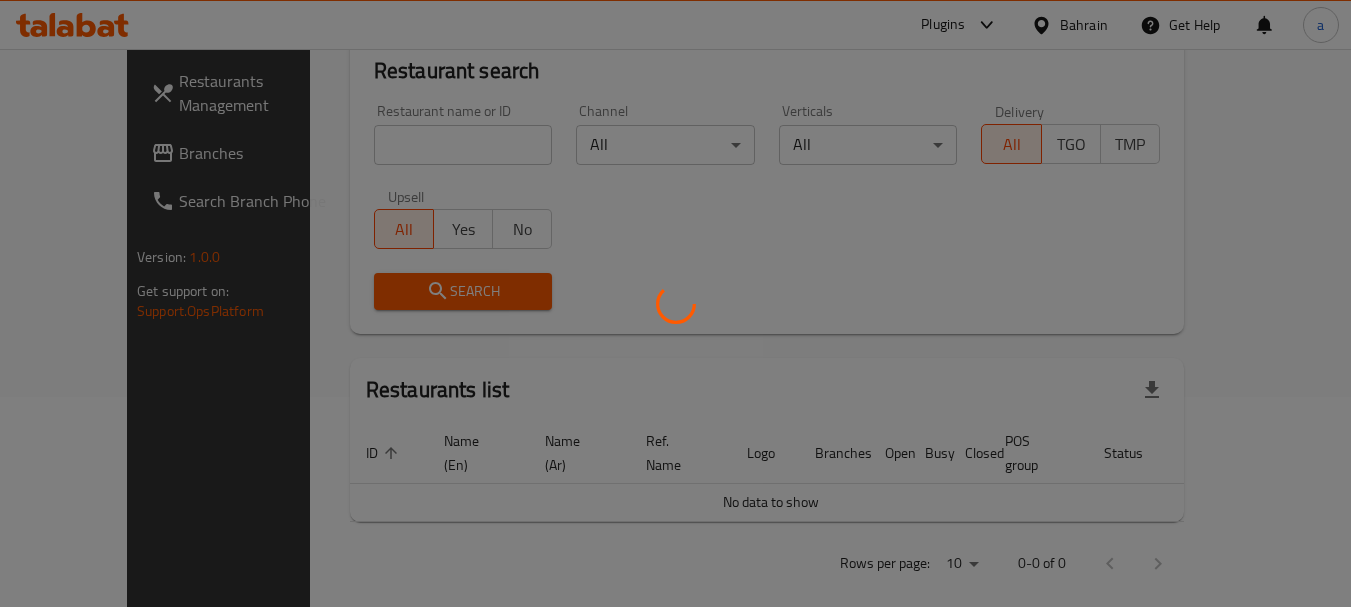 scroll, scrollTop: 260, scrollLeft: 0, axis: vertical 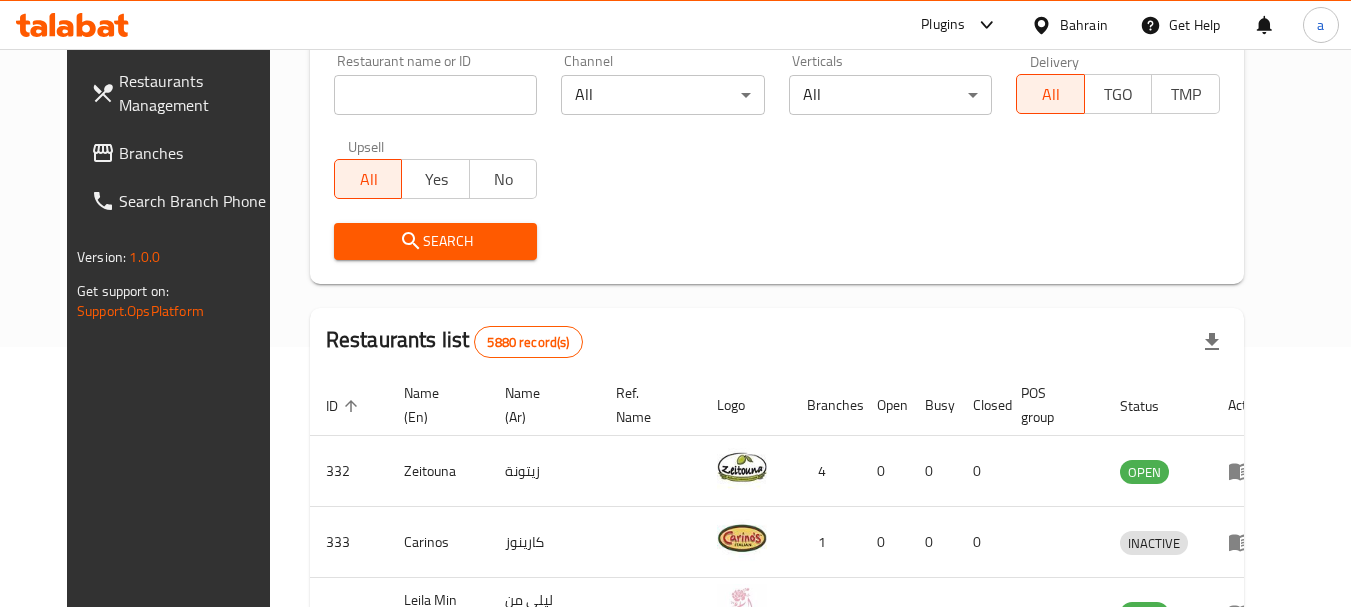 click on "Branches" at bounding box center [184, 153] 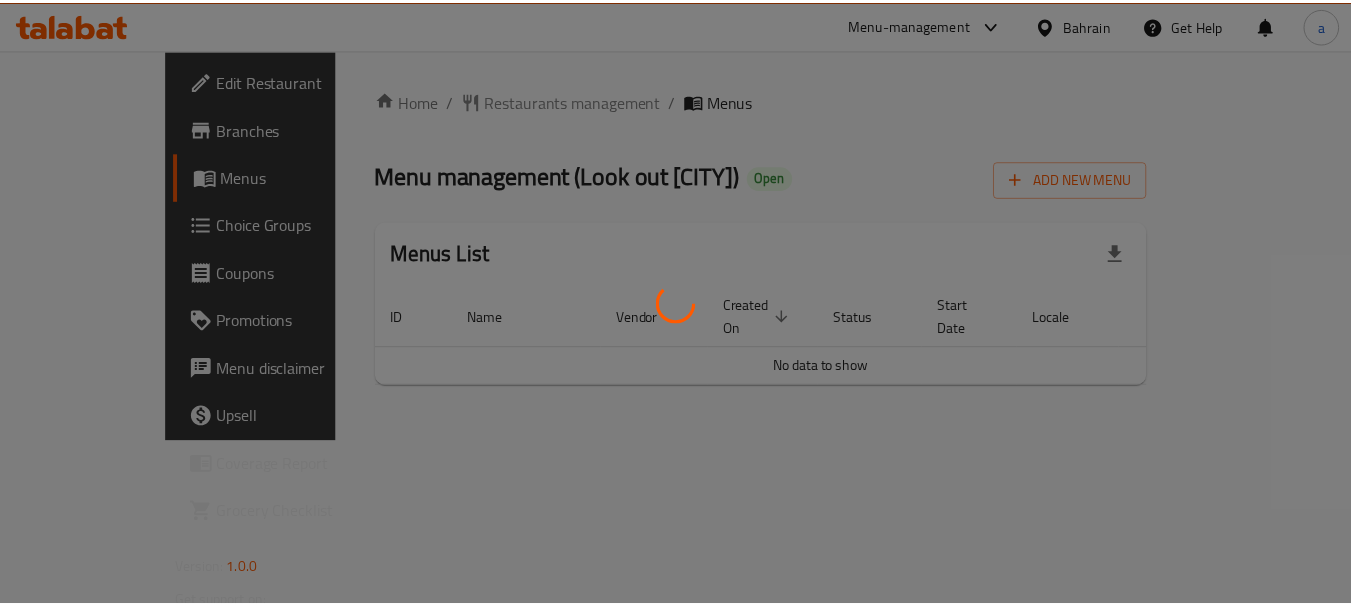 scroll, scrollTop: 0, scrollLeft: 0, axis: both 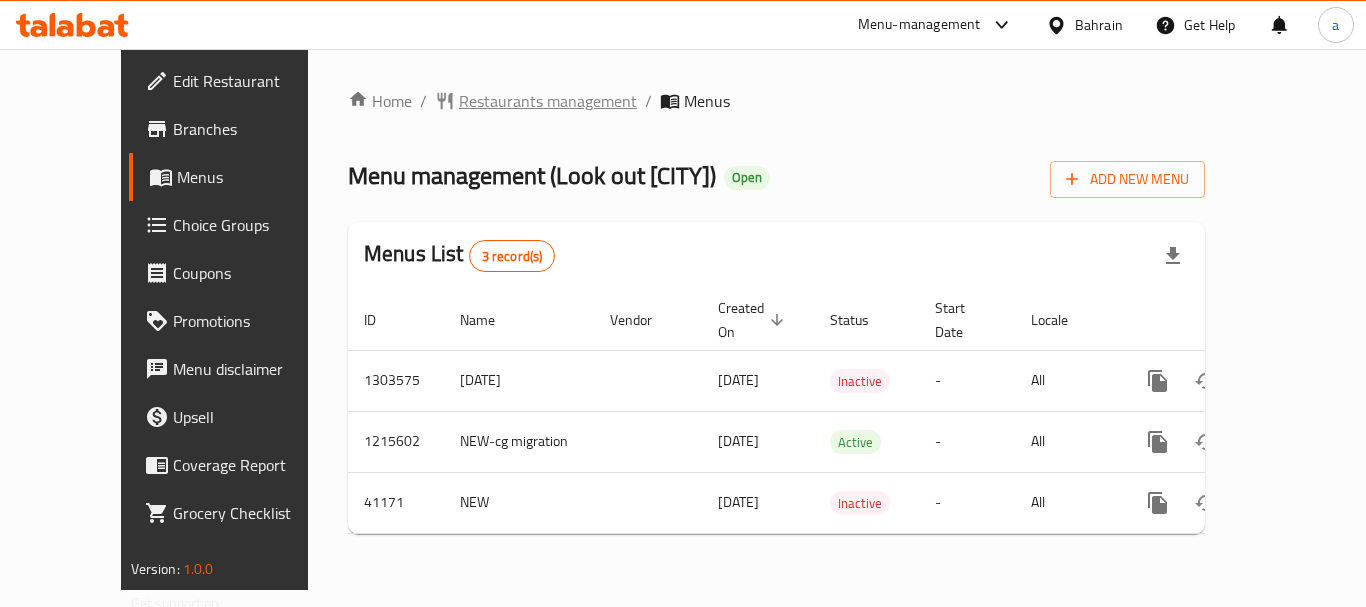 click on "Restaurants management" at bounding box center [548, 101] 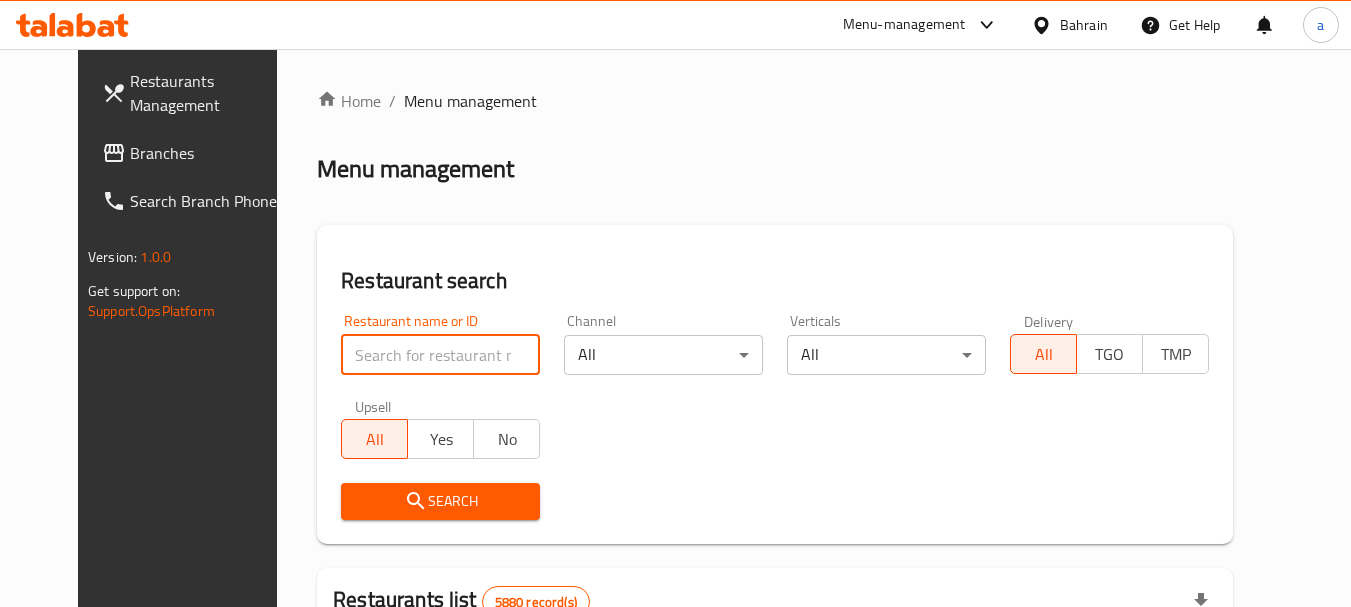 click at bounding box center [440, 355] 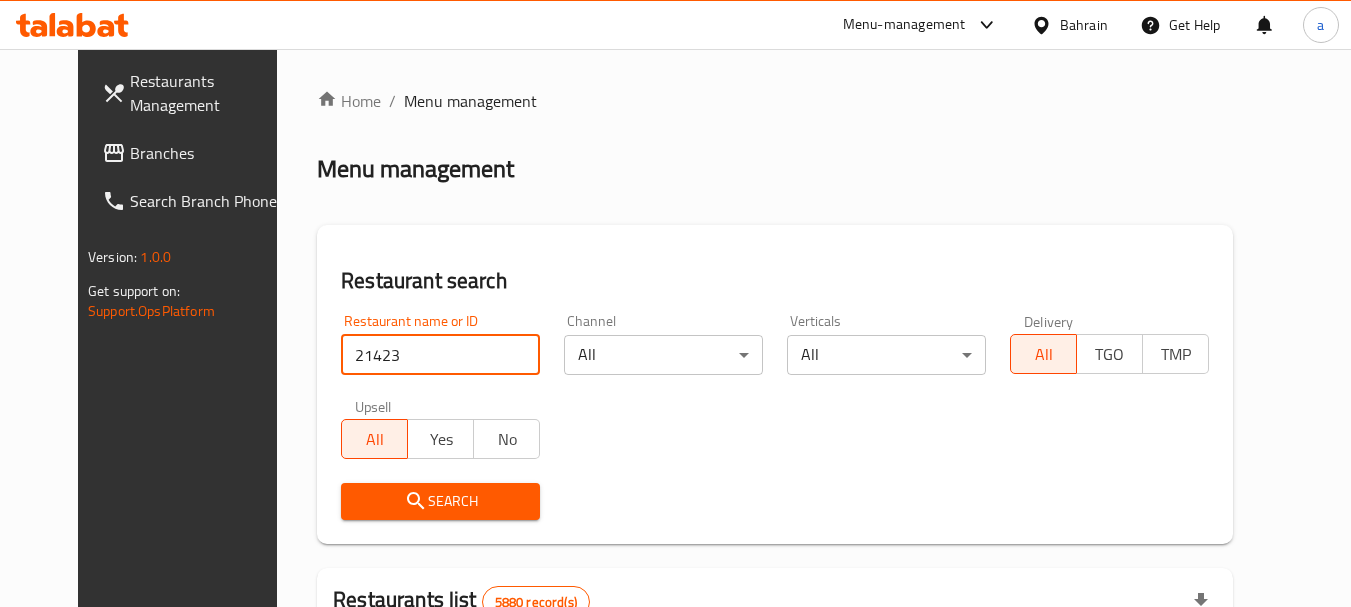 type on "21423" 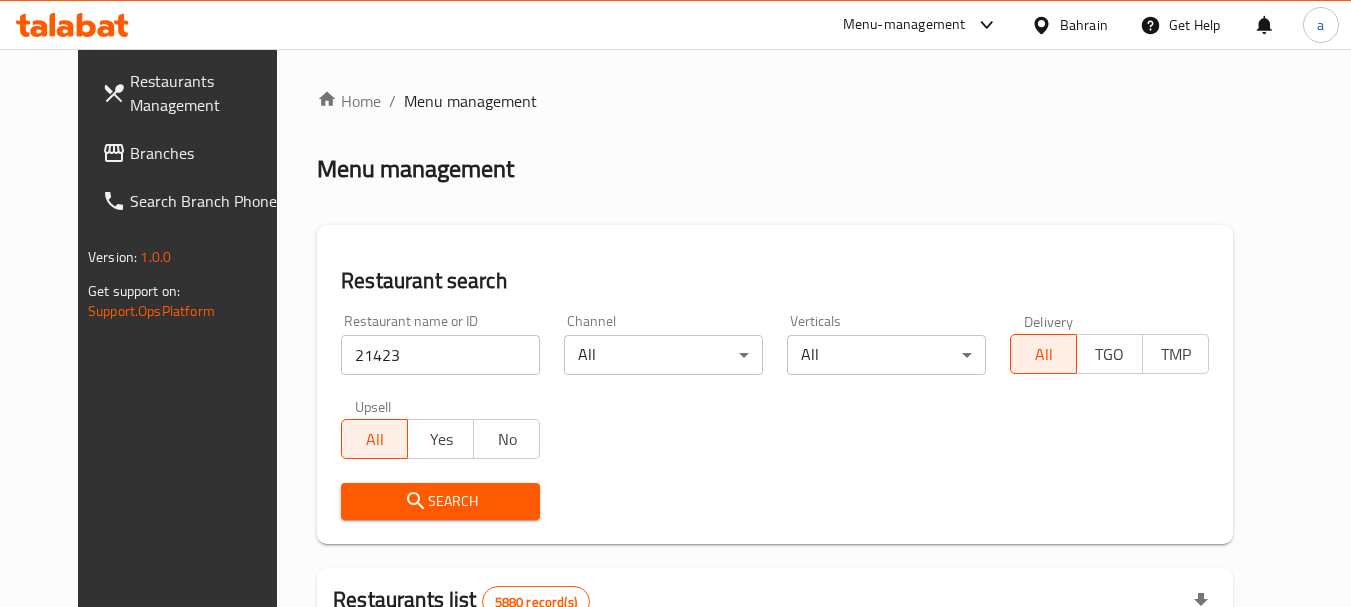 click on "Search" at bounding box center [440, 501] 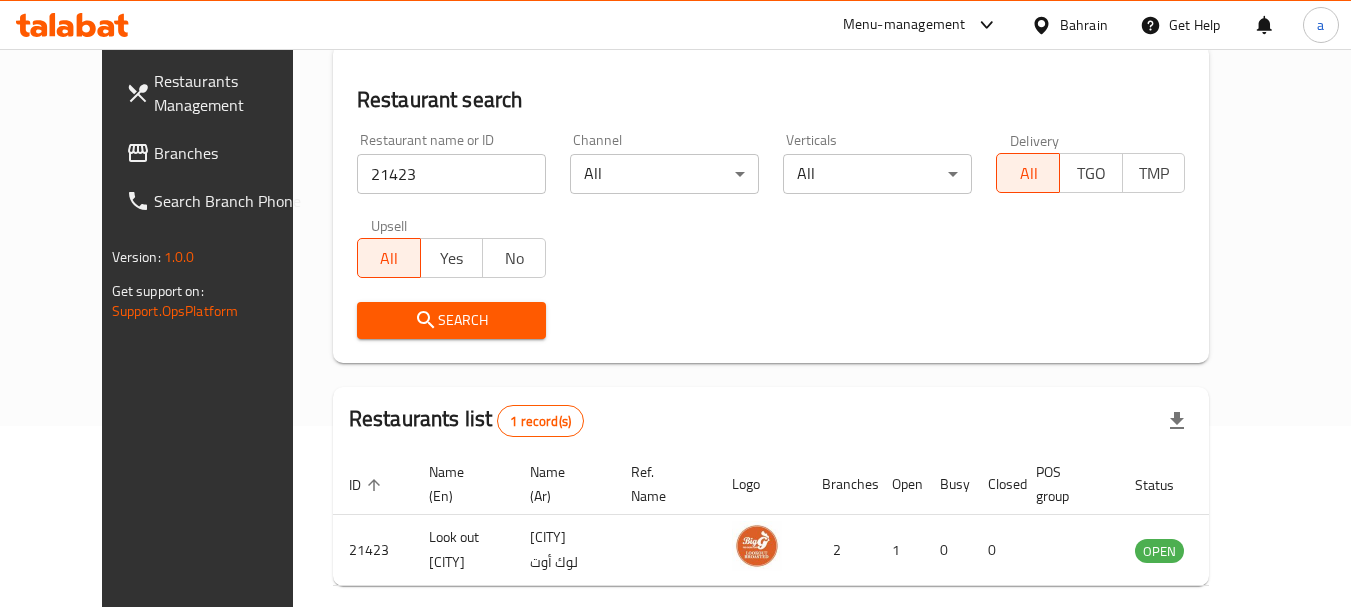 scroll, scrollTop: 260, scrollLeft: 0, axis: vertical 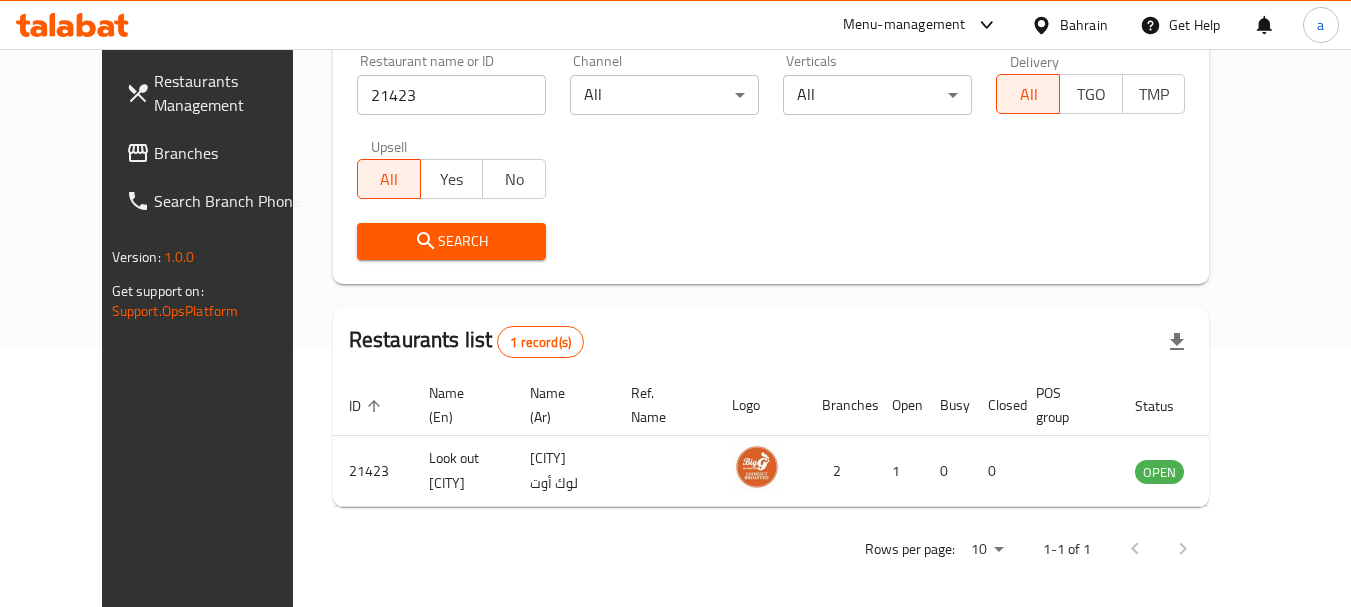 click on "Bahrain" at bounding box center (1084, 25) 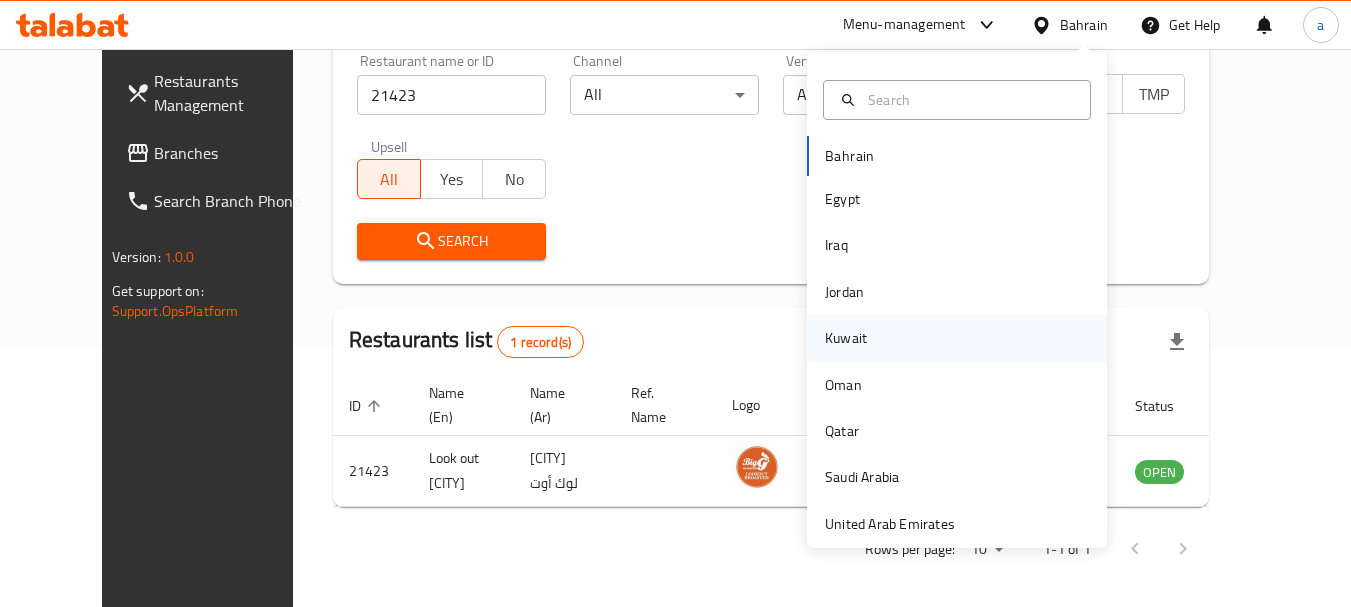 click on "Kuwait" at bounding box center [846, 338] 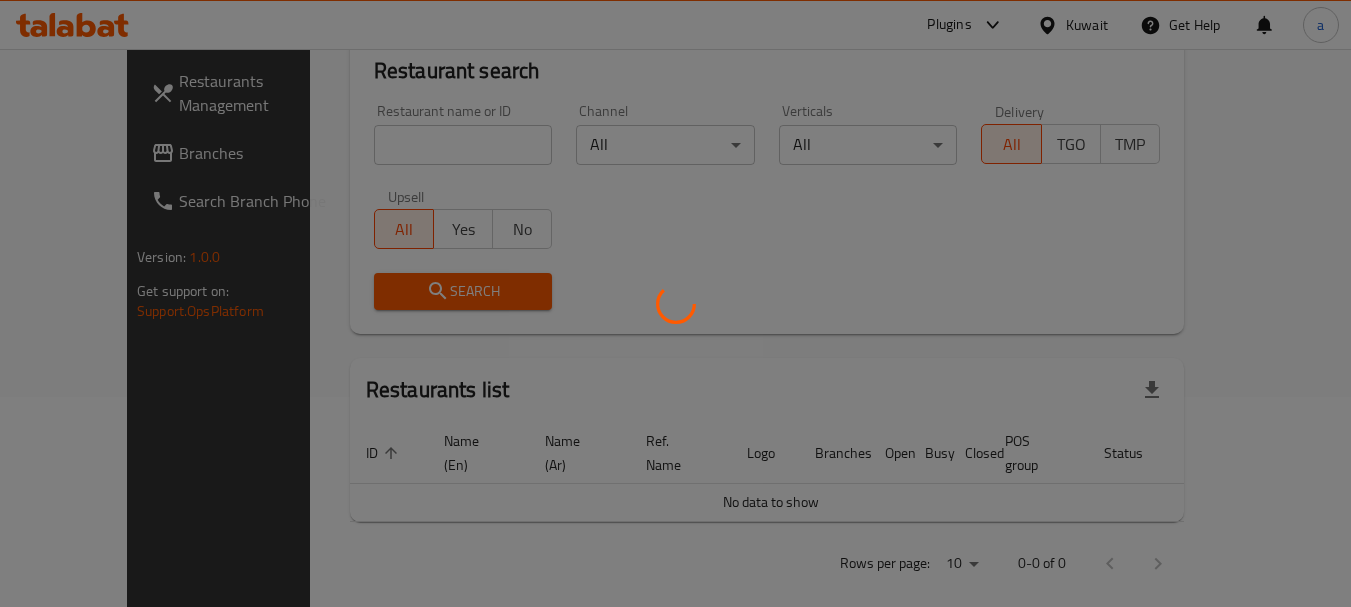 scroll, scrollTop: 260, scrollLeft: 0, axis: vertical 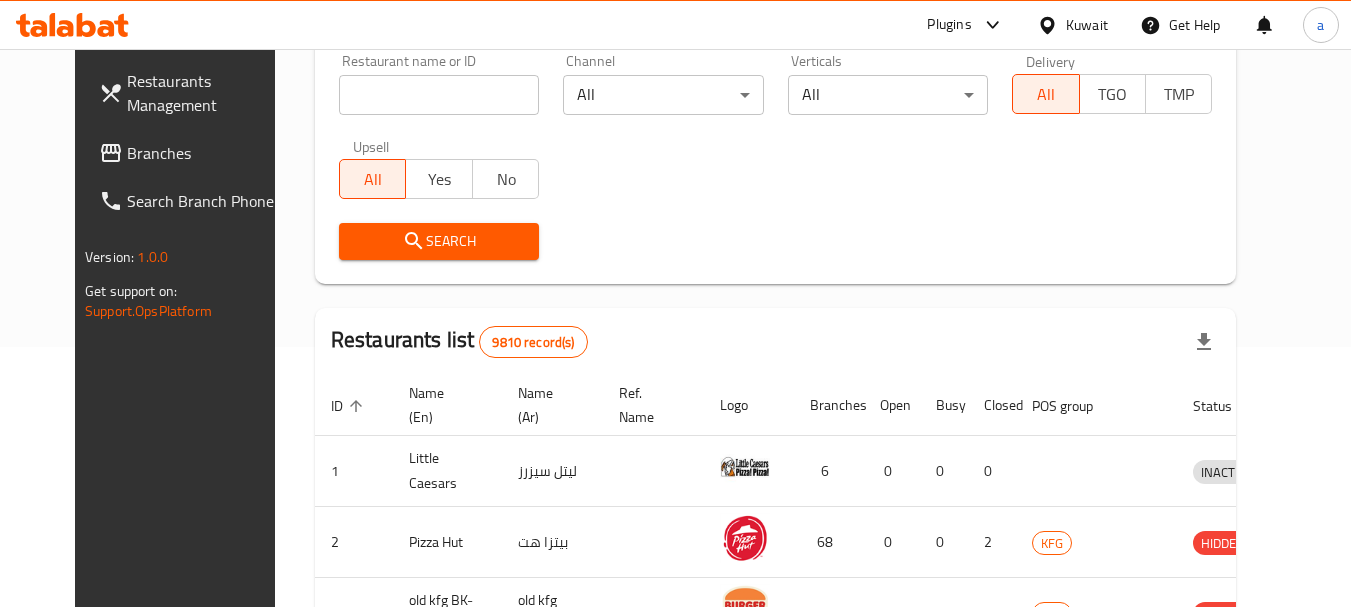 click on "Branches" at bounding box center (192, 153) 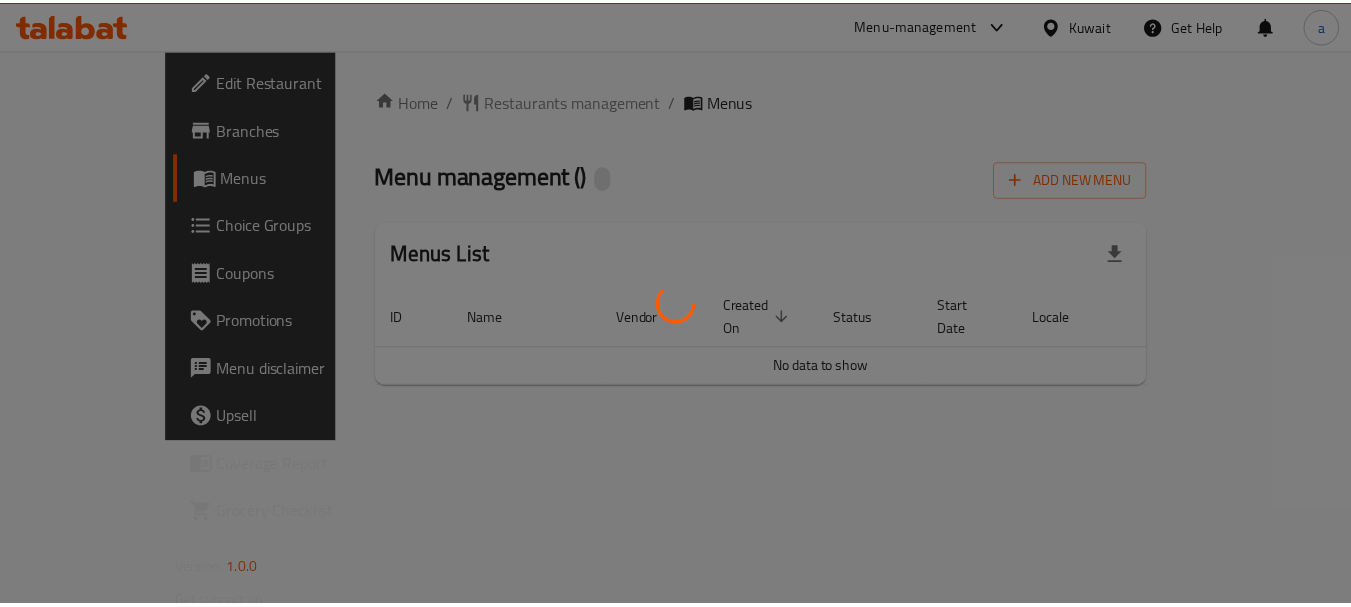 scroll, scrollTop: 0, scrollLeft: 0, axis: both 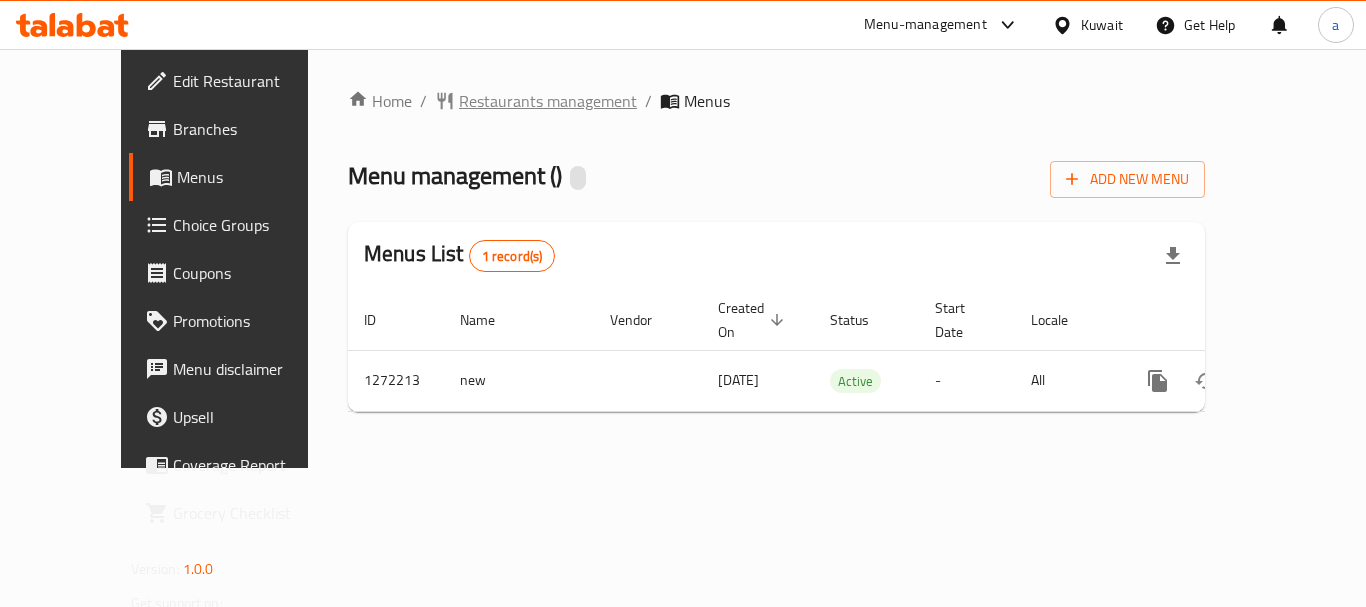 click on "Restaurants management" at bounding box center [548, 101] 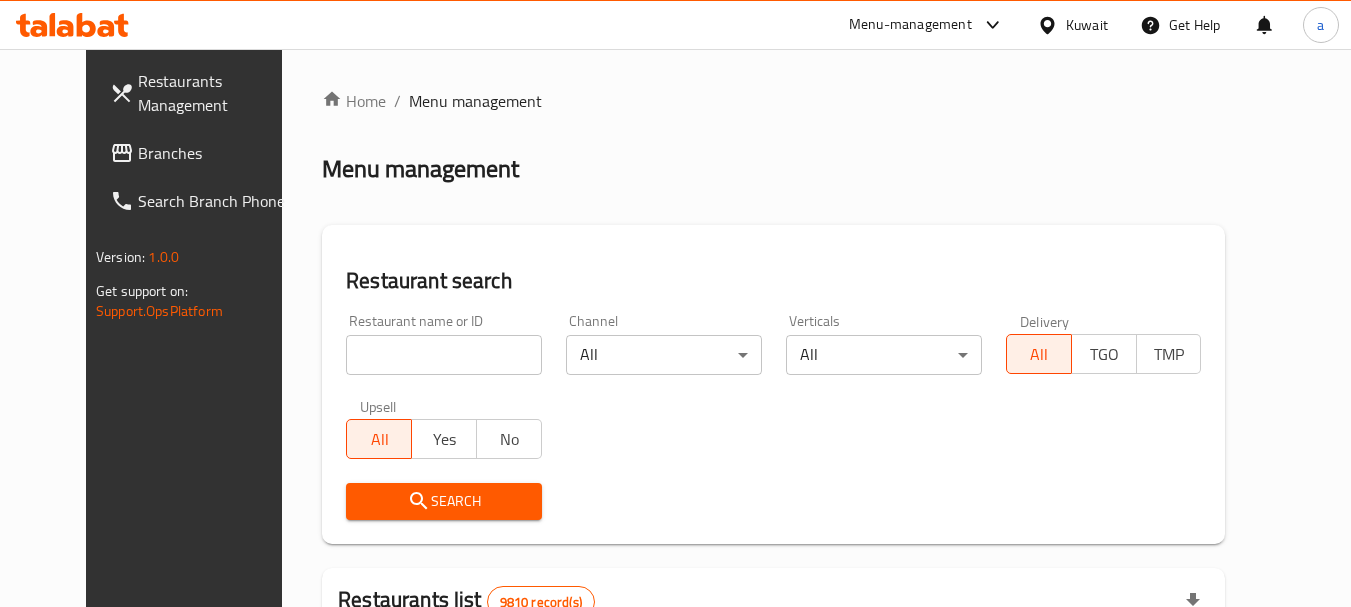 click at bounding box center (675, 303) 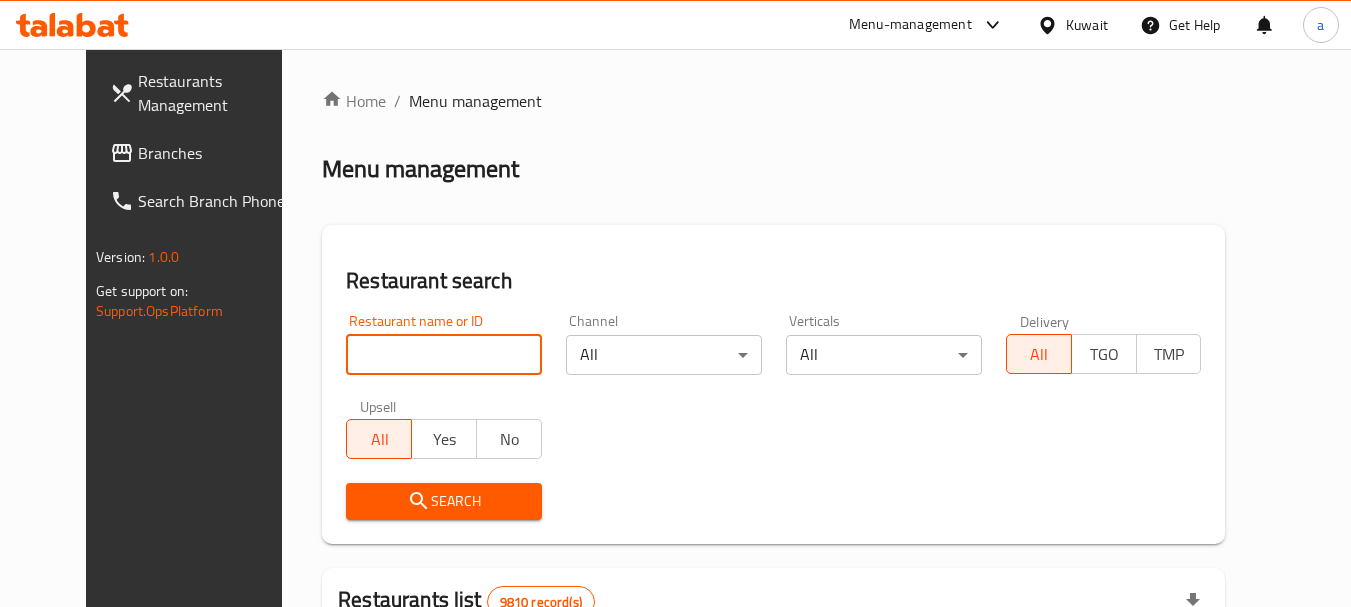 paste on "[NUMBER]" 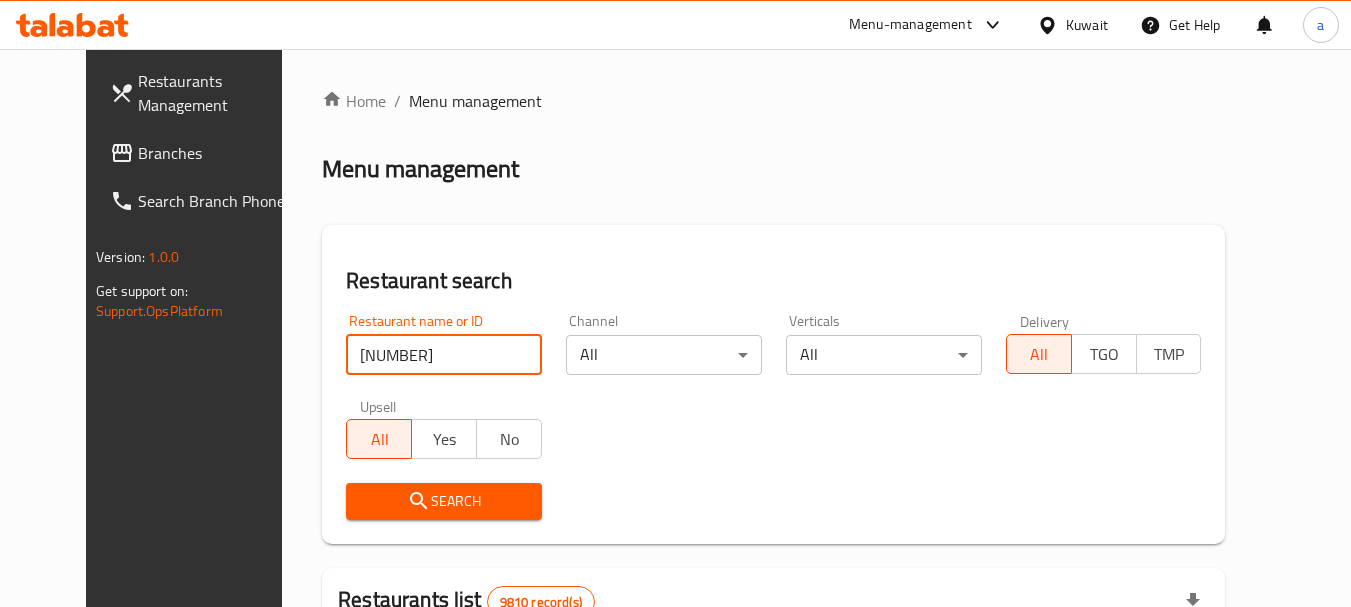 type on "[NUMBER]" 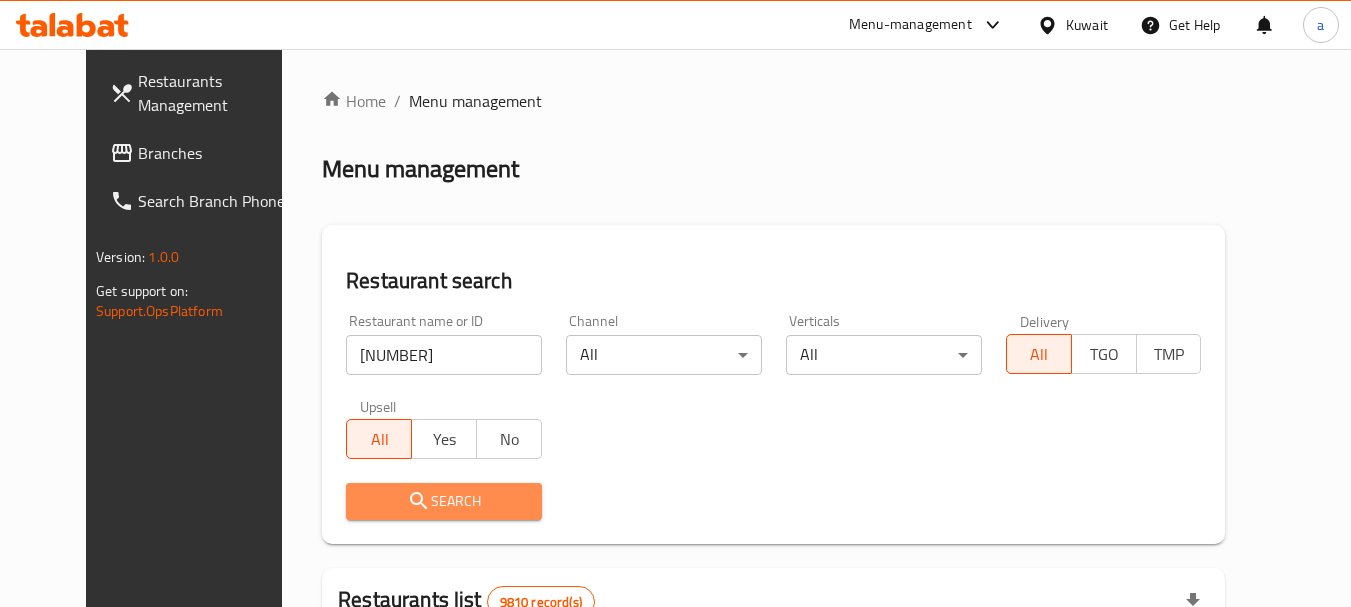 click on "Search" at bounding box center [444, 501] 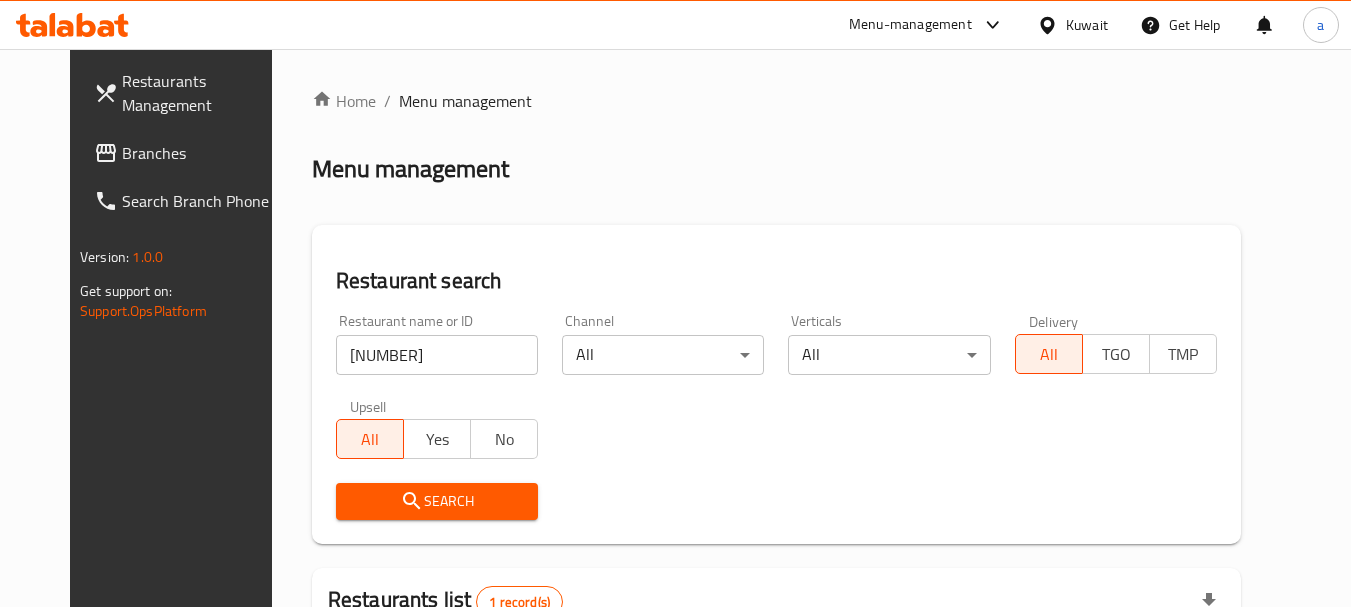 scroll, scrollTop: 260, scrollLeft: 0, axis: vertical 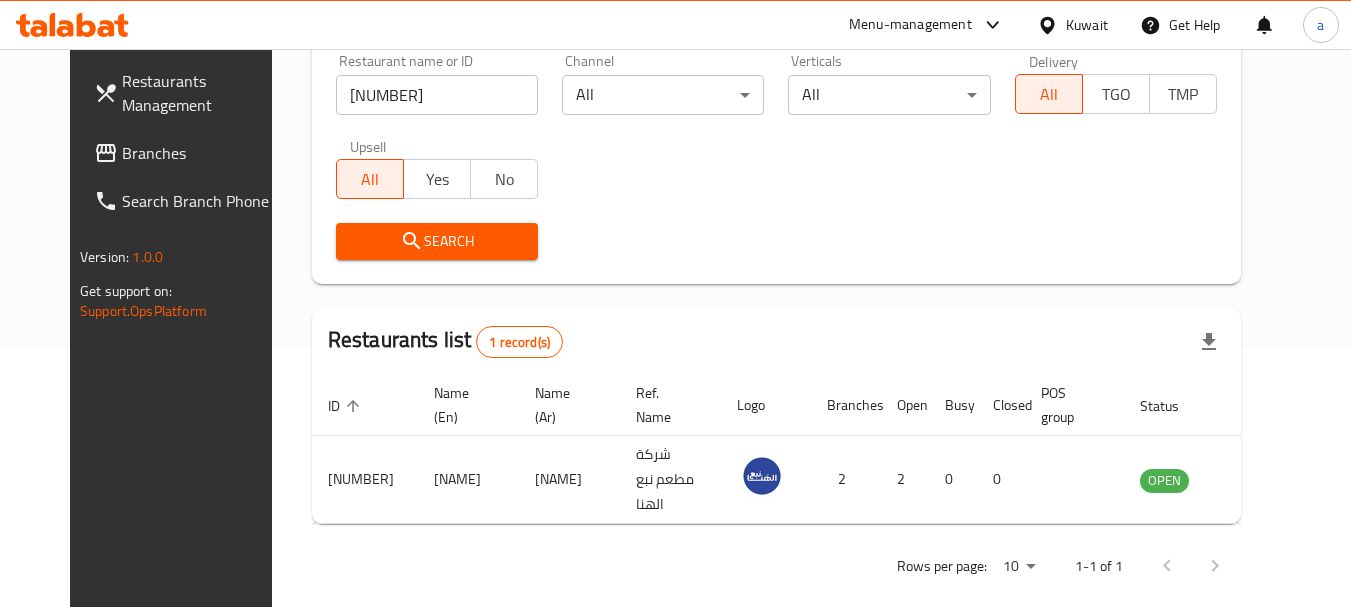 click on "Kuwait" at bounding box center (1087, 25) 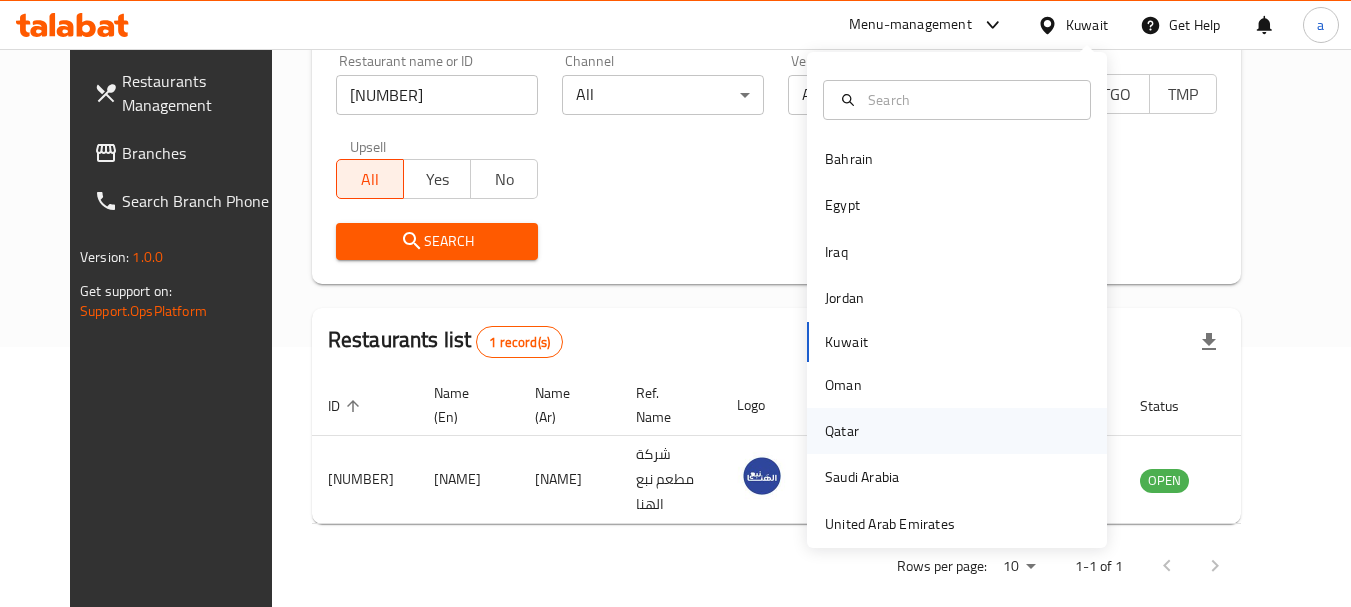 click on "Qatar" at bounding box center (842, 431) 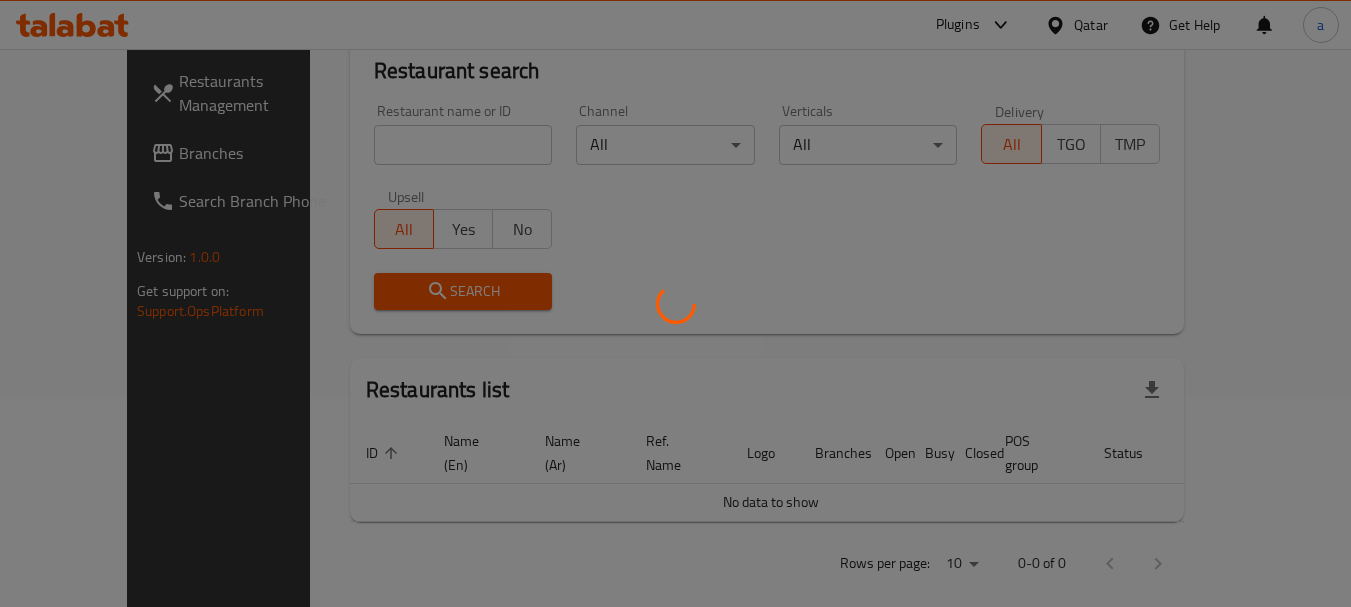 scroll, scrollTop: 260, scrollLeft: 0, axis: vertical 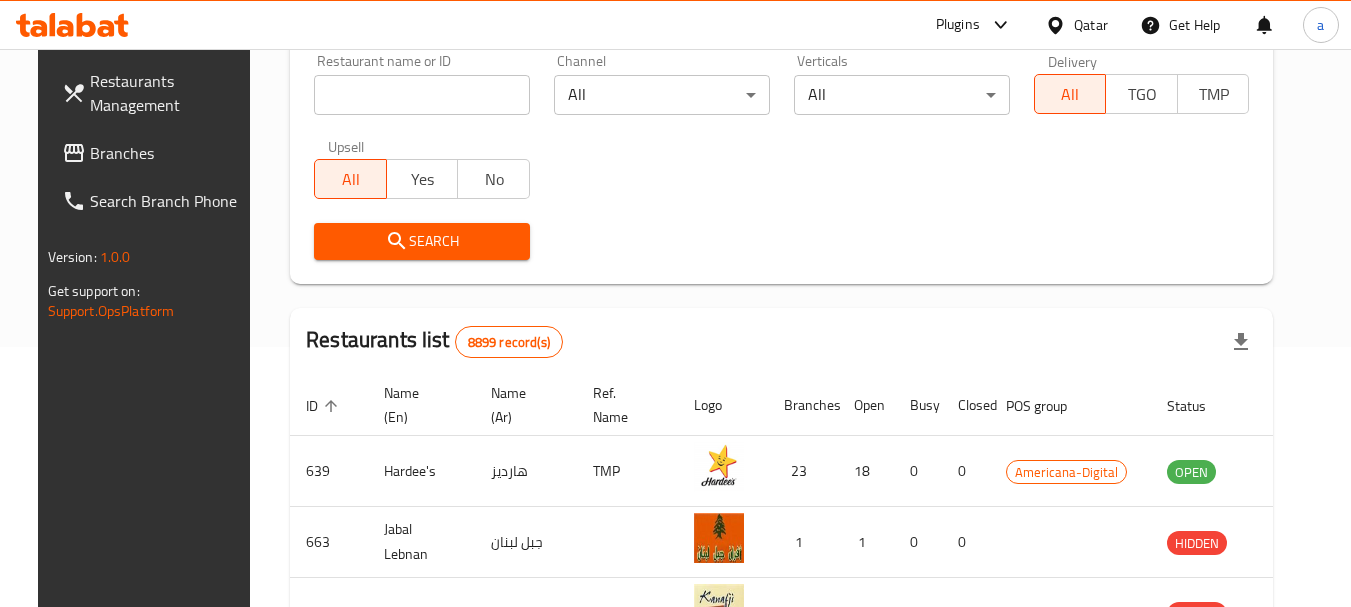 click on "Branches" at bounding box center (169, 153) 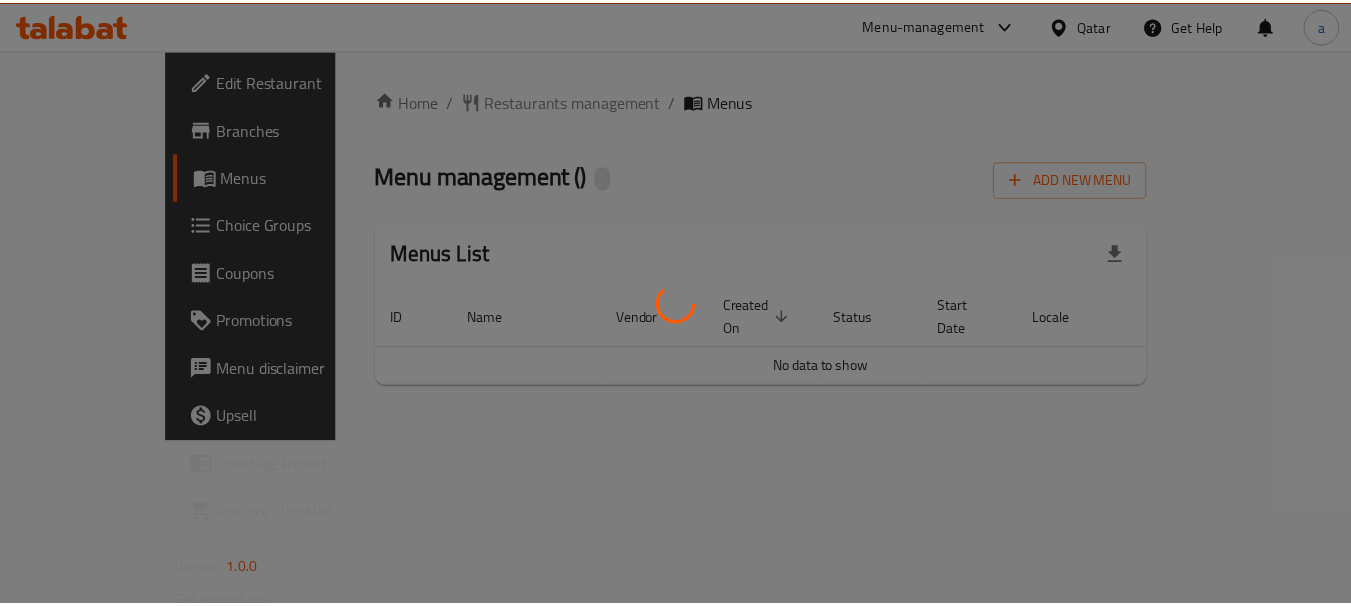 scroll, scrollTop: 0, scrollLeft: 0, axis: both 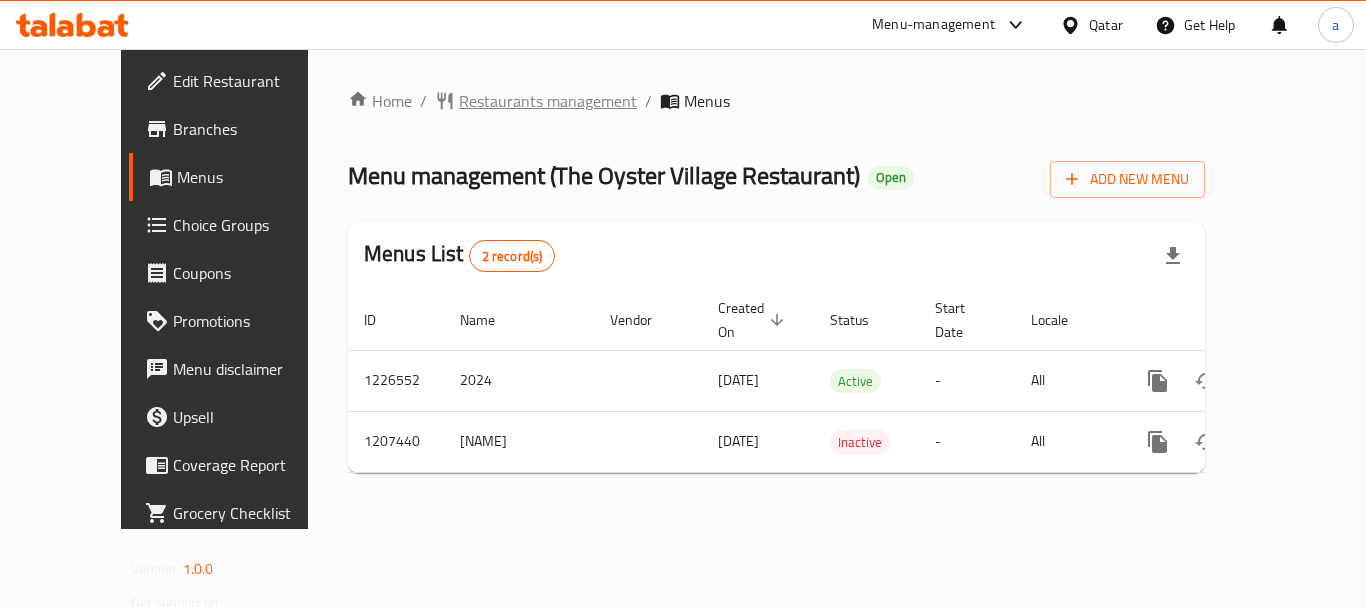 click on "Restaurants management" at bounding box center (548, 101) 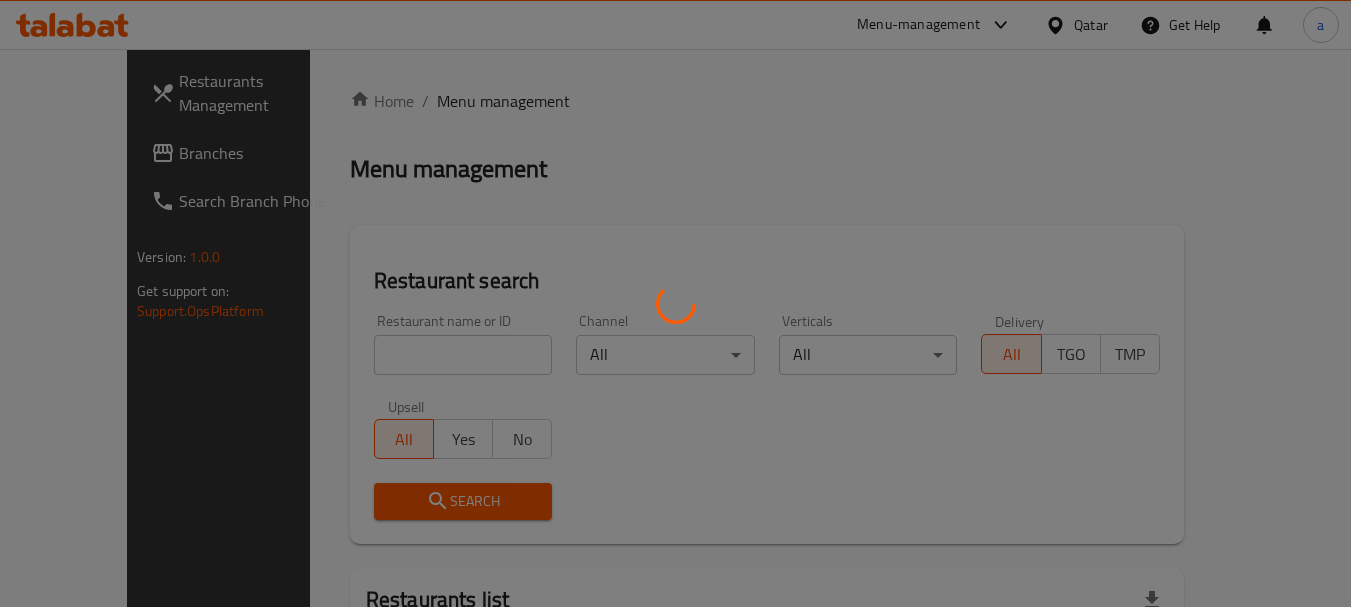 click at bounding box center [675, 303] 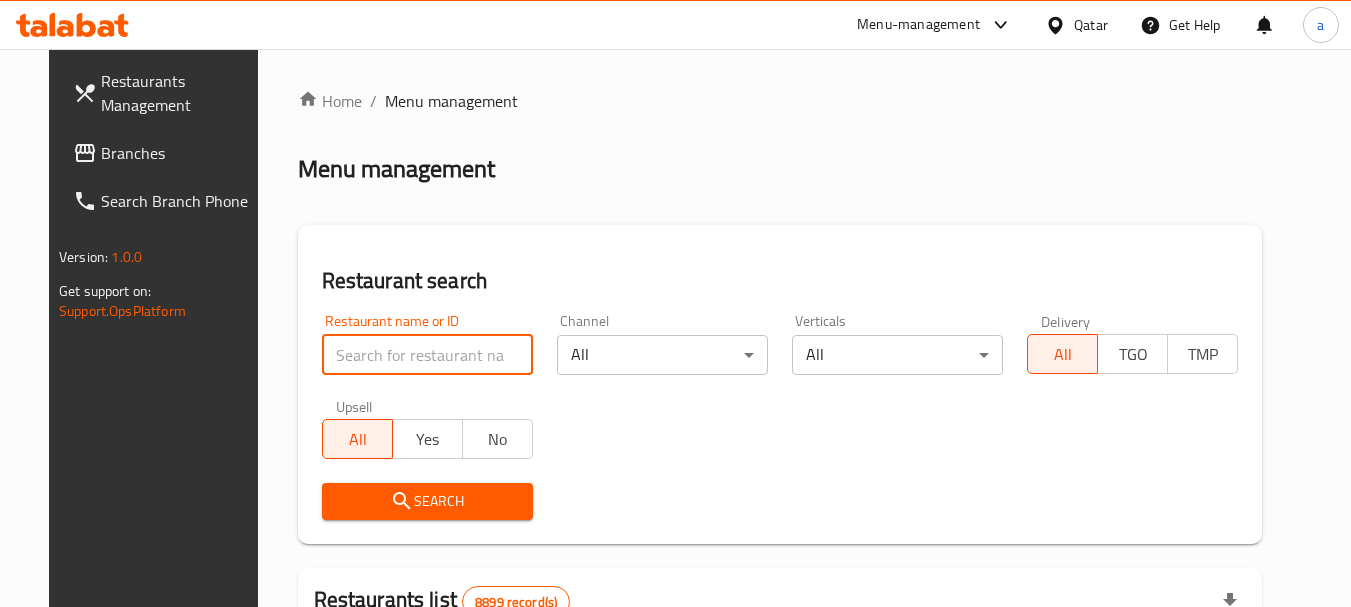 click at bounding box center [427, 355] 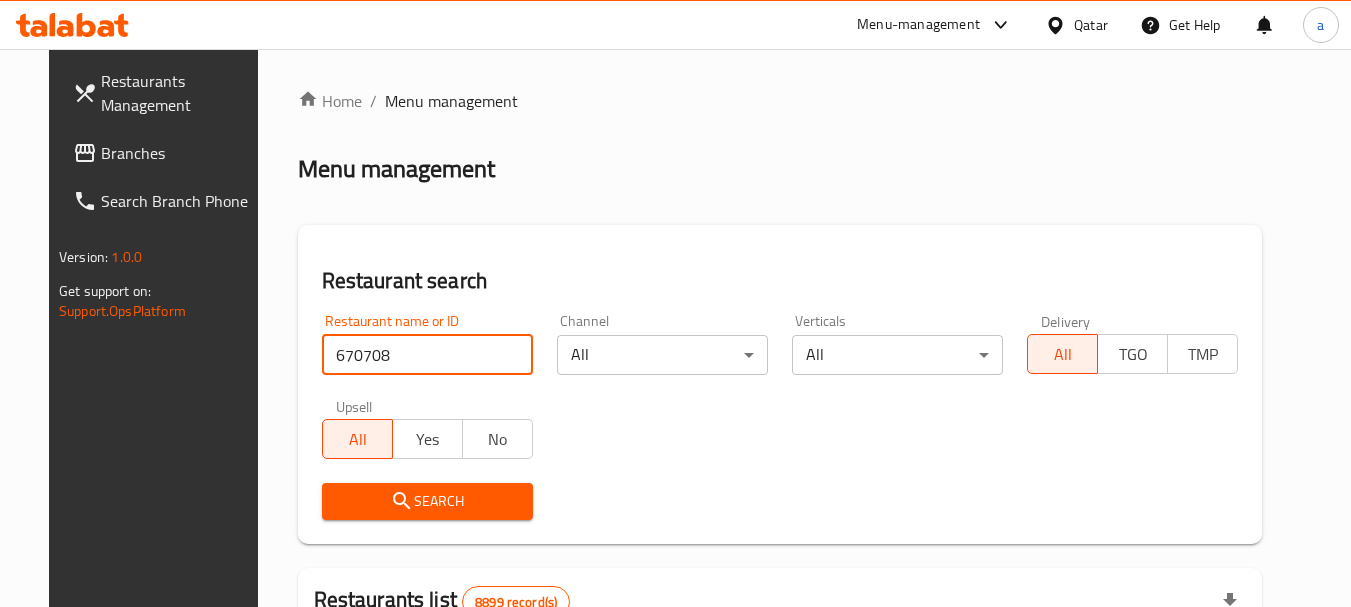 type on "670708" 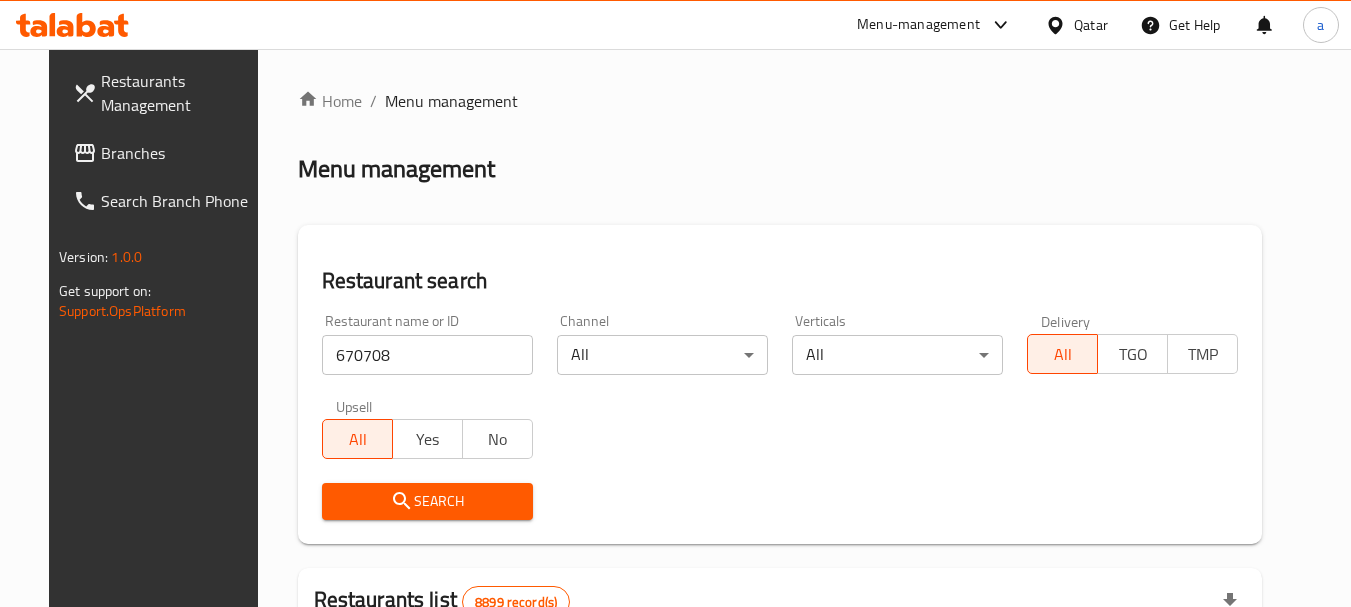 click on "Search" at bounding box center [427, 501] 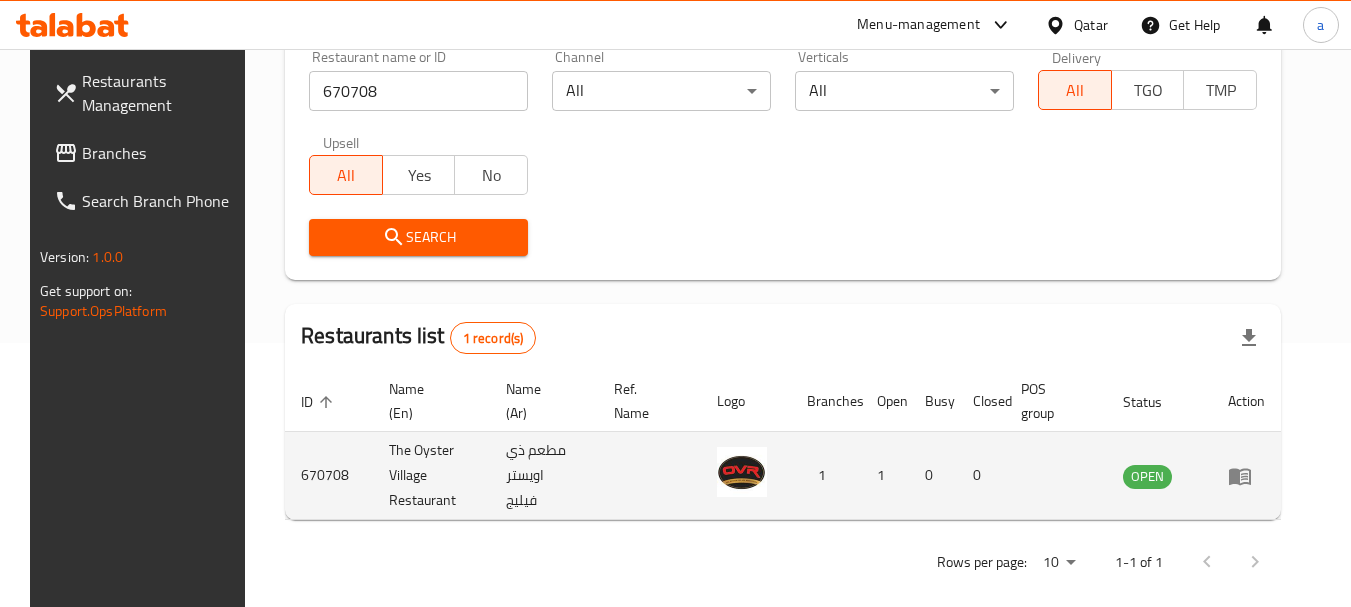 scroll, scrollTop: 285, scrollLeft: 0, axis: vertical 